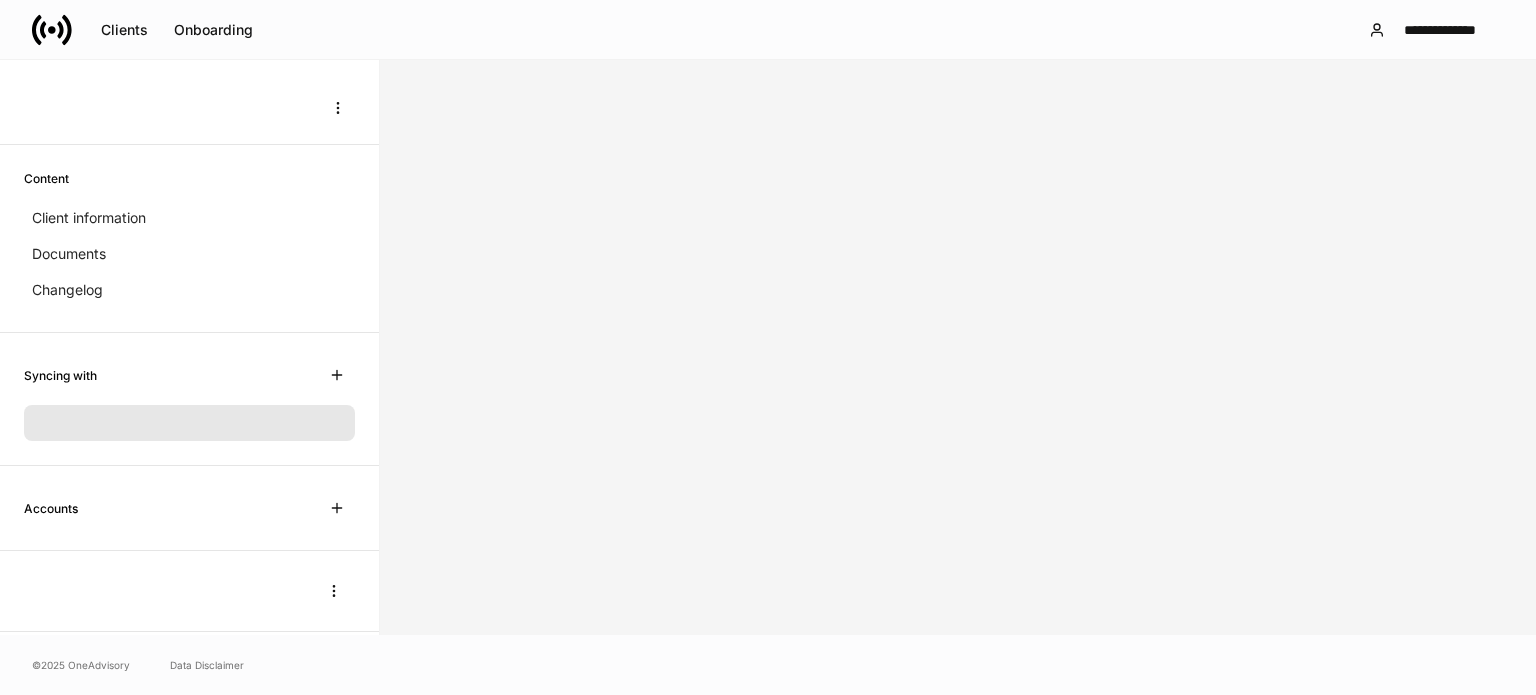 scroll, scrollTop: 0, scrollLeft: 0, axis: both 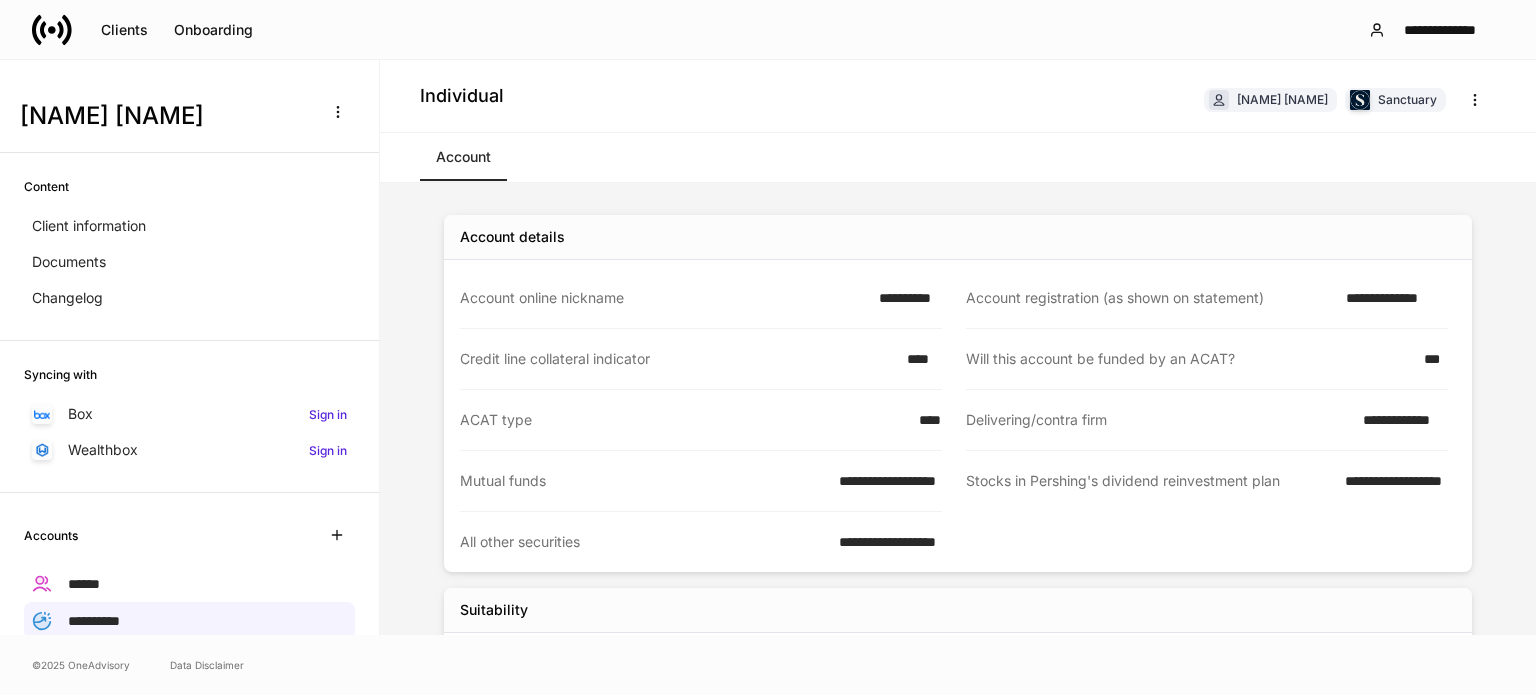 click 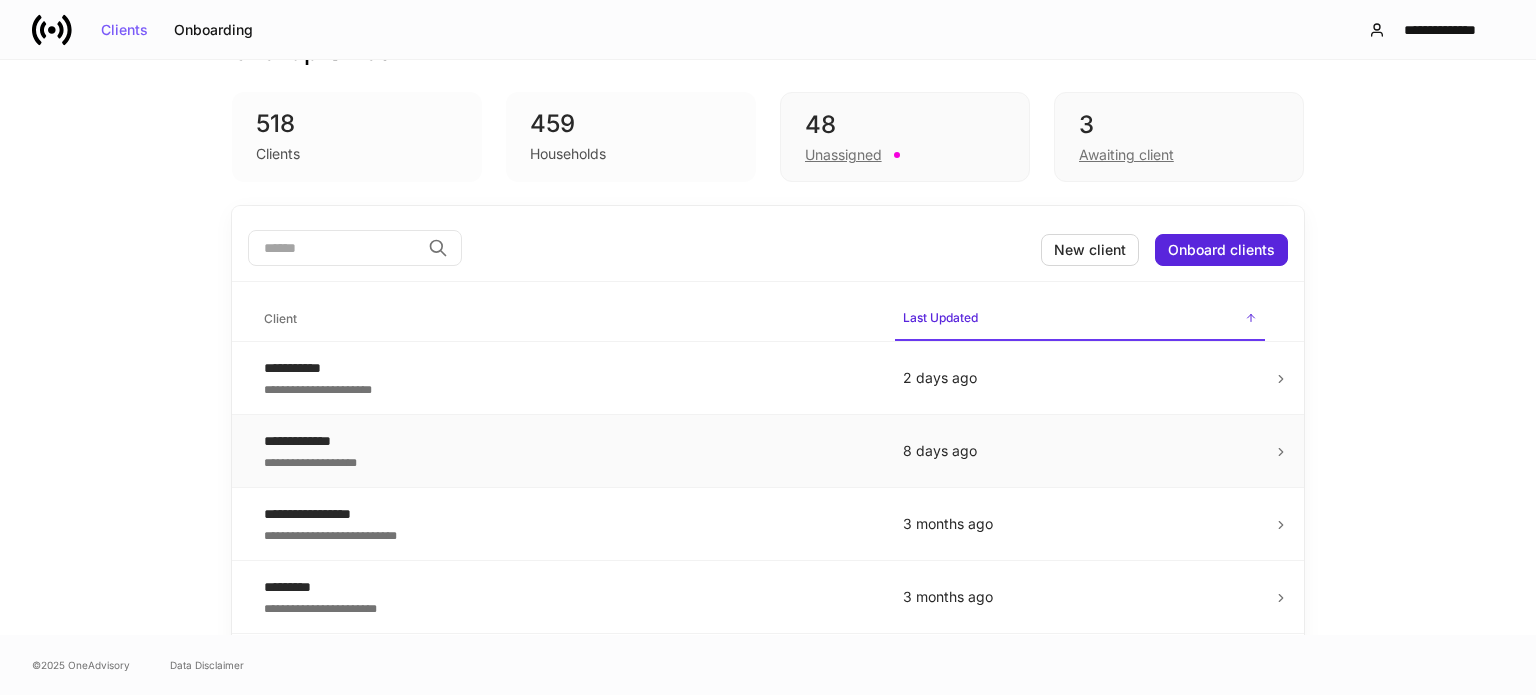 scroll, scrollTop: 0, scrollLeft: 0, axis: both 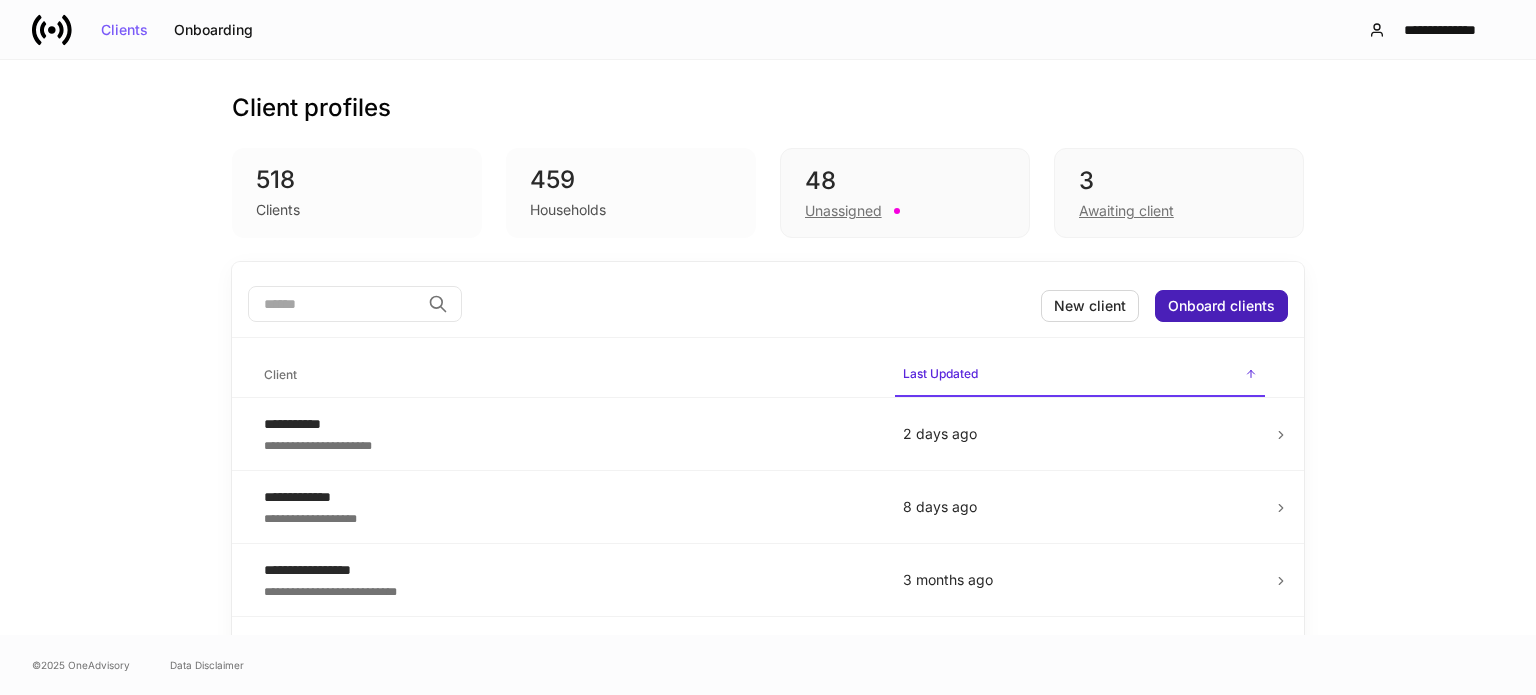 click on "Onboard clients" at bounding box center [1221, 306] 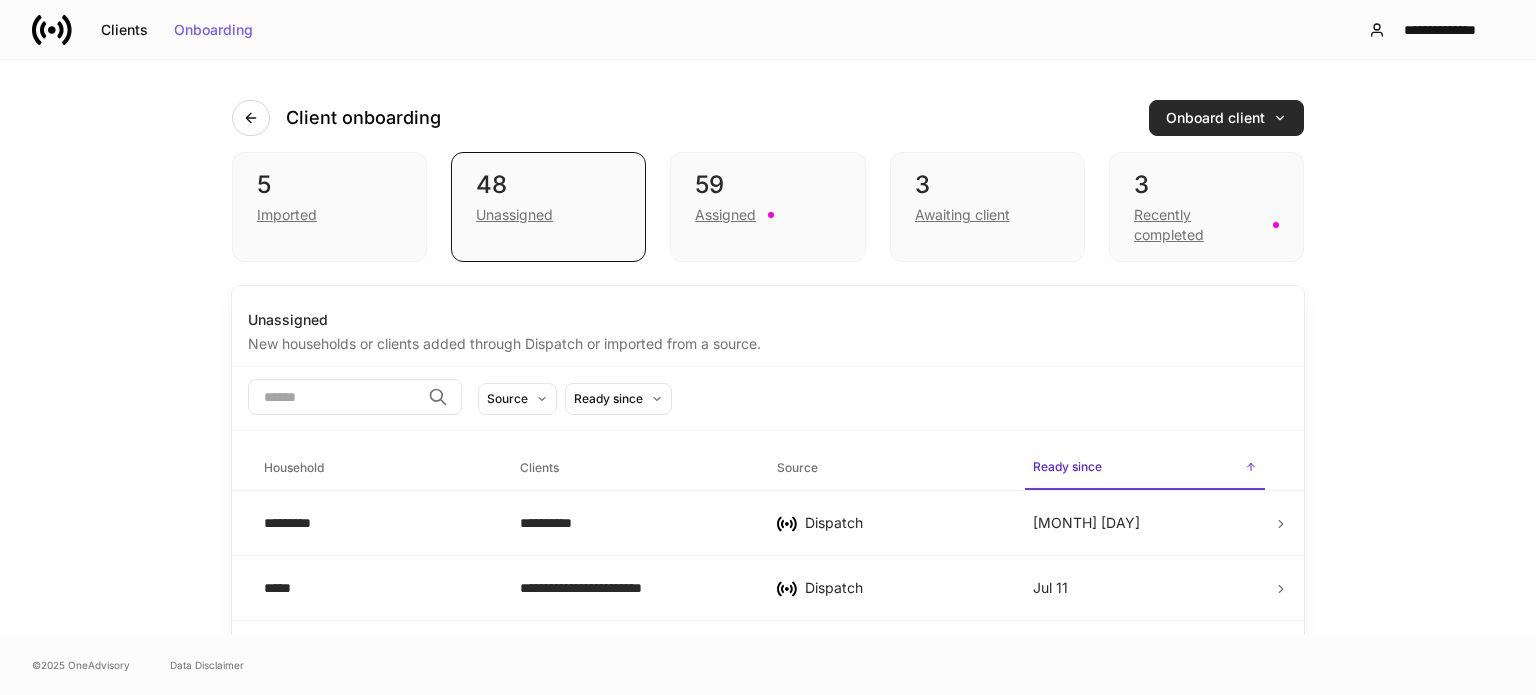click on "Onboard client" at bounding box center [1226, 118] 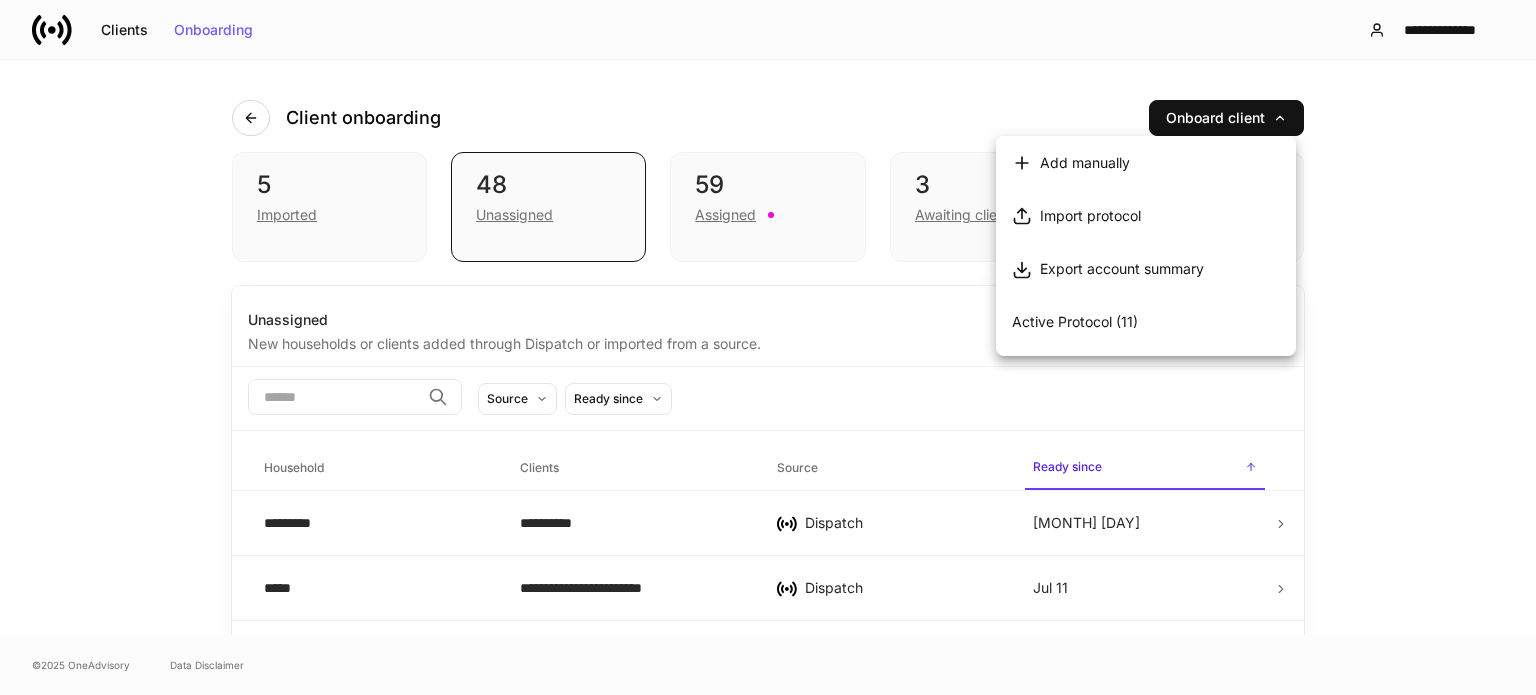 click on "Add manually" at bounding box center [1085, 163] 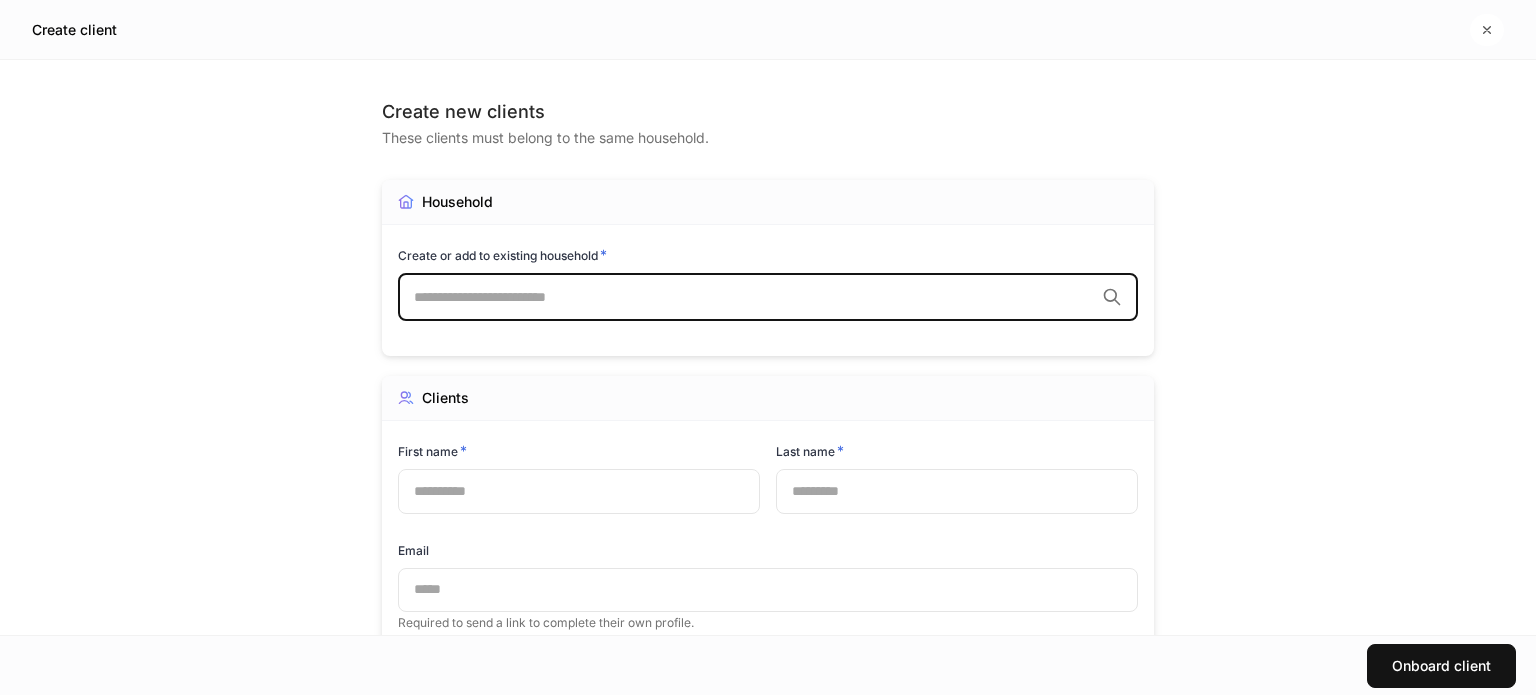 click at bounding box center (754, 297) 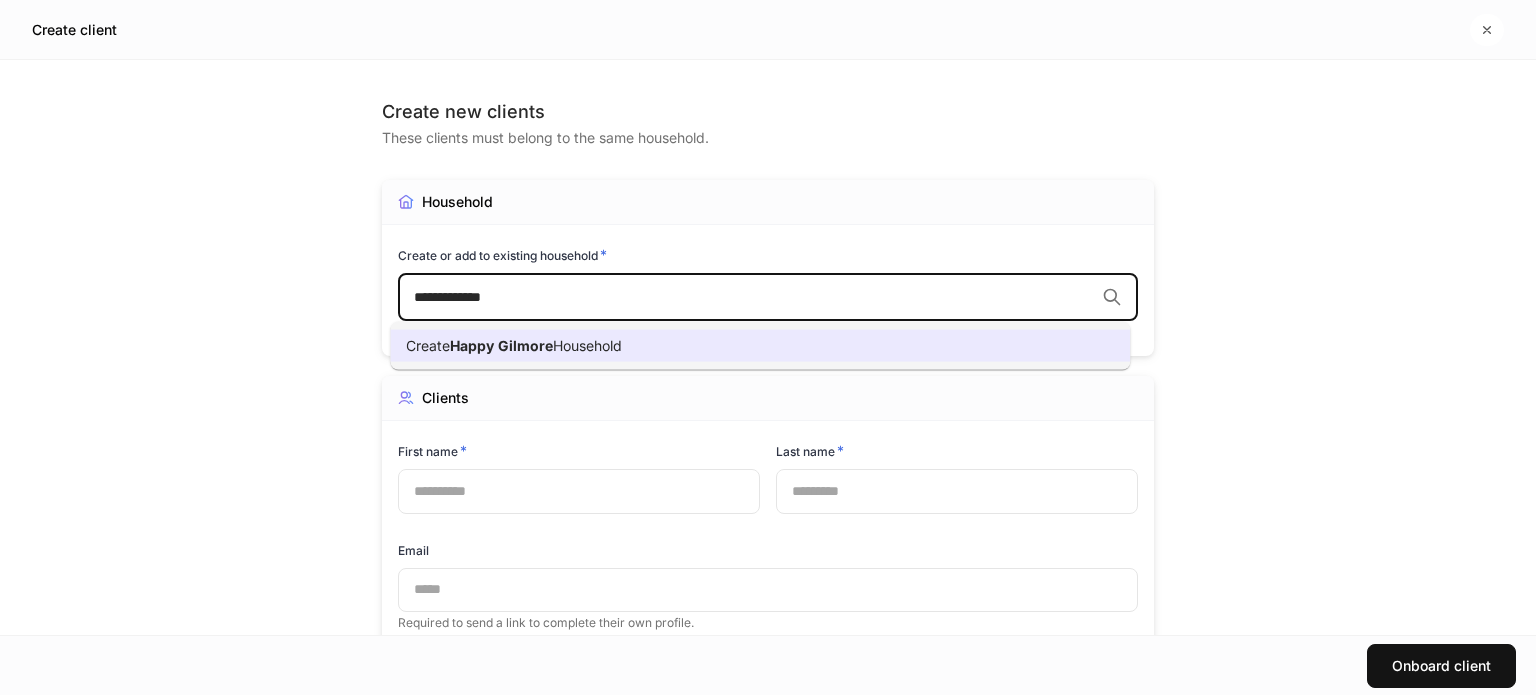 click on "Gilmore" at bounding box center (525, 345) 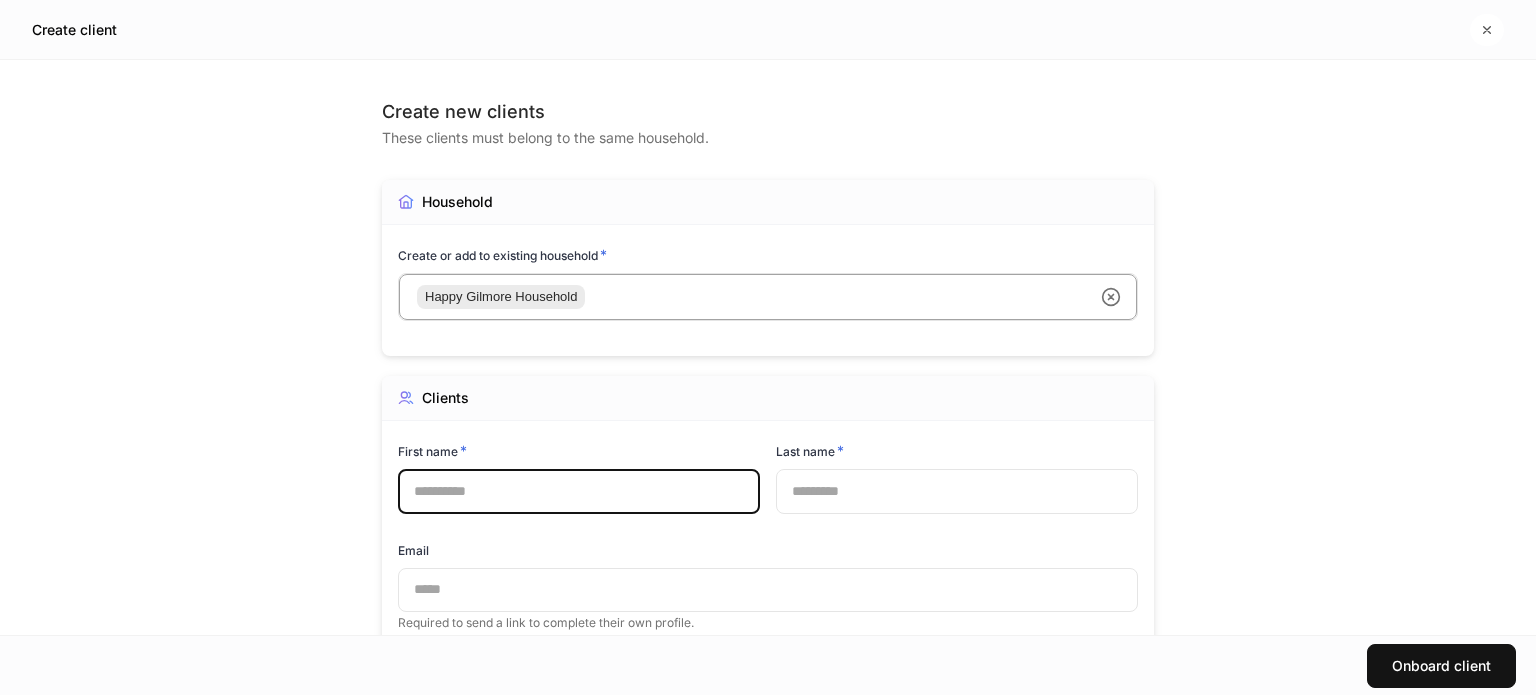 click at bounding box center (579, 491) 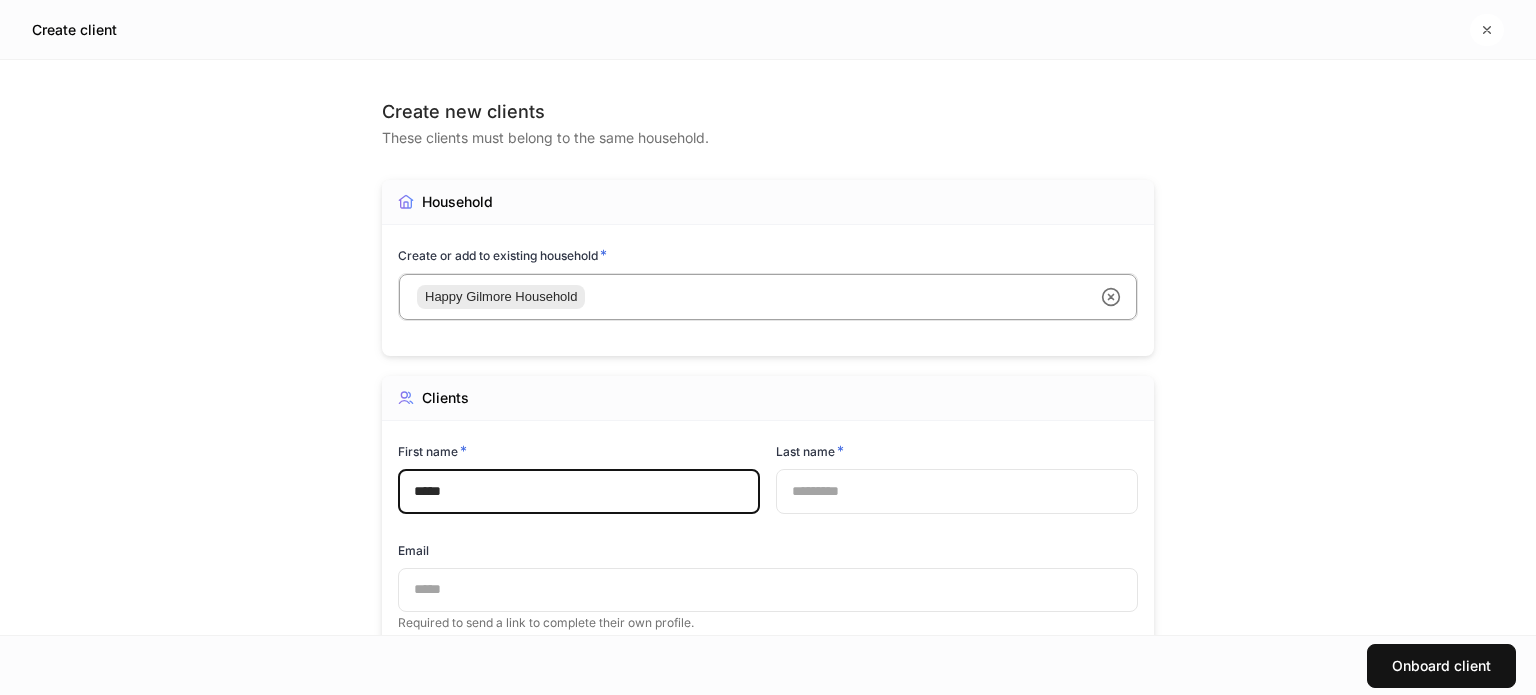 type on "*****" 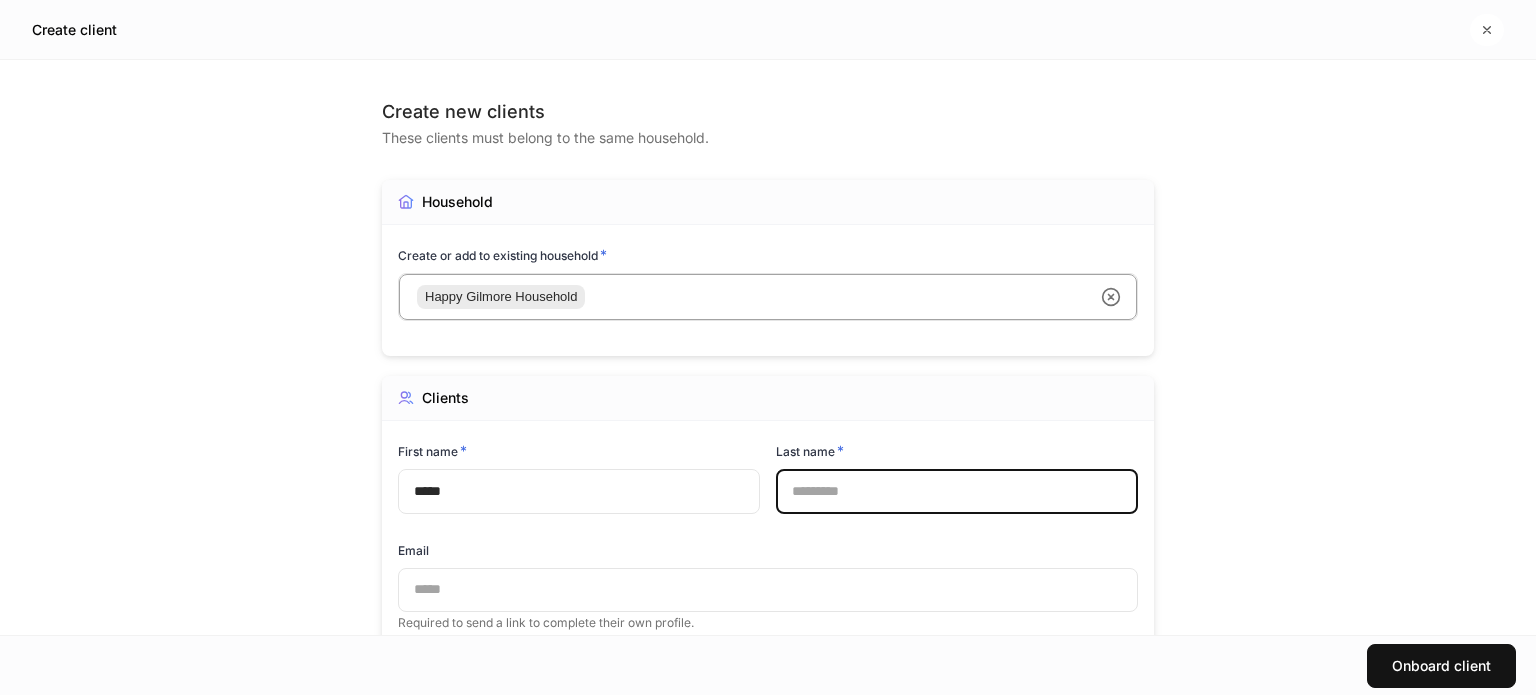 type on "*" 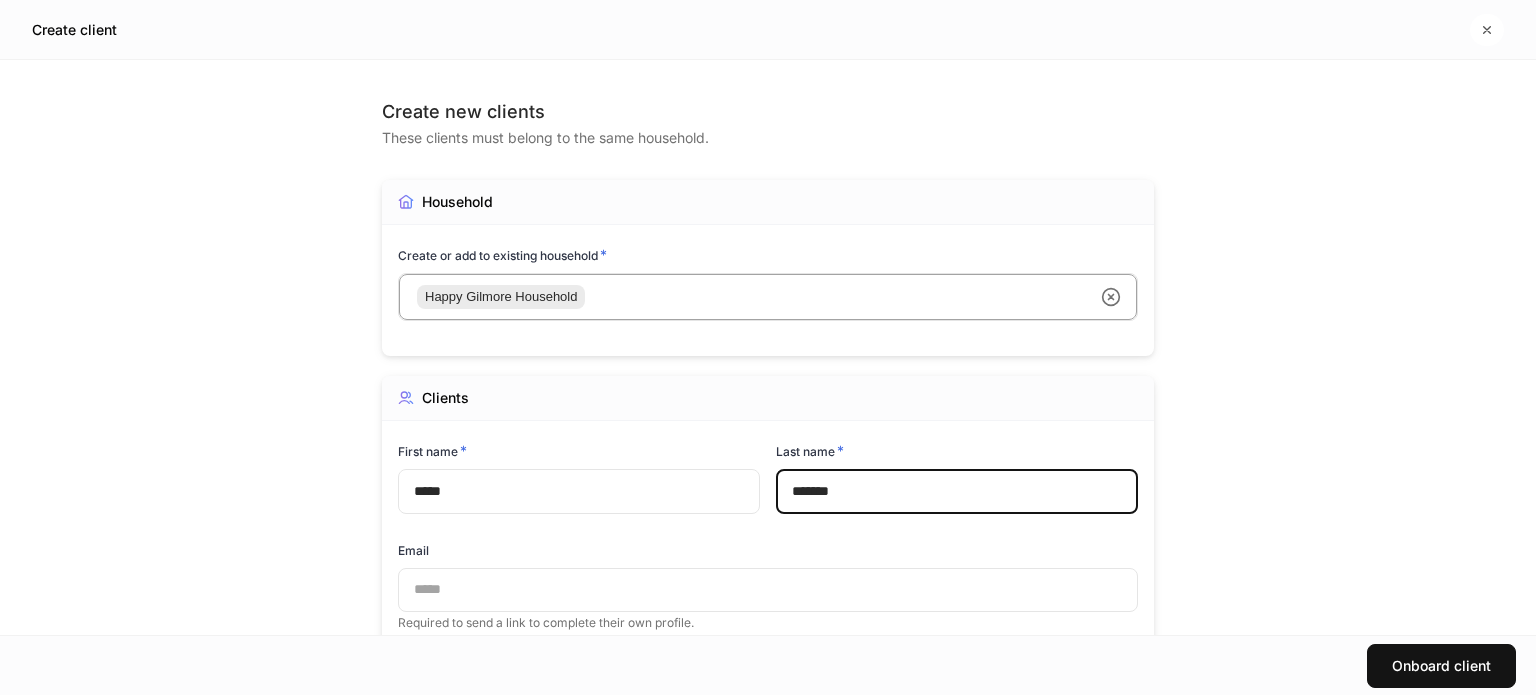 scroll, scrollTop: 110, scrollLeft: 0, axis: vertical 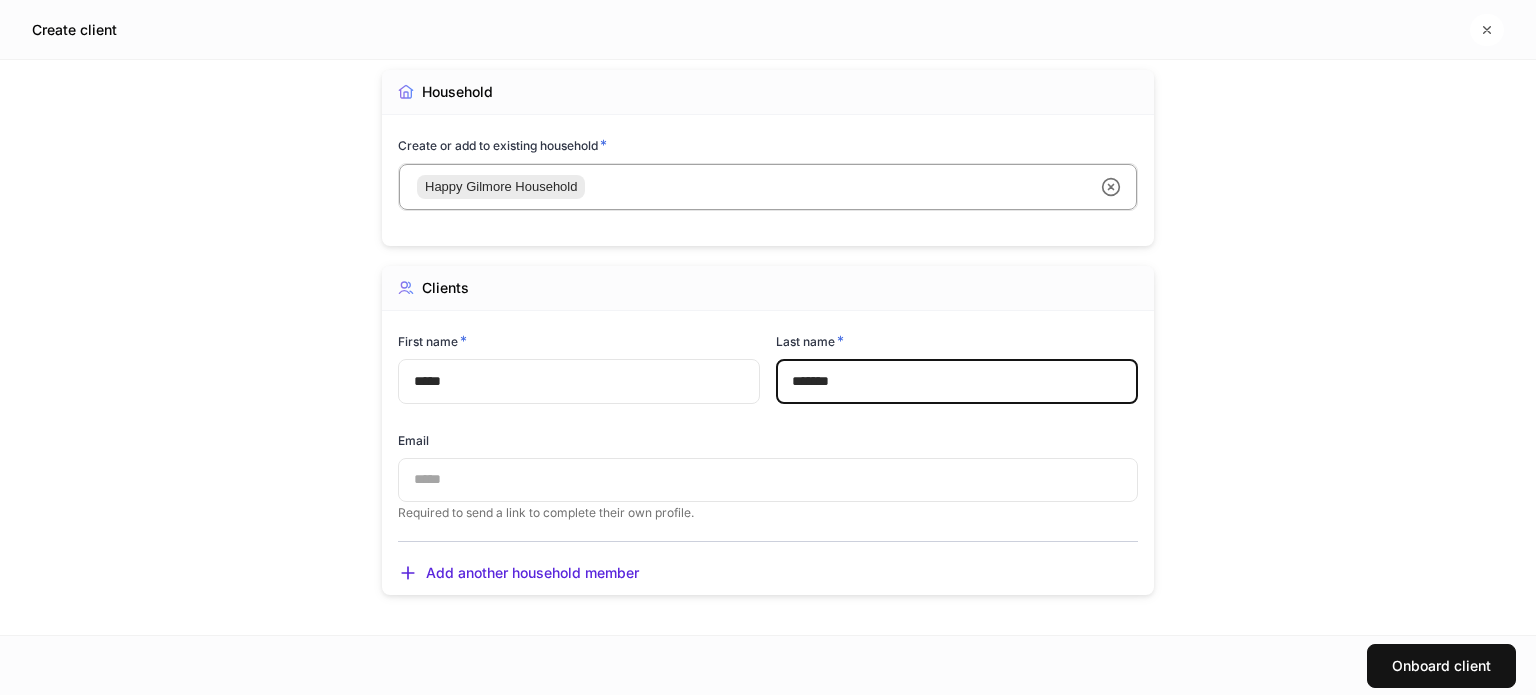 type on "*******" 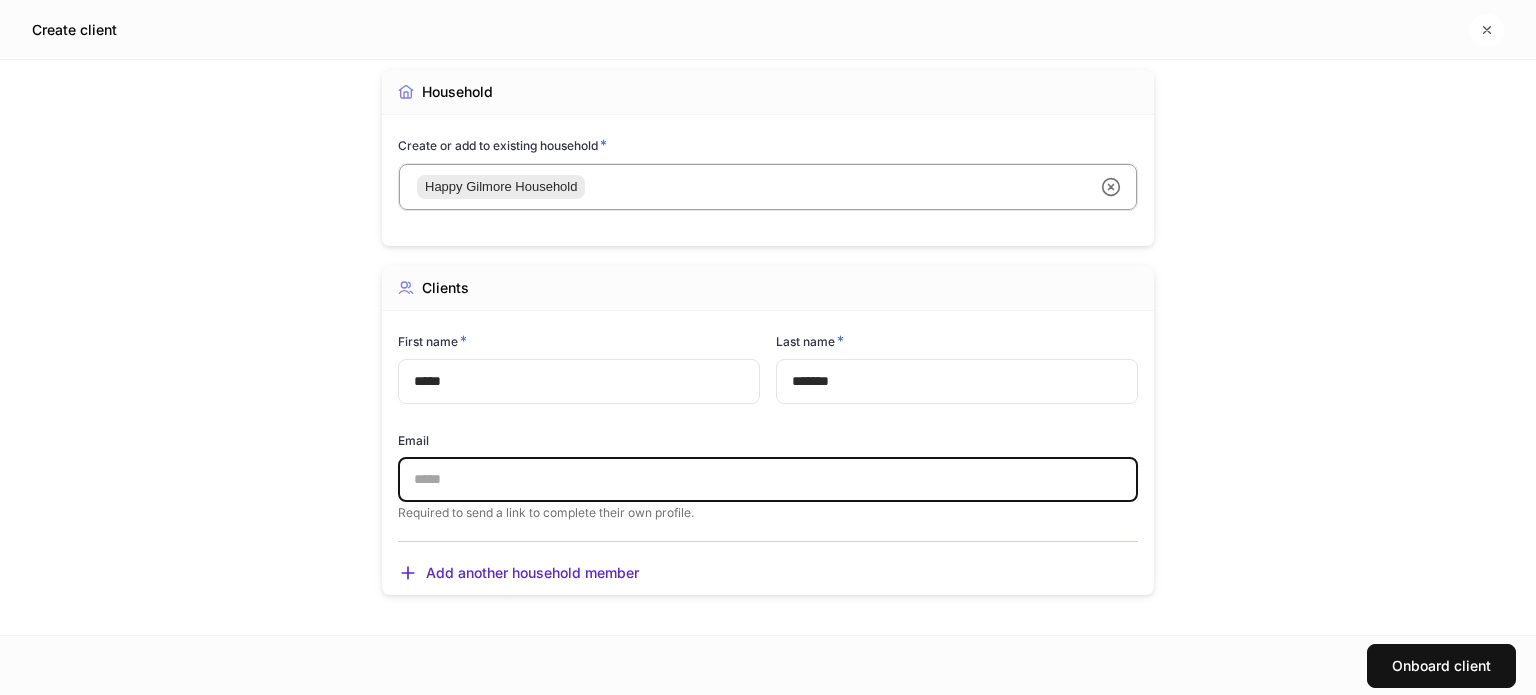 click at bounding box center [768, 480] 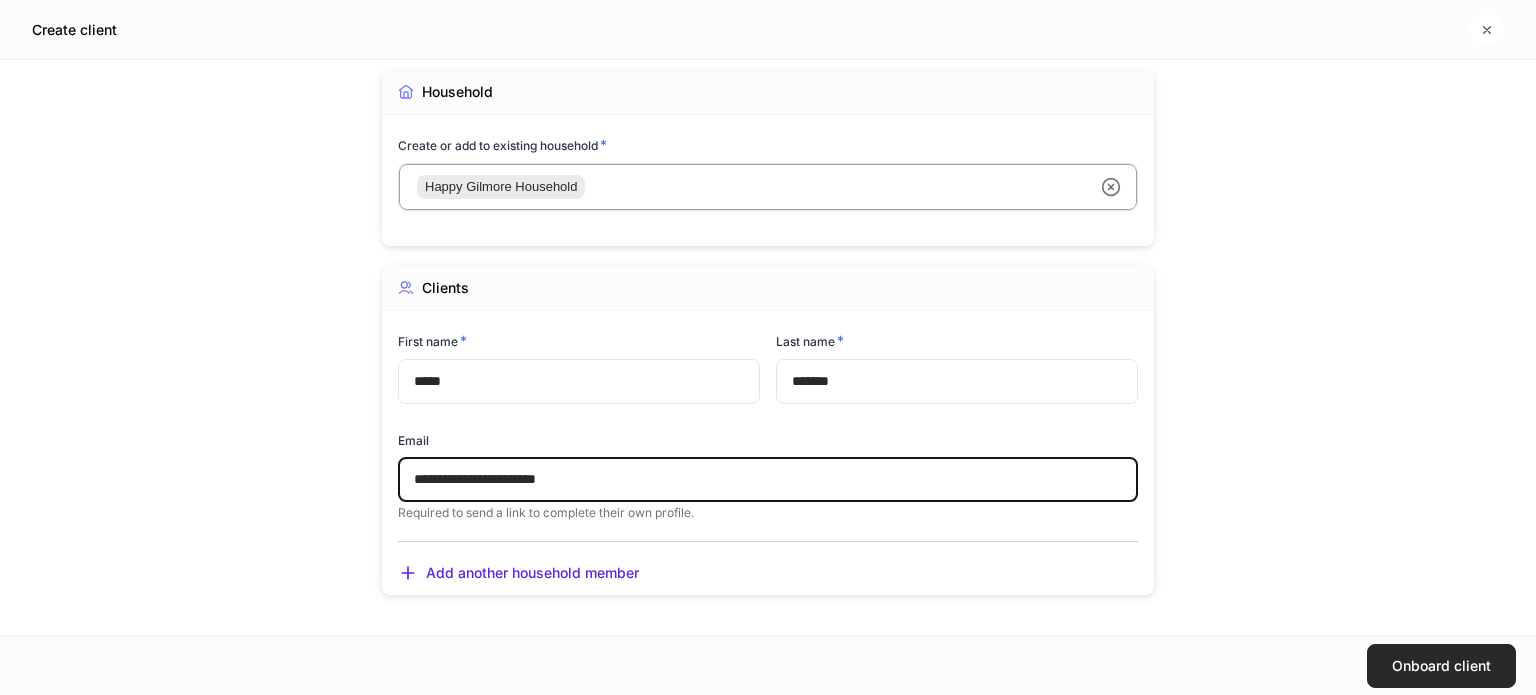 type on "**********" 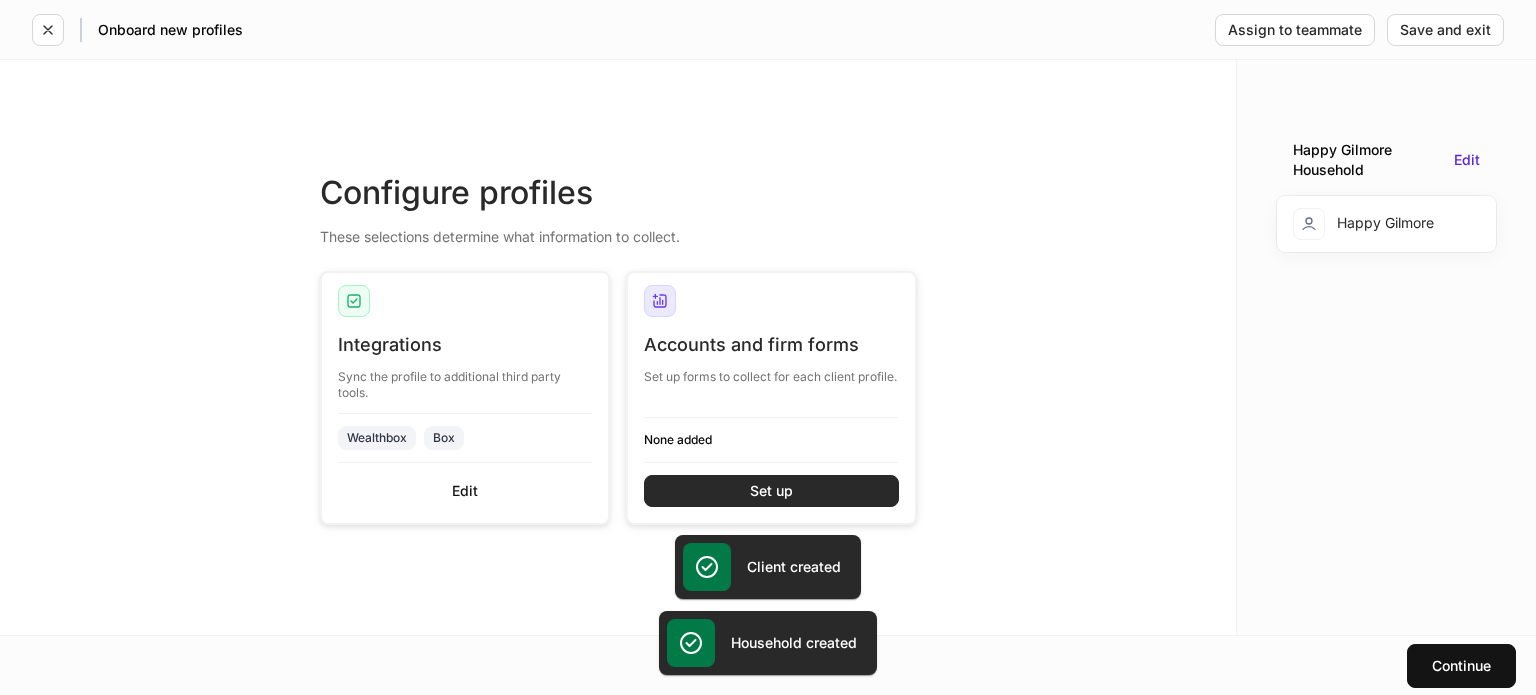 click on "Set up" at bounding box center (771, 491) 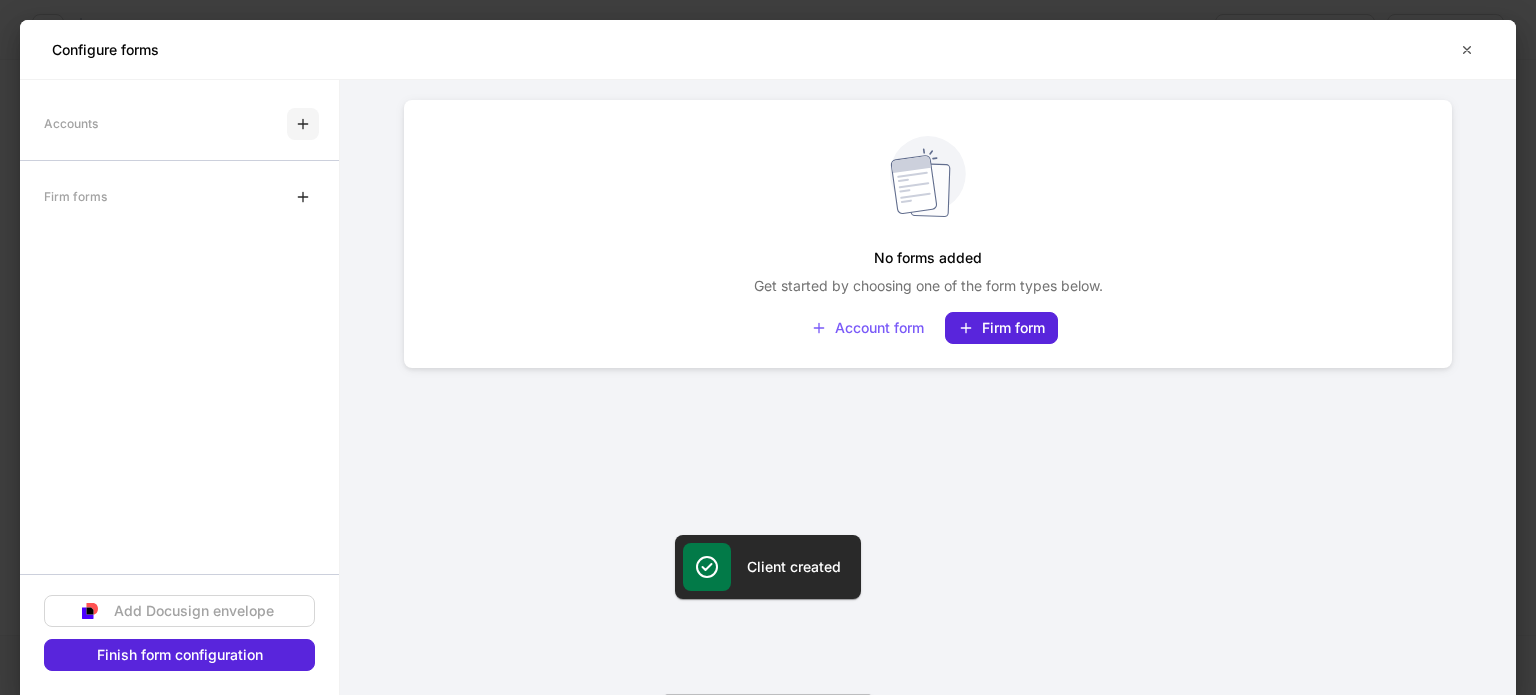 click 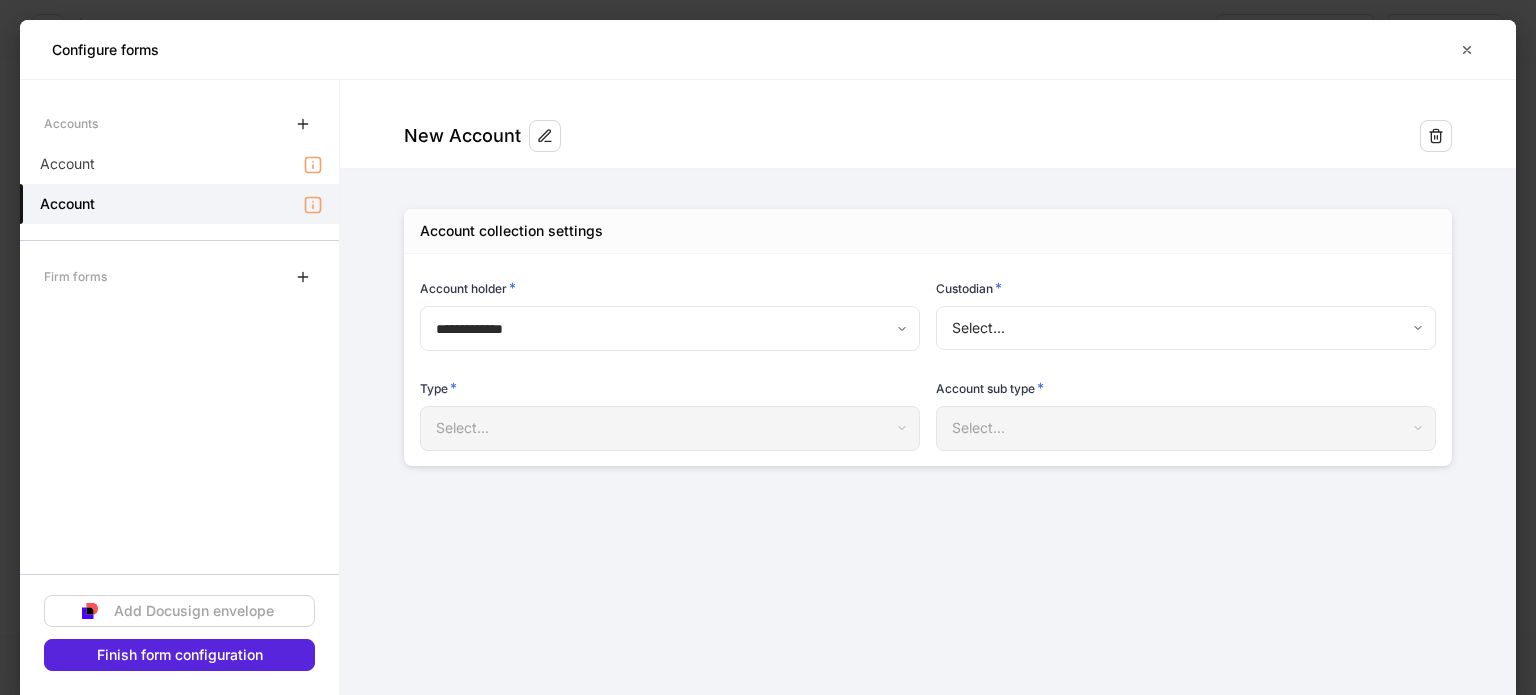 click on "**********" at bounding box center [768, 347] 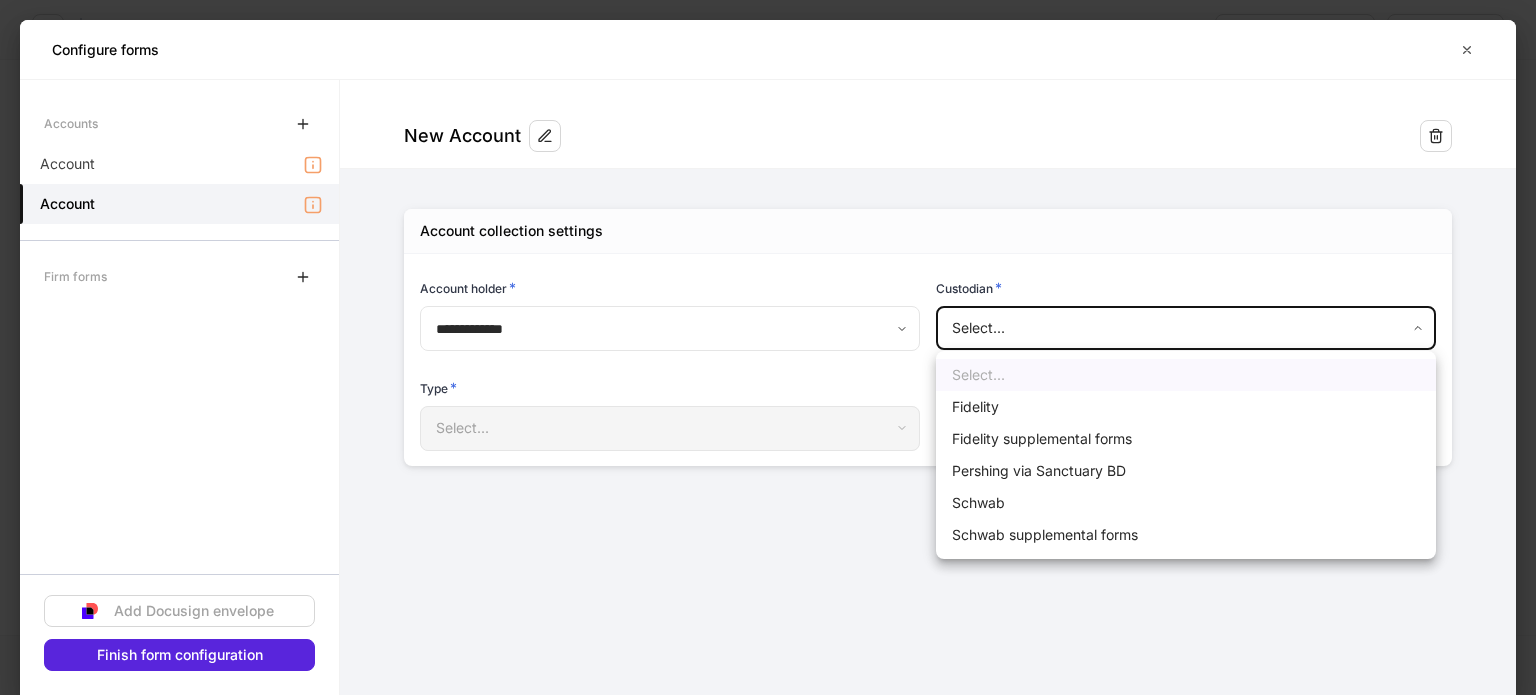 click on "Fidelity" at bounding box center (1186, 407) 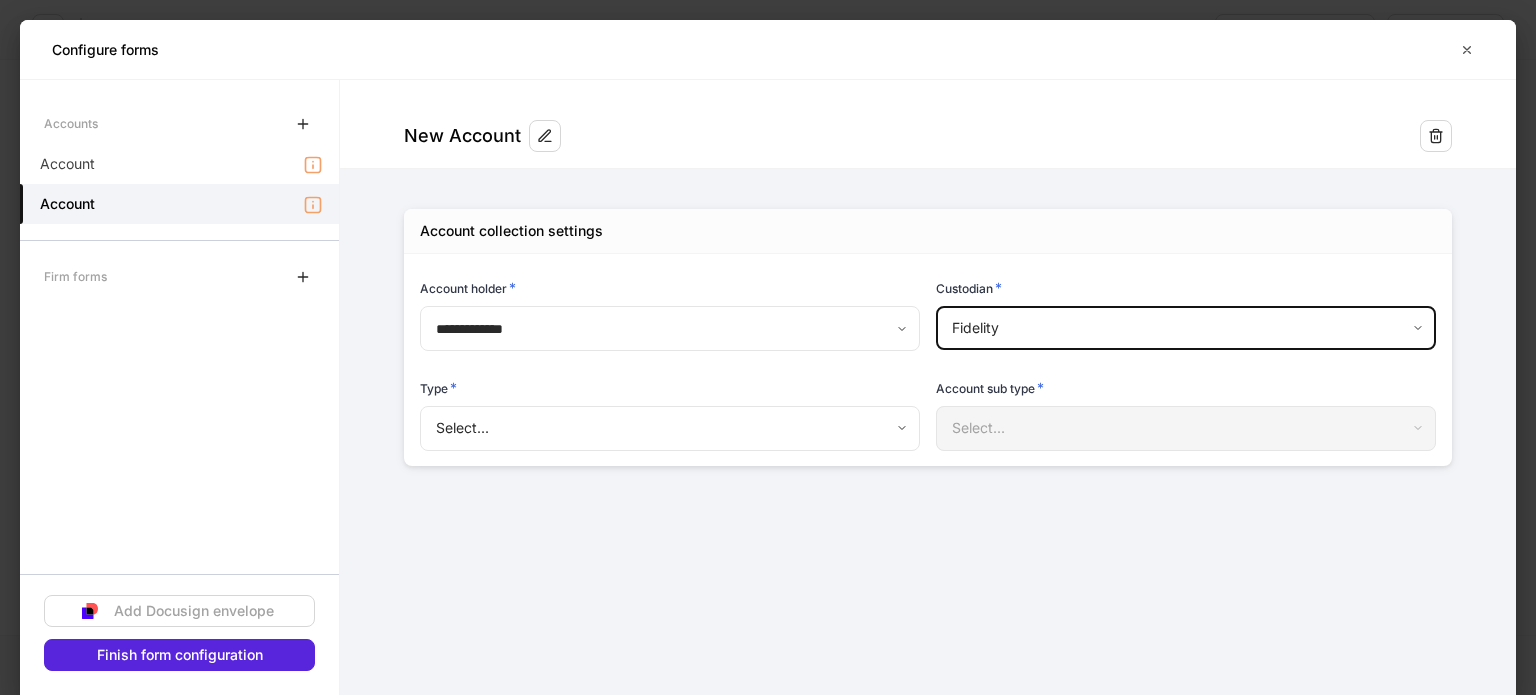 click on "**********" at bounding box center (768, 347) 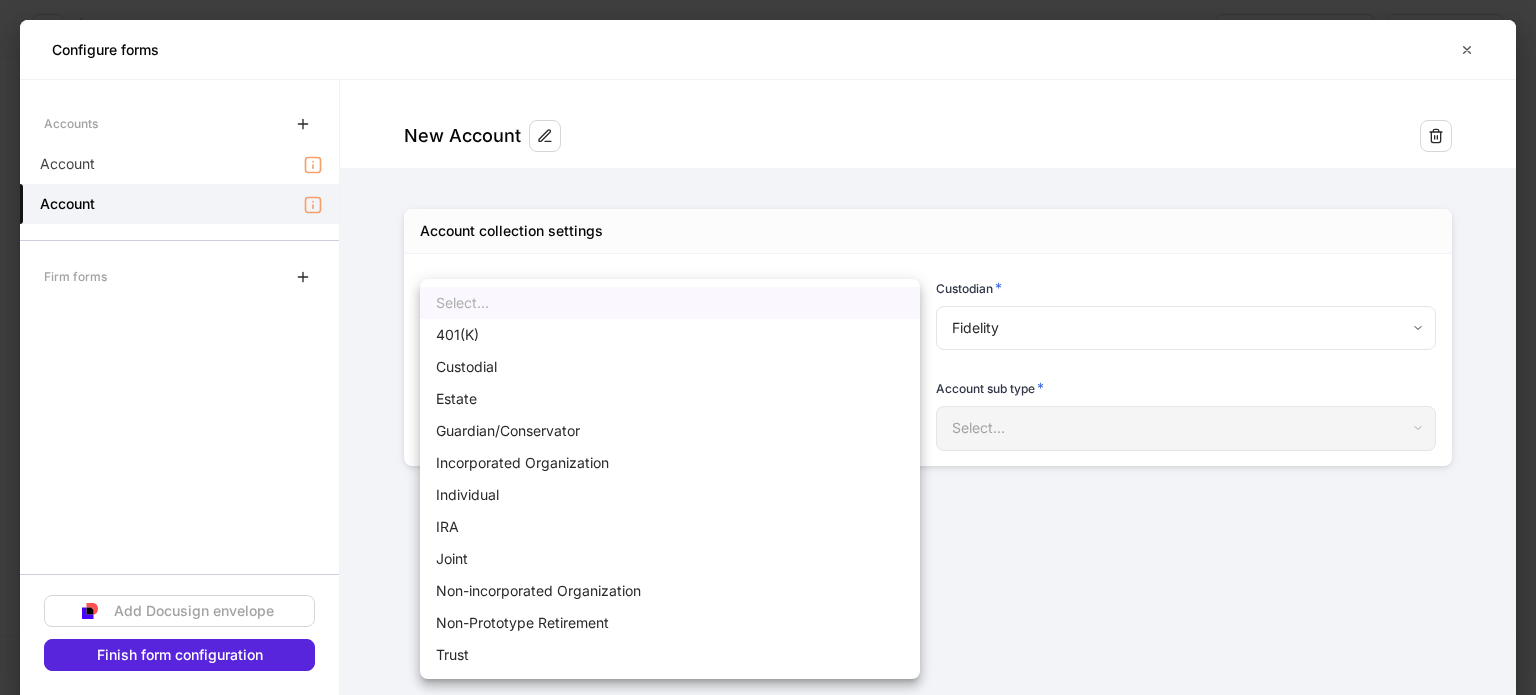 click on "Individual" at bounding box center [670, 495] 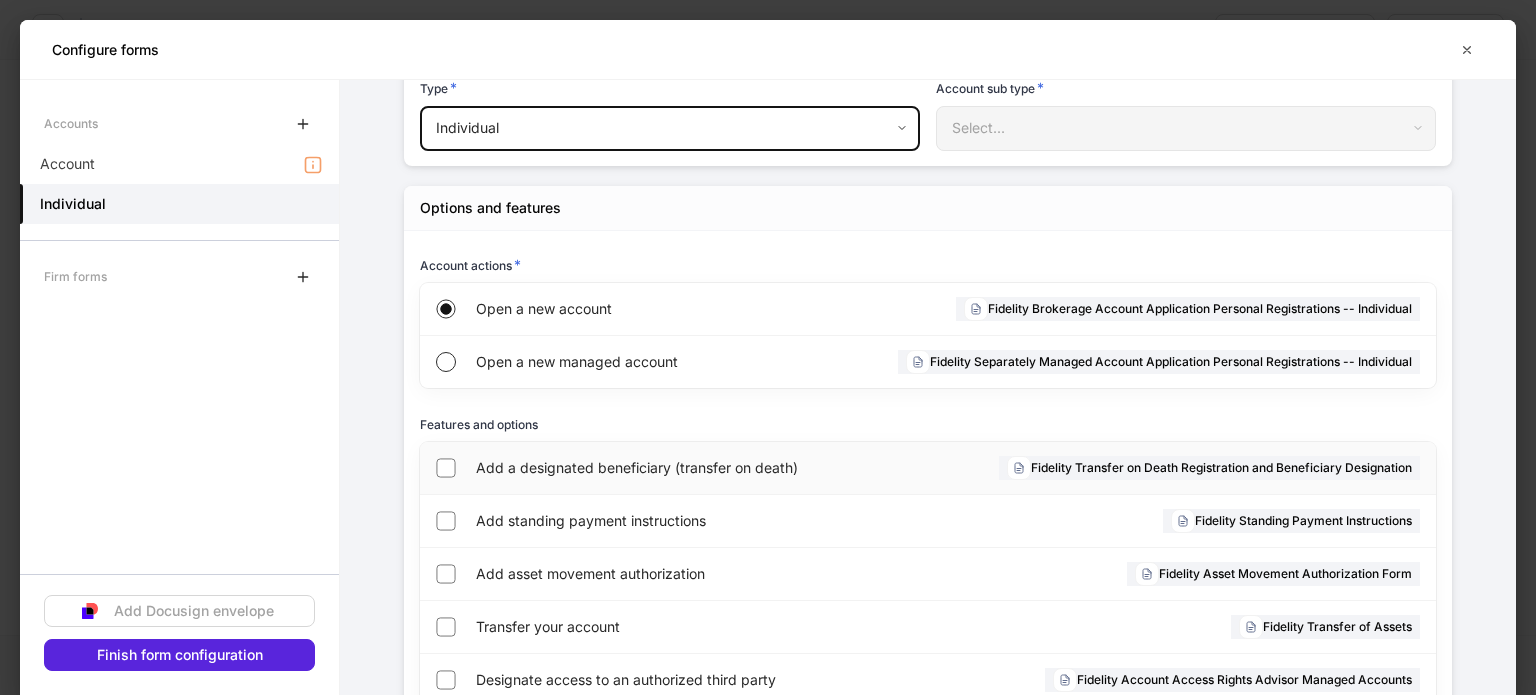 scroll, scrollTop: 400, scrollLeft: 0, axis: vertical 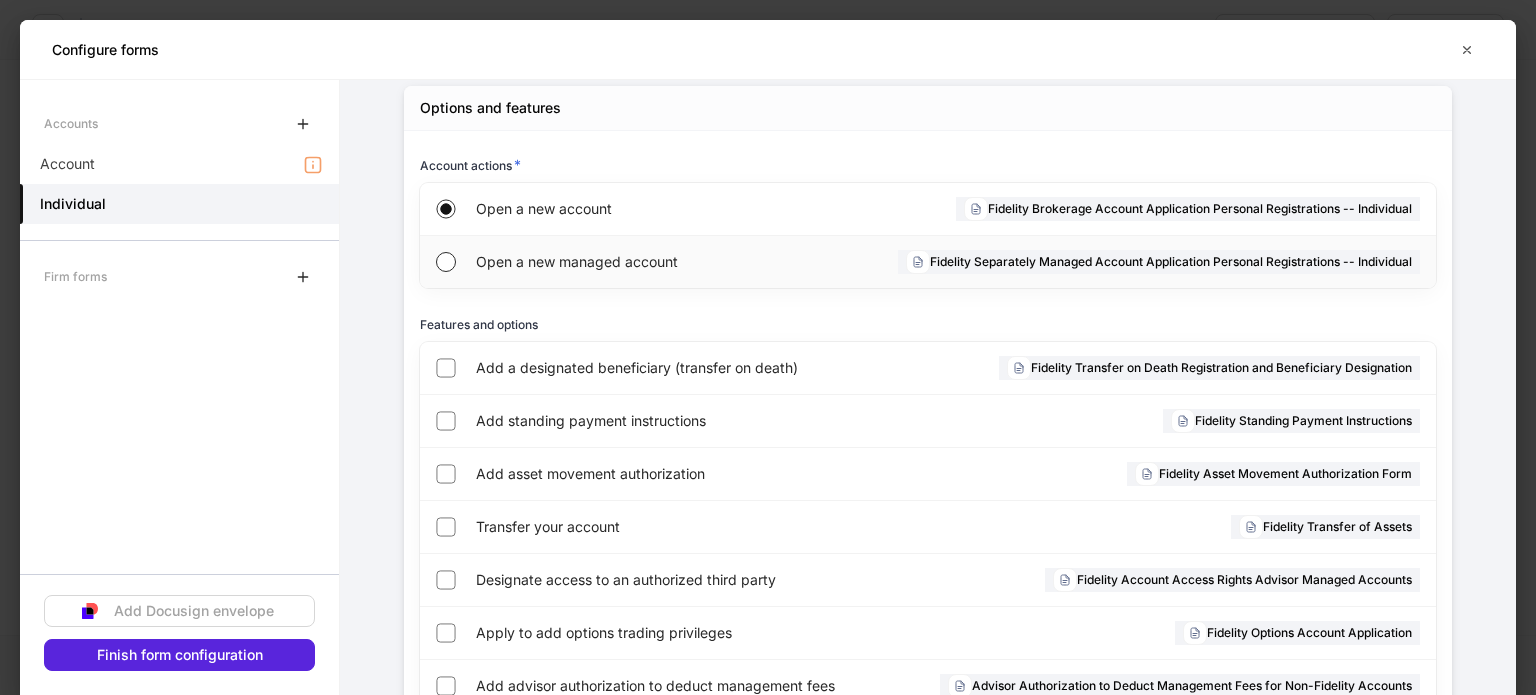 click on "Open a new managed account" at bounding box center (624, 262) 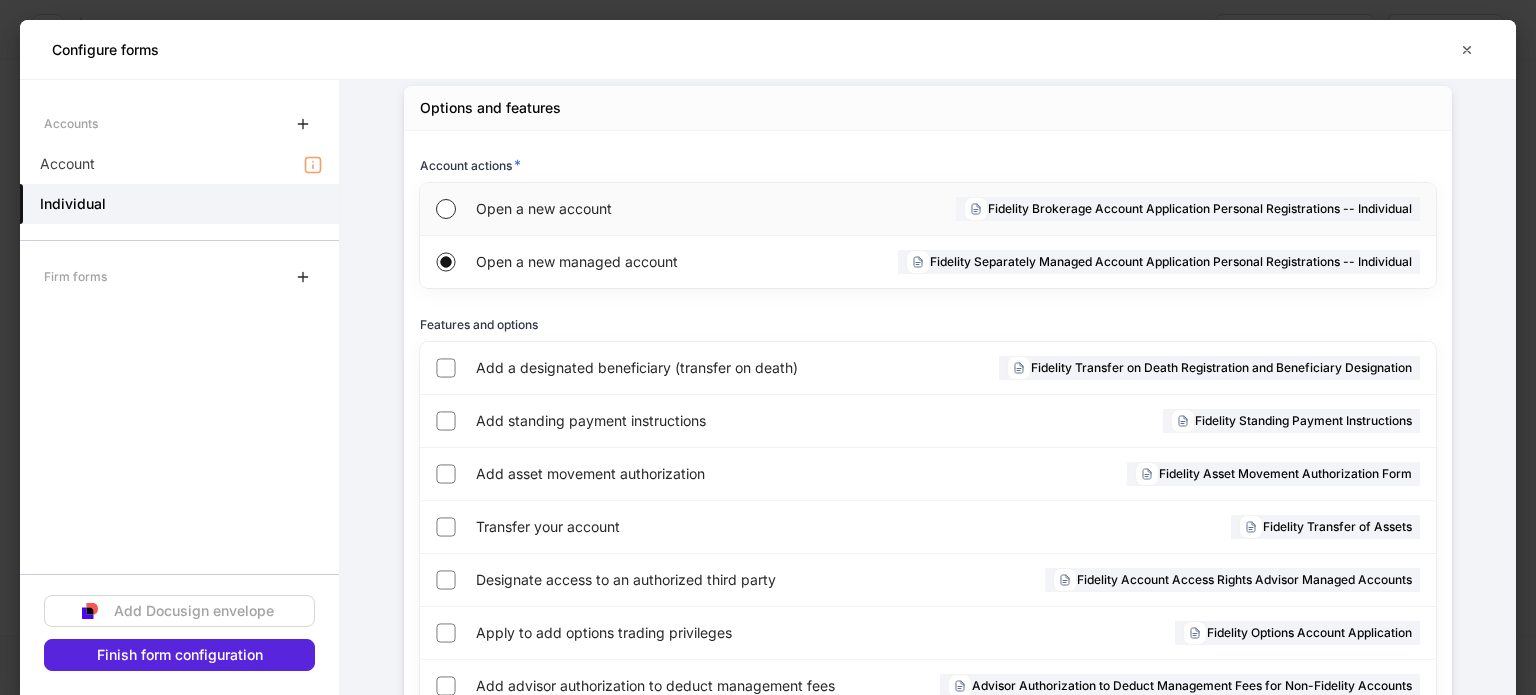 click on "Open a new account" at bounding box center (622, 209) 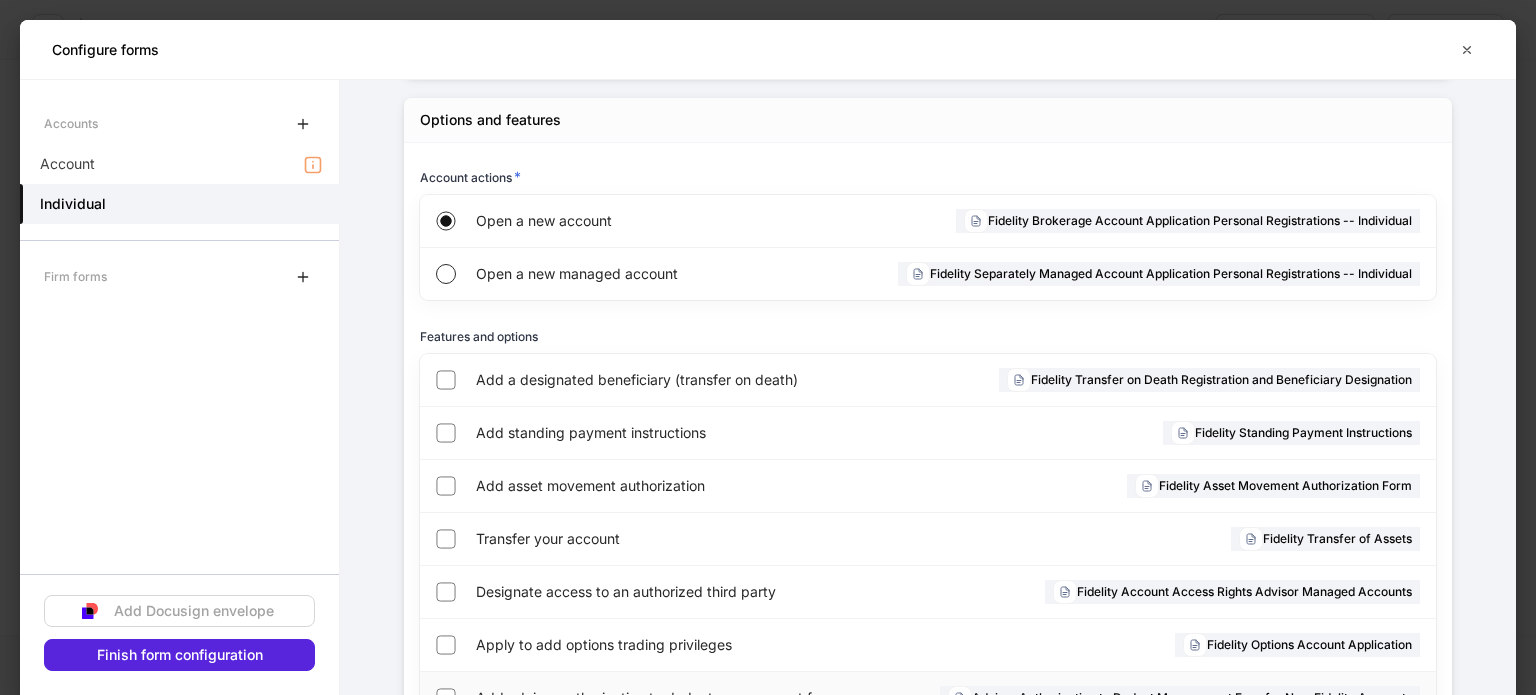 scroll, scrollTop: 376, scrollLeft: 0, axis: vertical 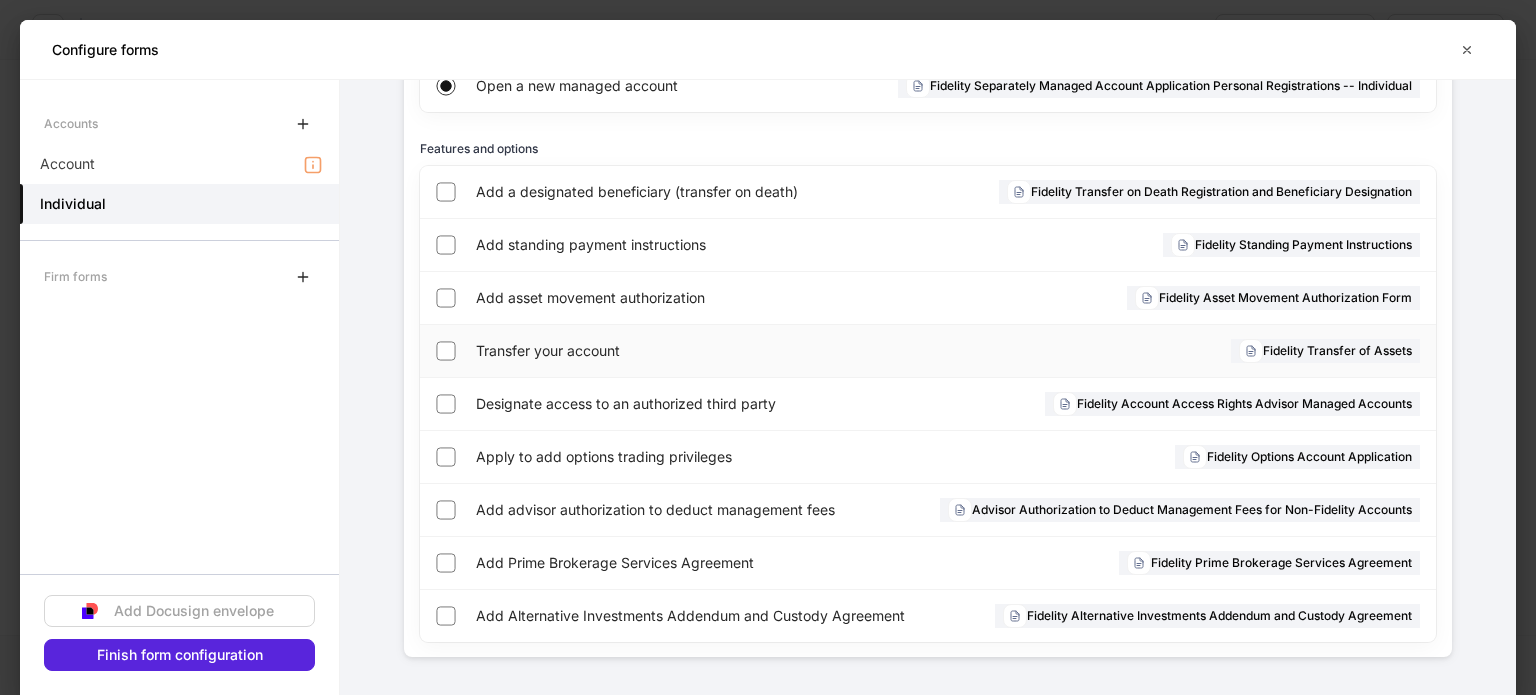 click on "Transfer your account Fidelity Transfer of Assets" at bounding box center (928, 351) 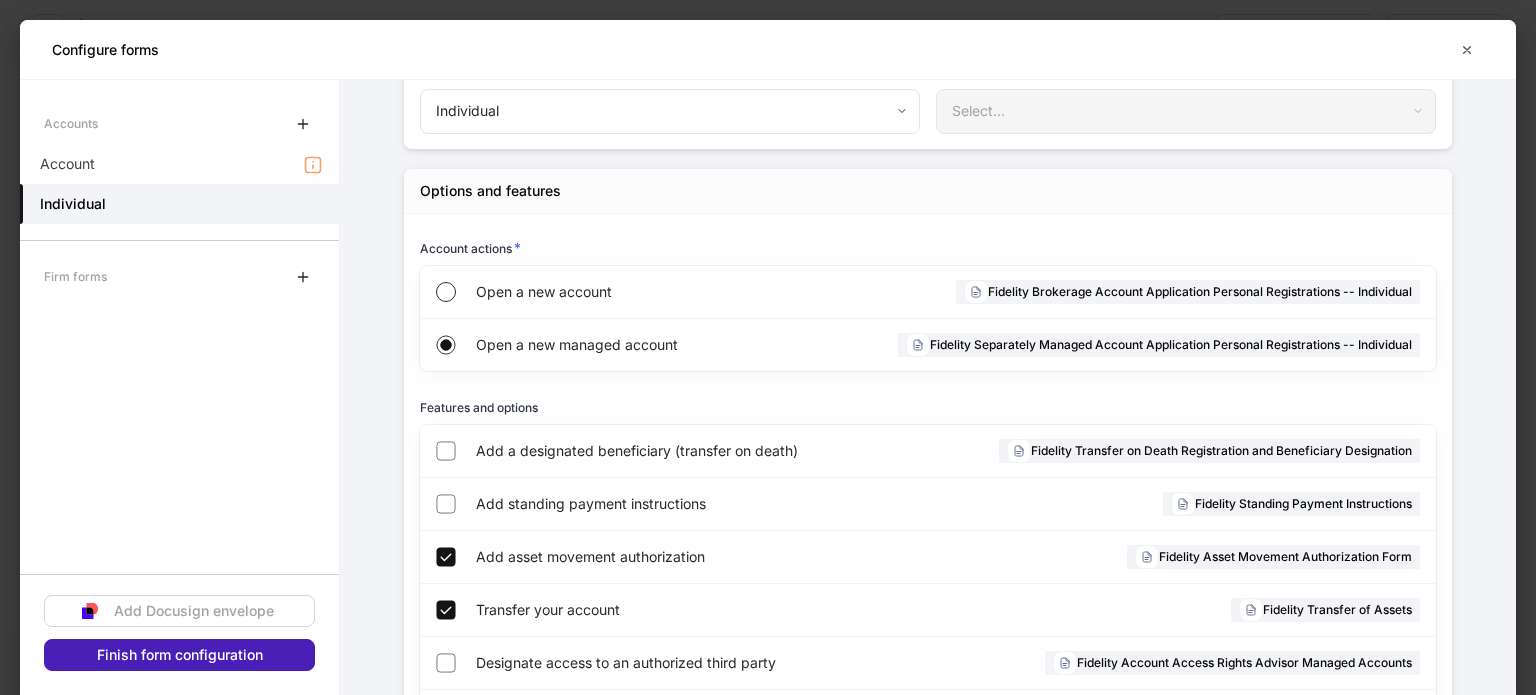 scroll, scrollTop: 376, scrollLeft: 0, axis: vertical 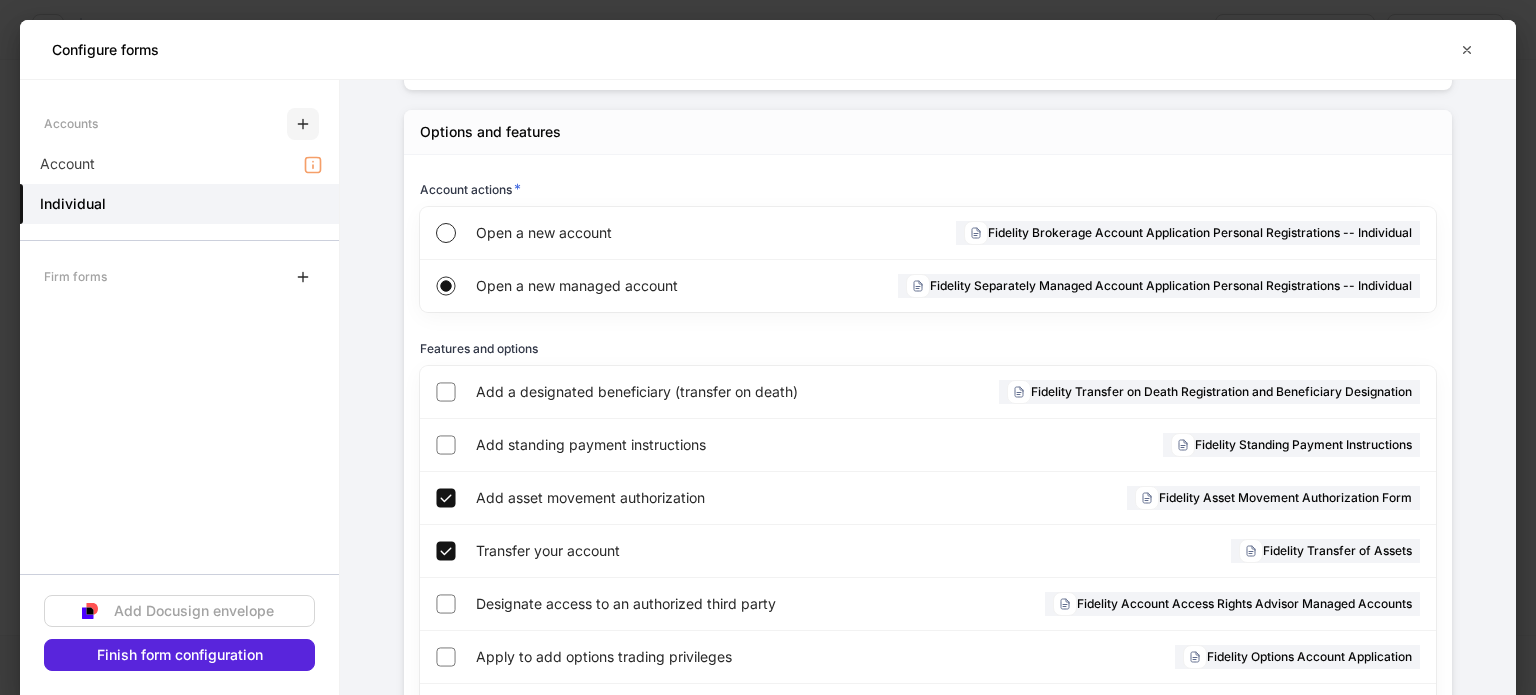click at bounding box center (303, 124) 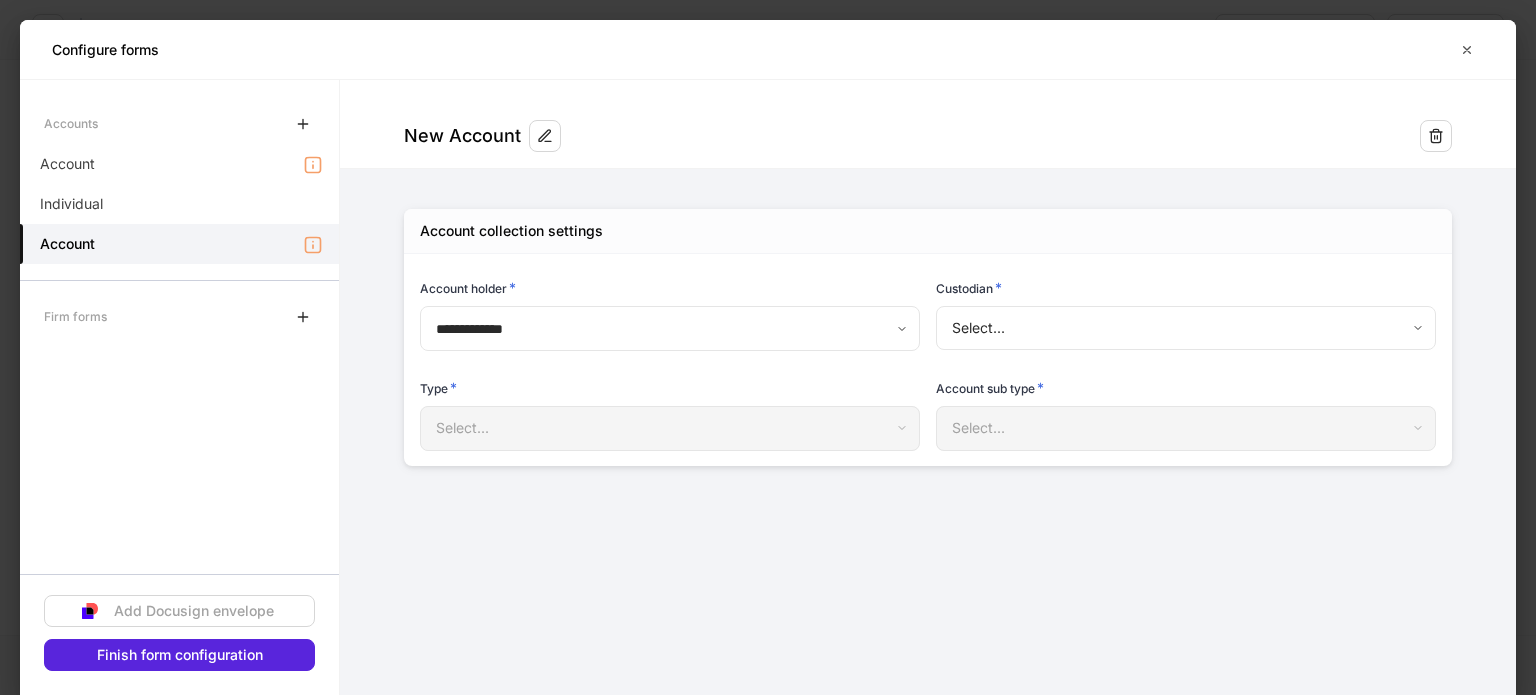 click on "Account sub type * Select... ​" at bounding box center [1178, 403] 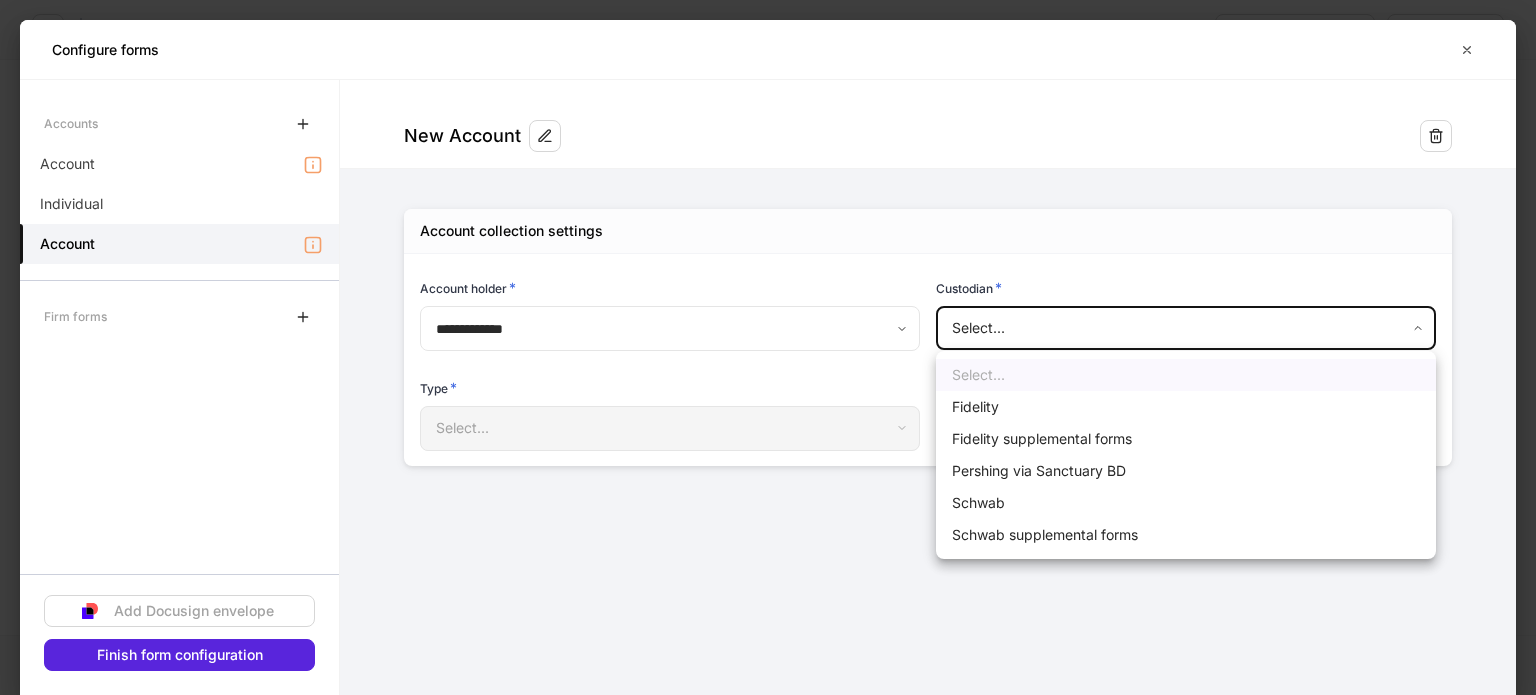 click on "**********" at bounding box center [768, 347] 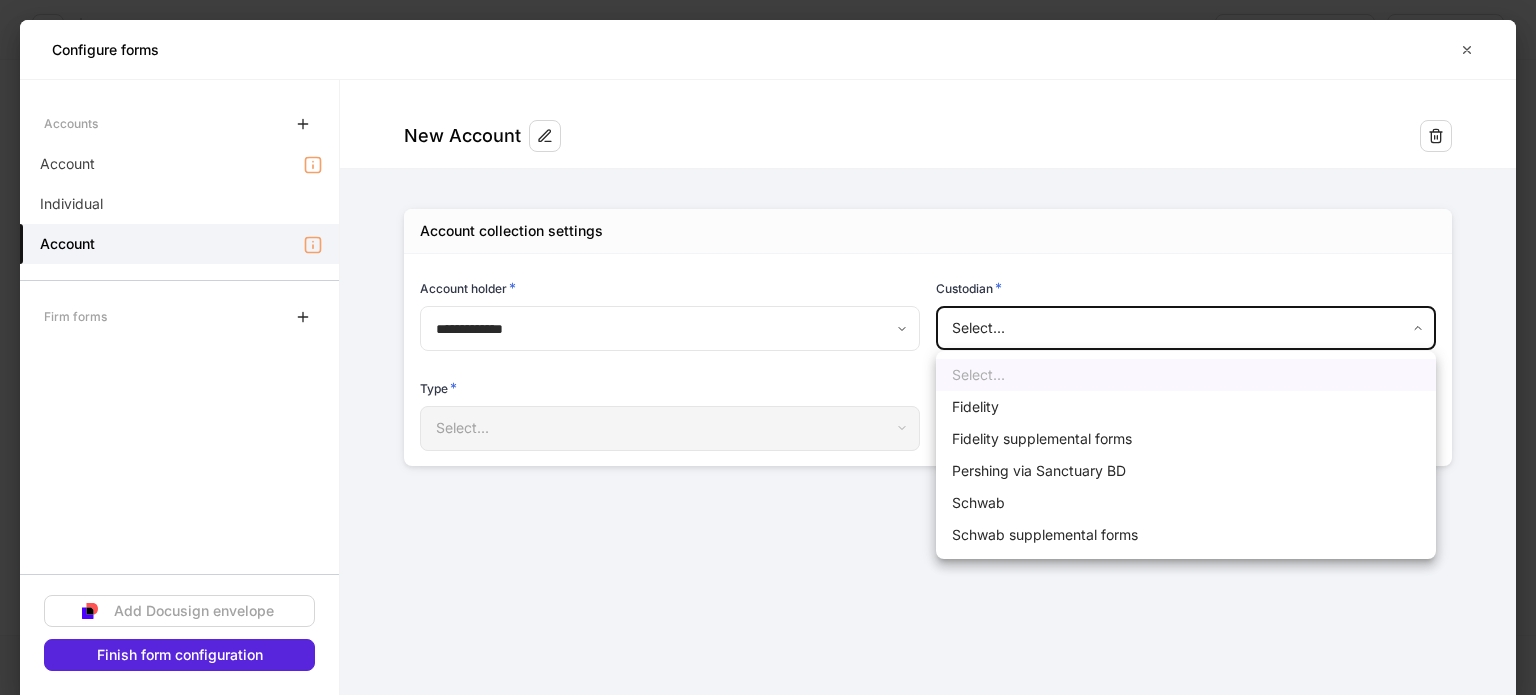 click on "Fidelity supplemental forms" at bounding box center [1186, 439] 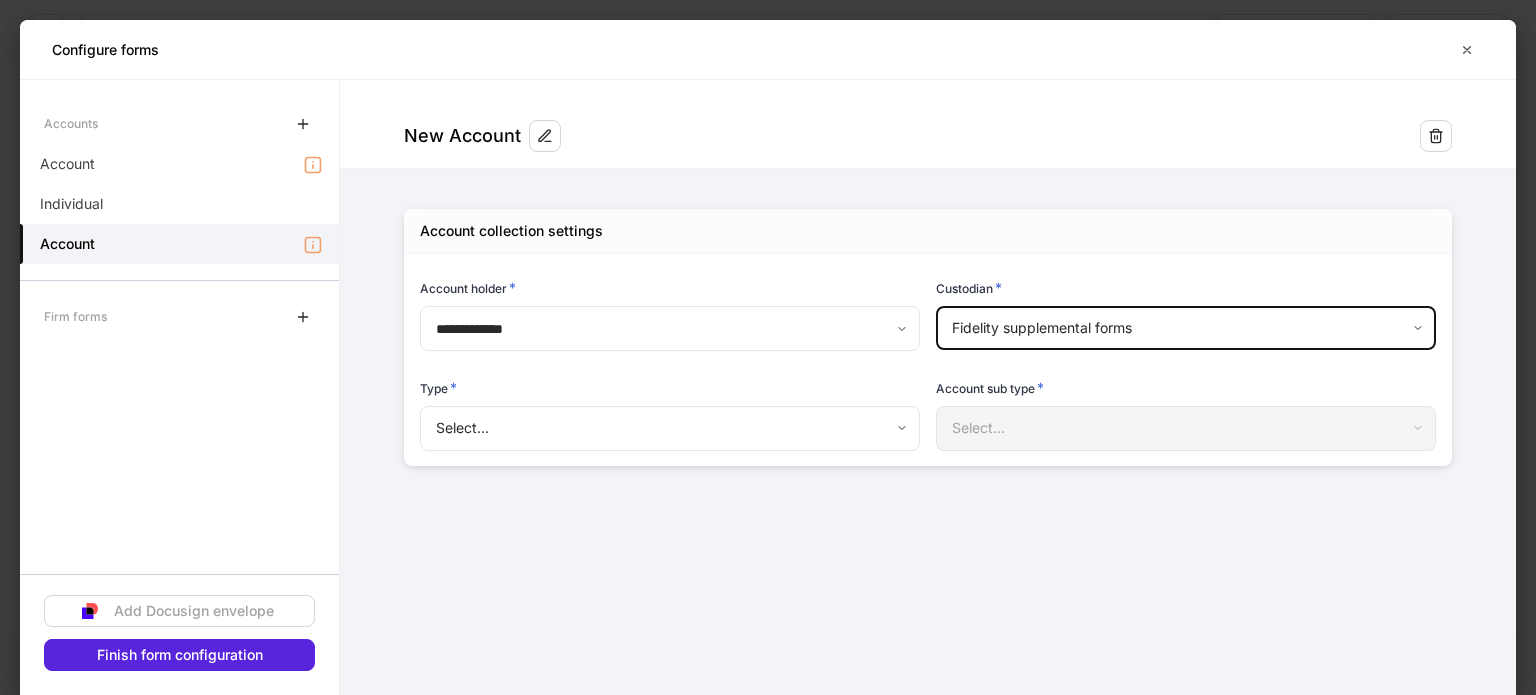 click on "**********" at bounding box center [768, 347] 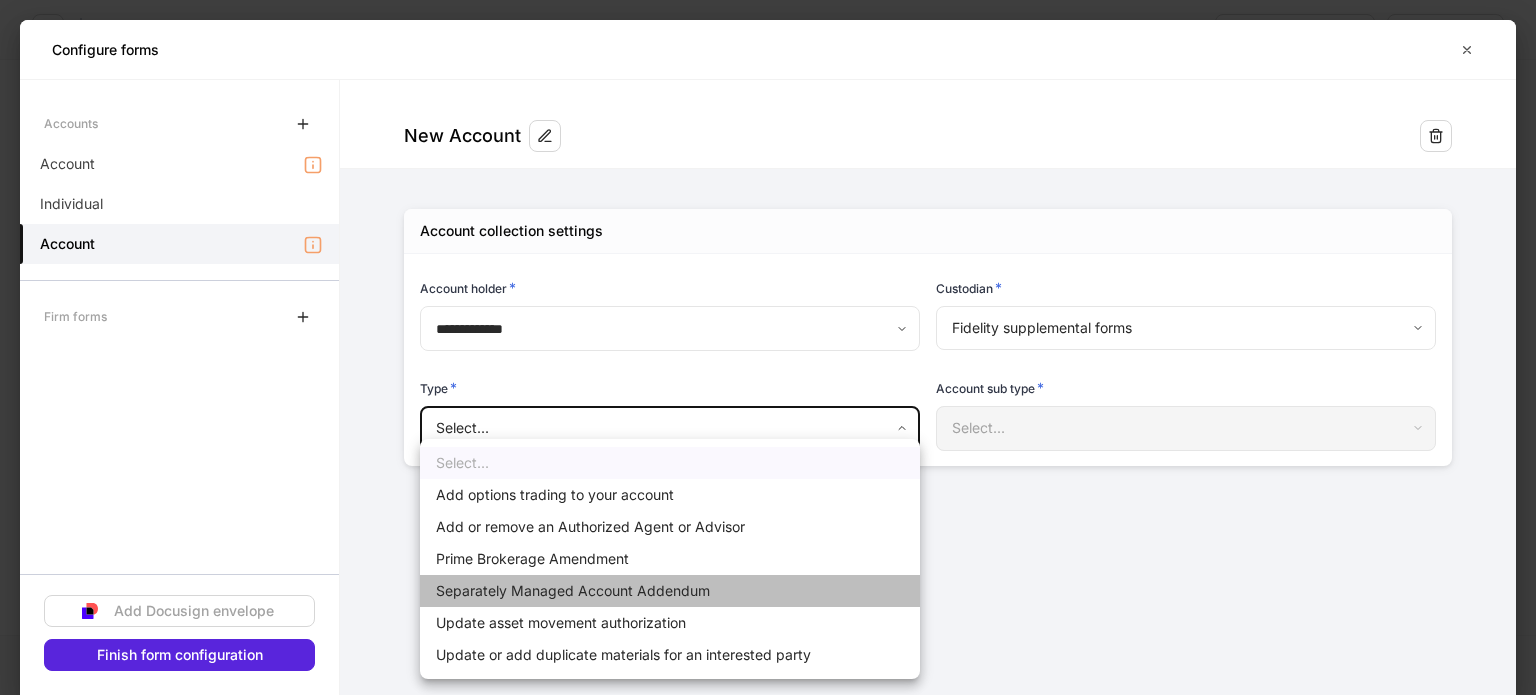 click on "Separately Managed Account Addendum" at bounding box center [670, 591] 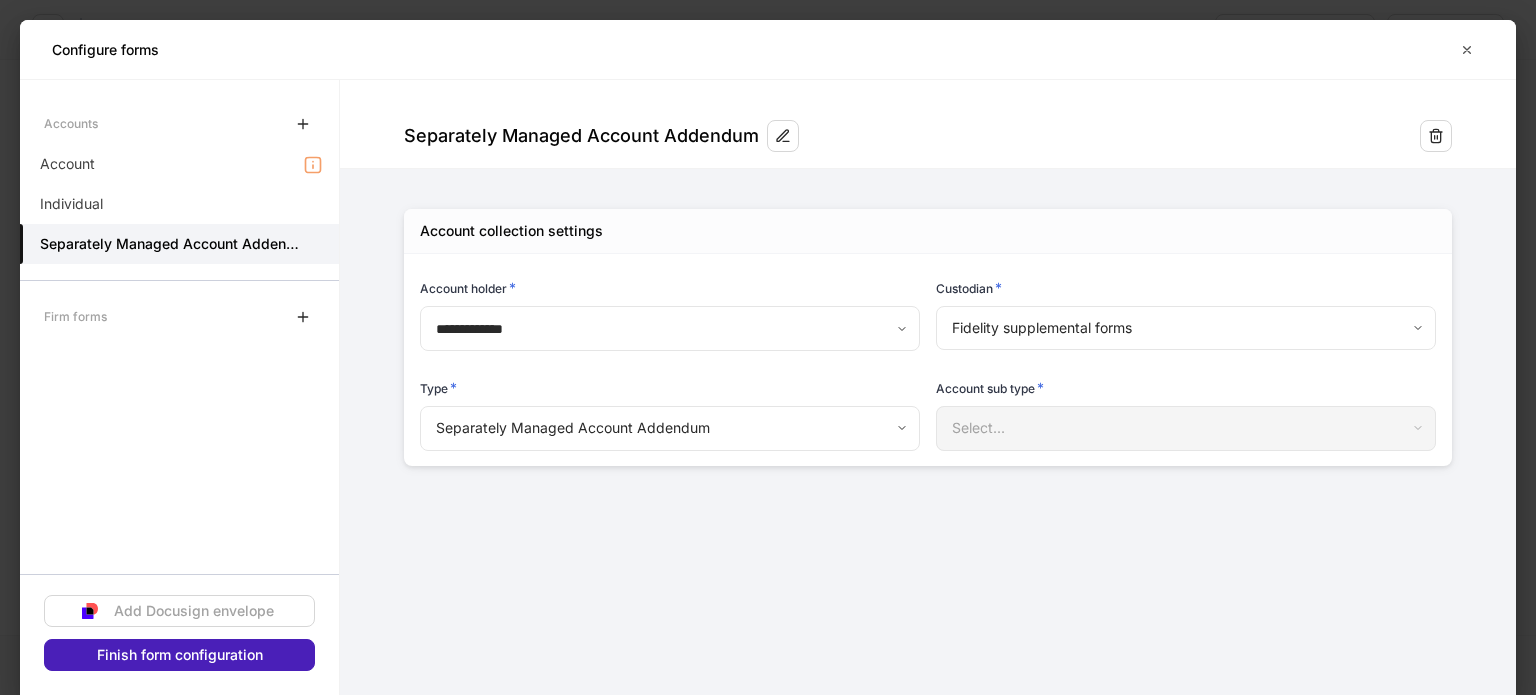 click on "Finish form configuration" at bounding box center [180, 655] 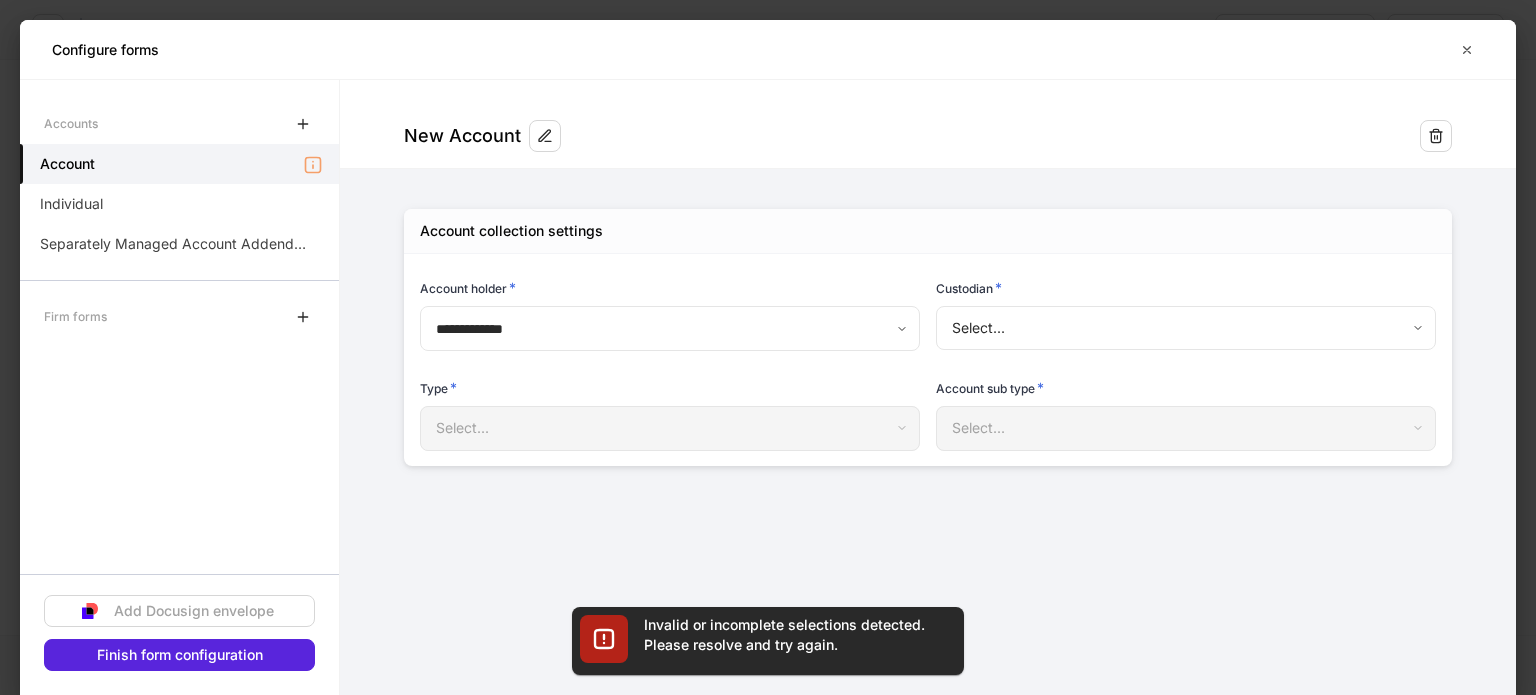 click on "New Account" at bounding box center [928, 124] 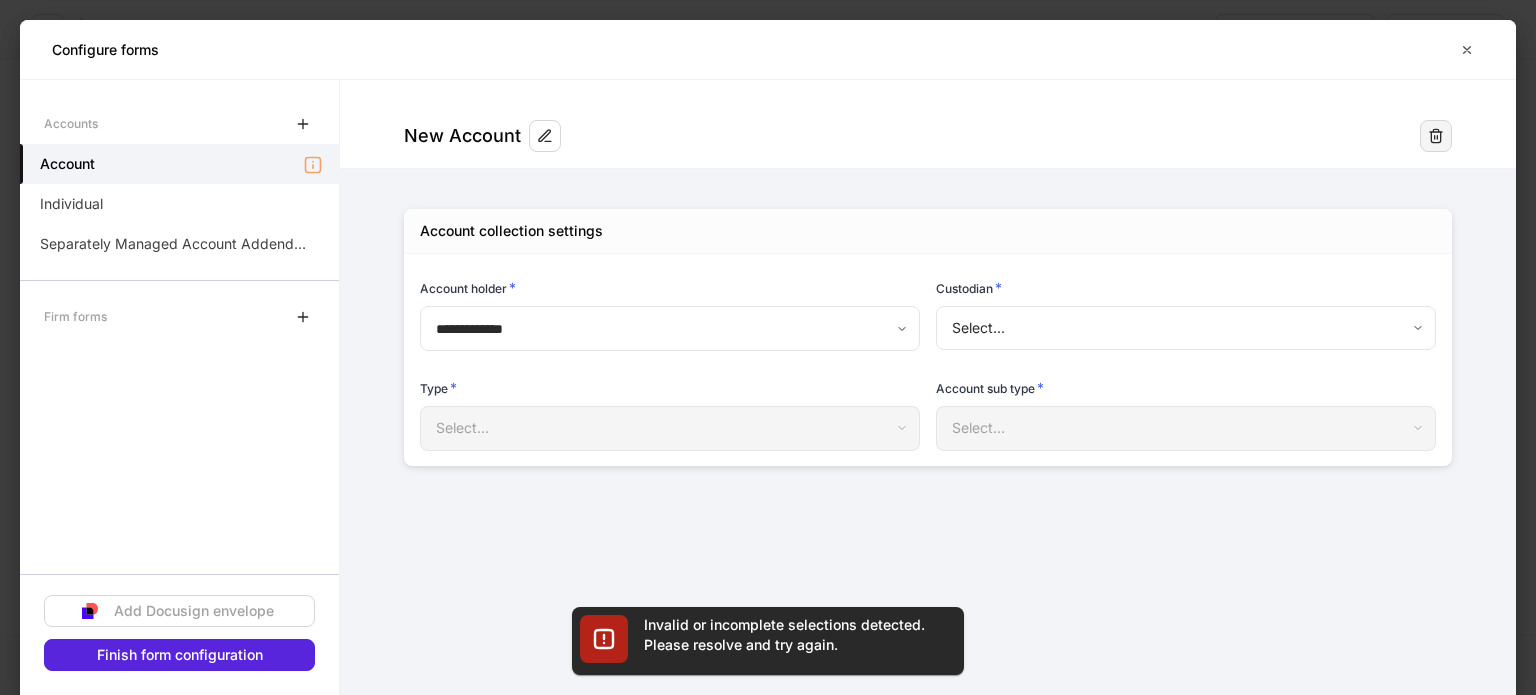 click at bounding box center [1436, 136] 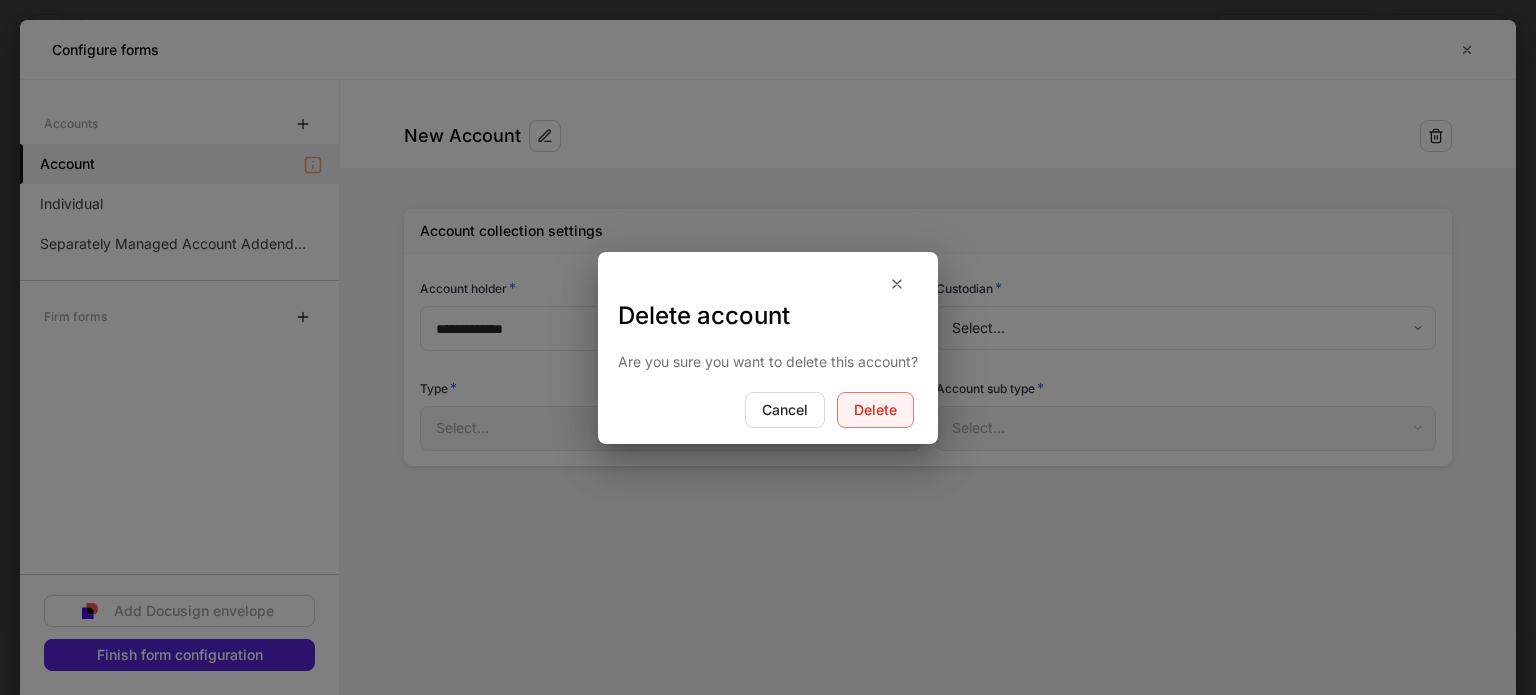 drag, startPoint x: 927, startPoint y: 416, endPoint x: 909, endPoint y: 415, distance: 18.027756 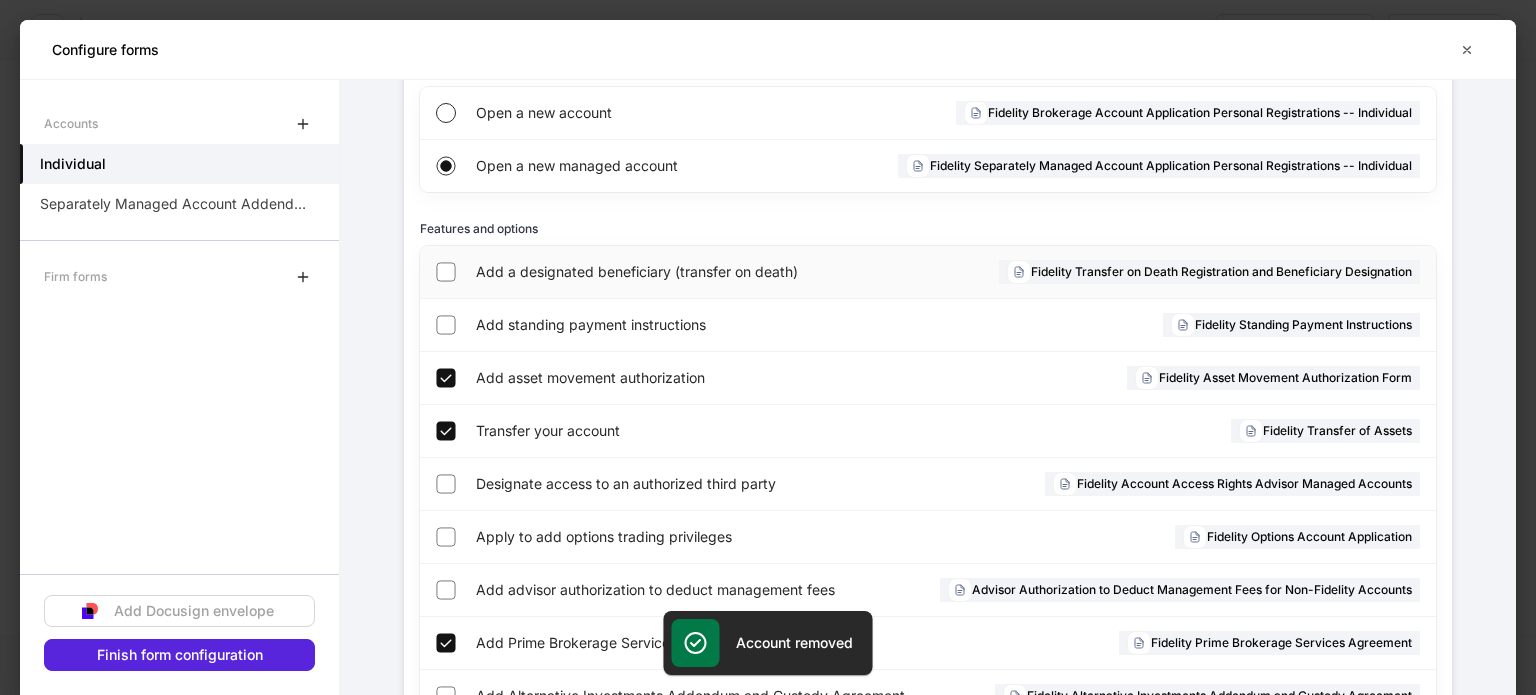 scroll, scrollTop: 576, scrollLeft: 0, axis: vertical 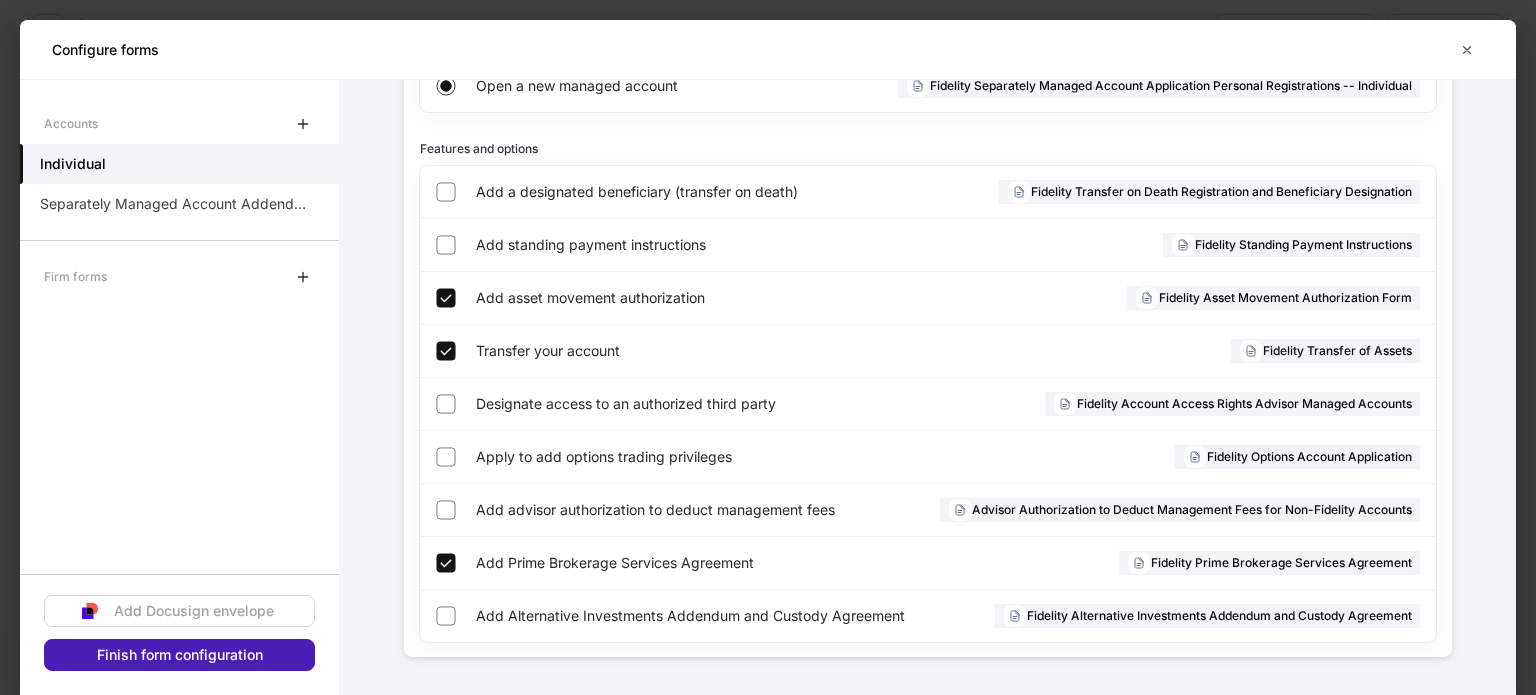 click on "Finish form configuration" at bounding box center [180, 655] 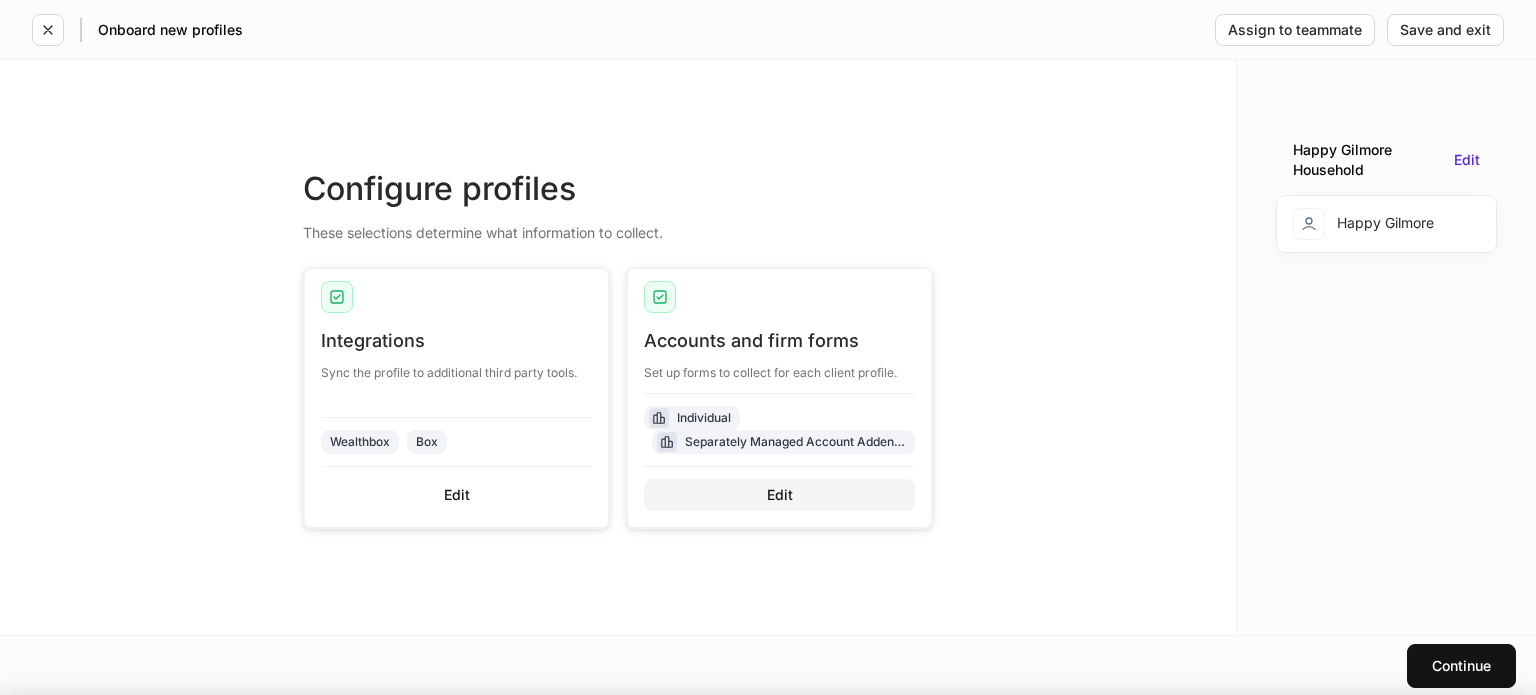 scroll, scrollTop: 556, scrollLeft: 0, axis: vertical 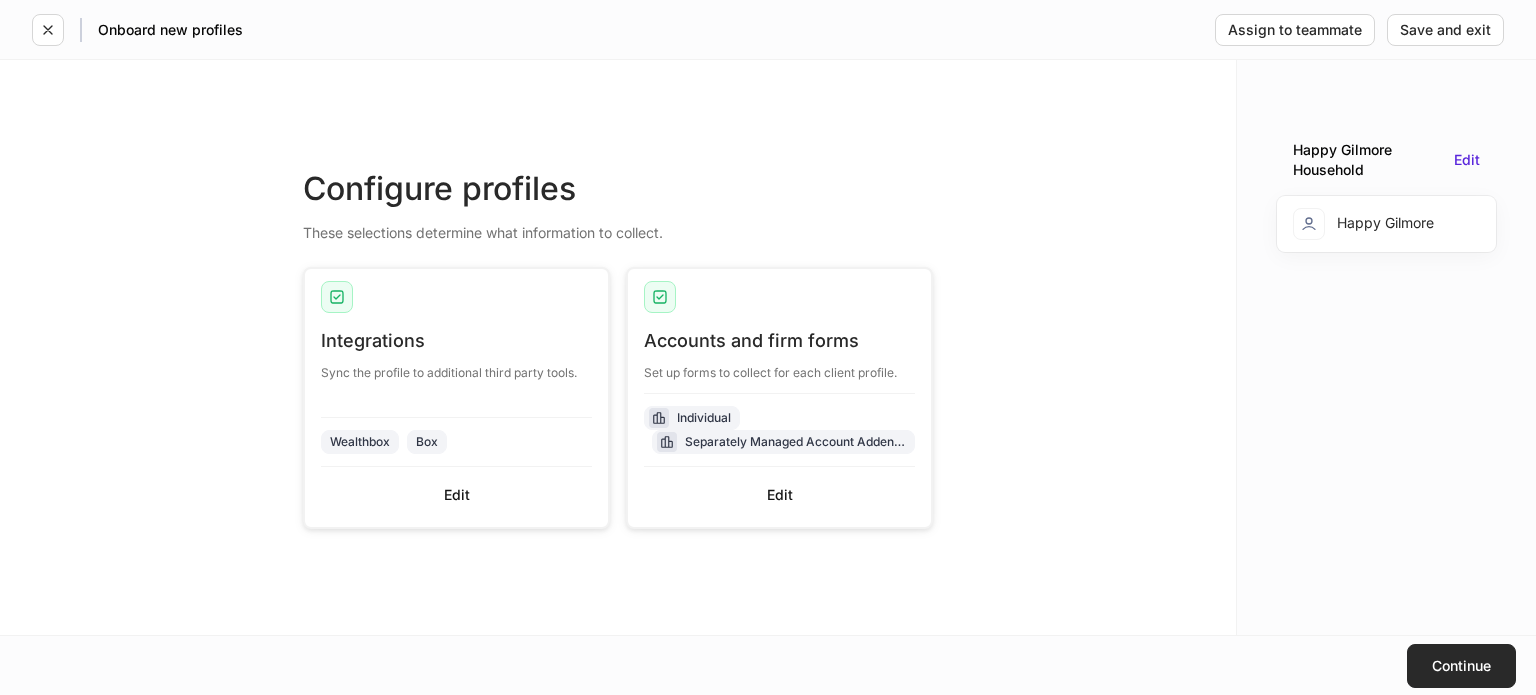 click on "Continue" at bounding box center [1461, 666] 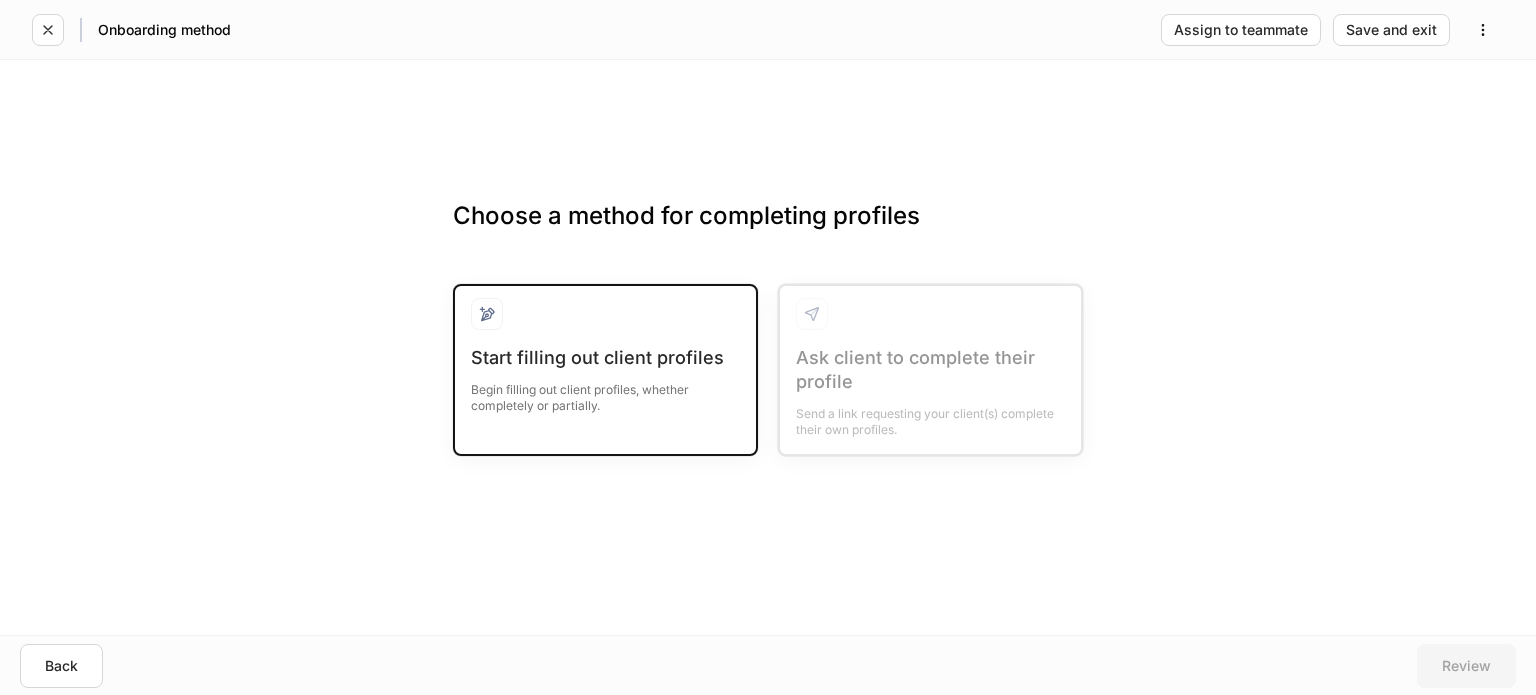 click on "Begin filling out client profiles, whether completely or partially." at bounding box center [605, 392] 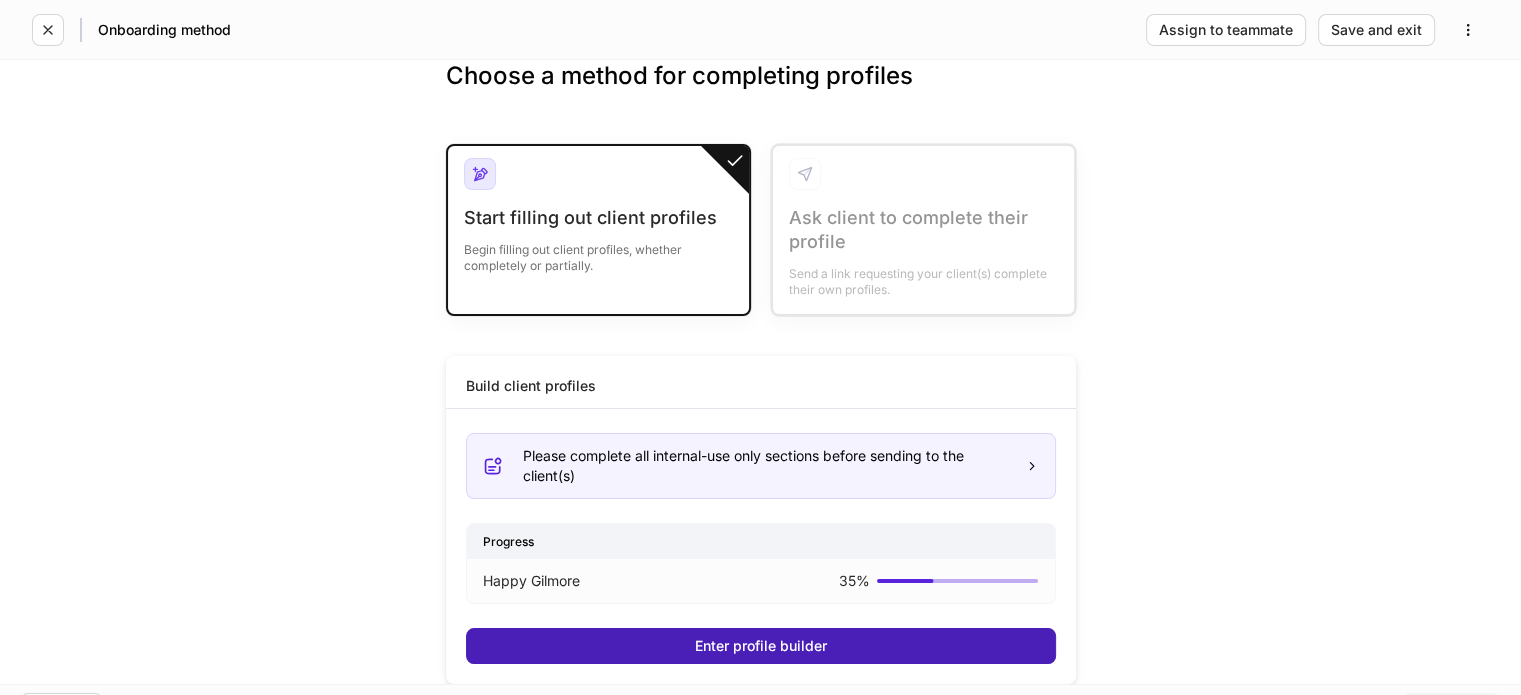 click on "Enter profile builder" at bounding box center [761, 646] 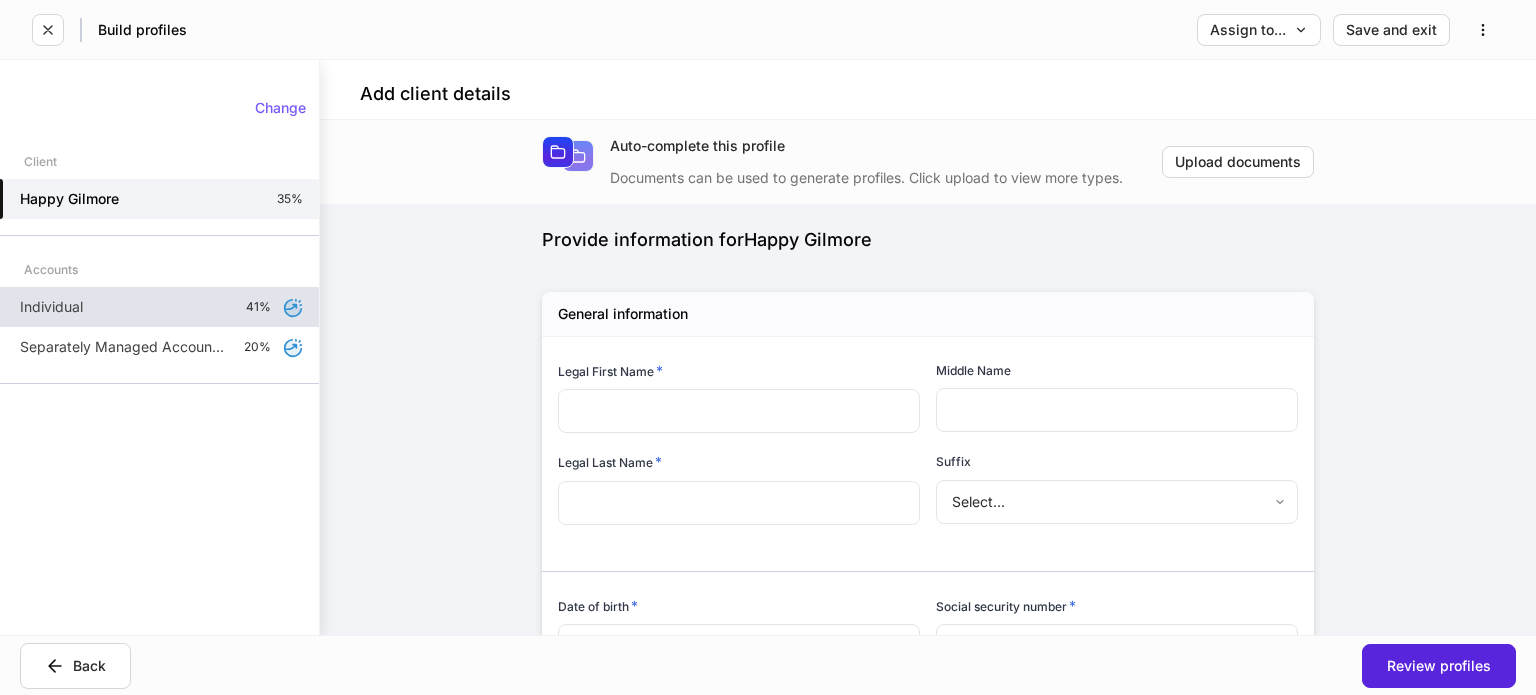 type on "*****" 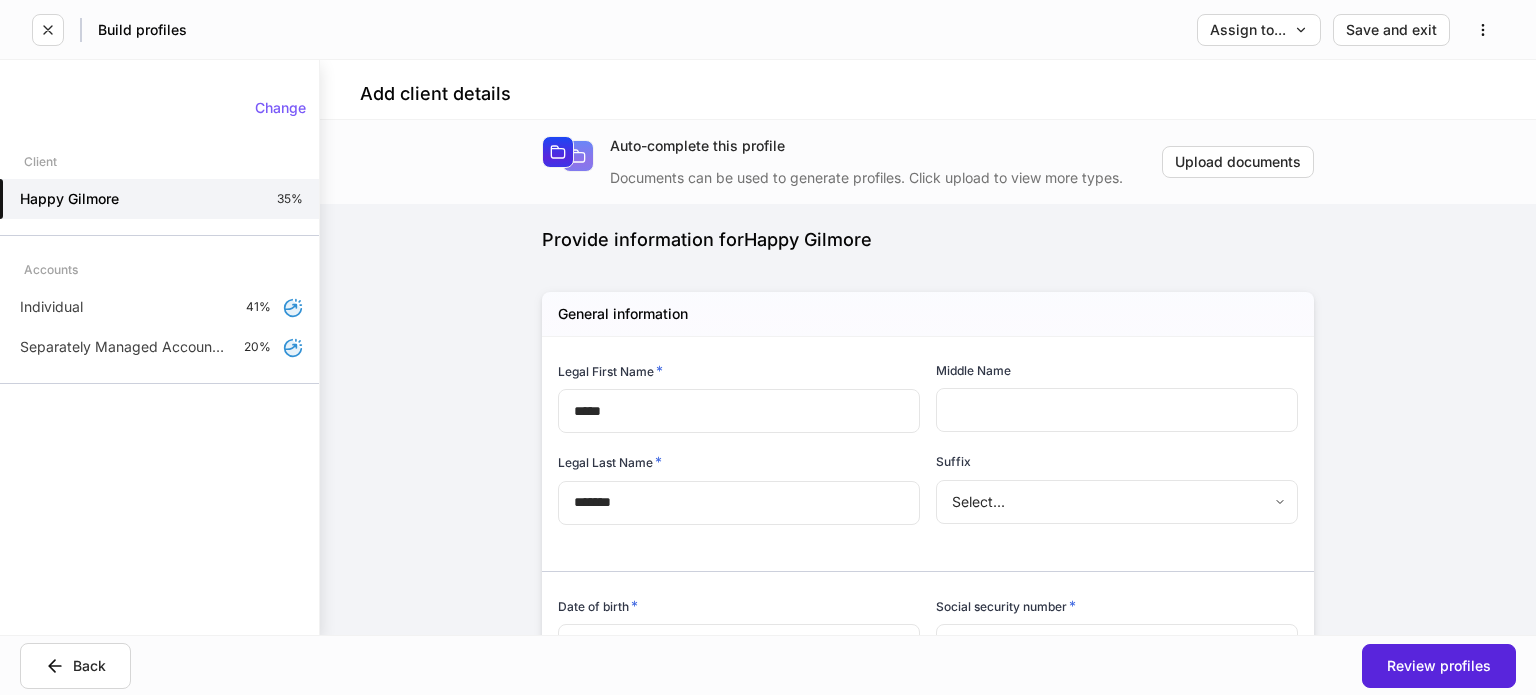 scroll, scrollTop: 100, scrollLeft: 0, axis: vertical 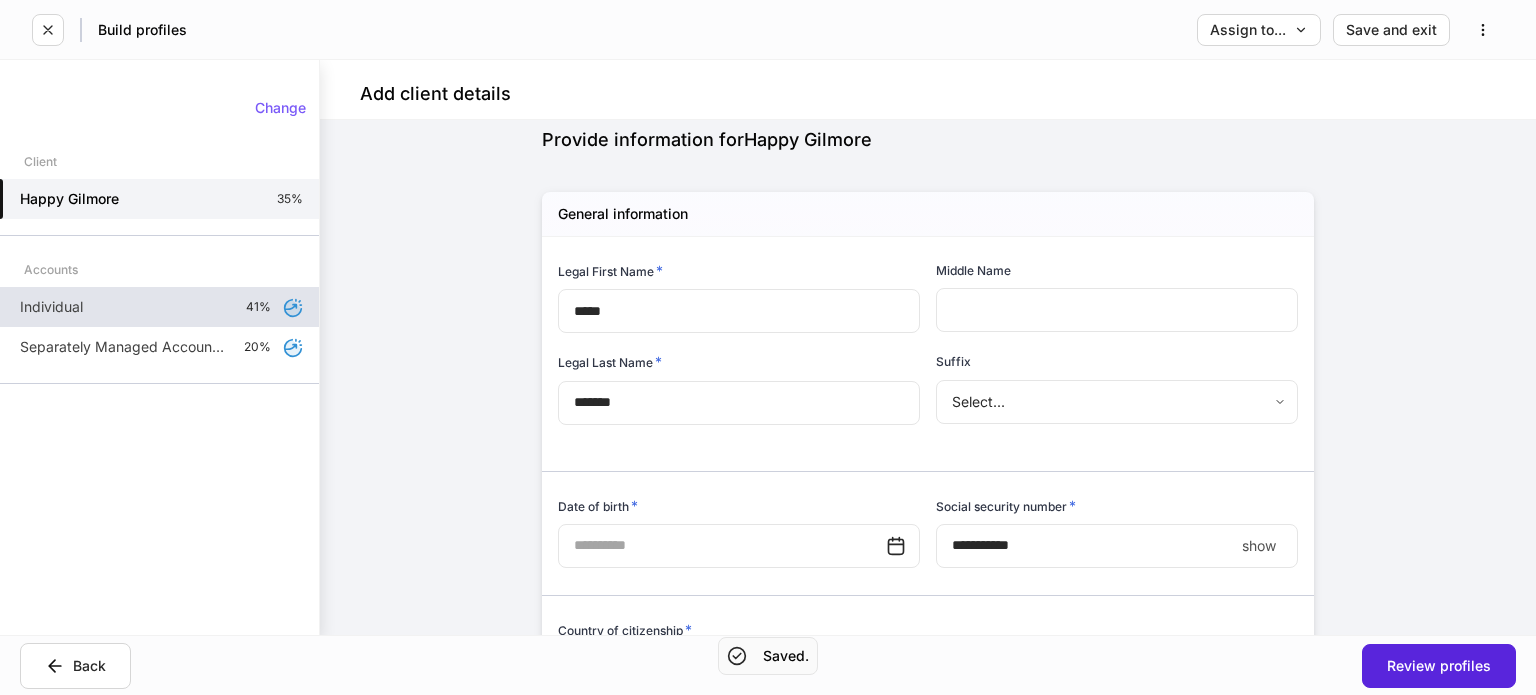 click on "Individual 41%" at bounding box center [159, 307] 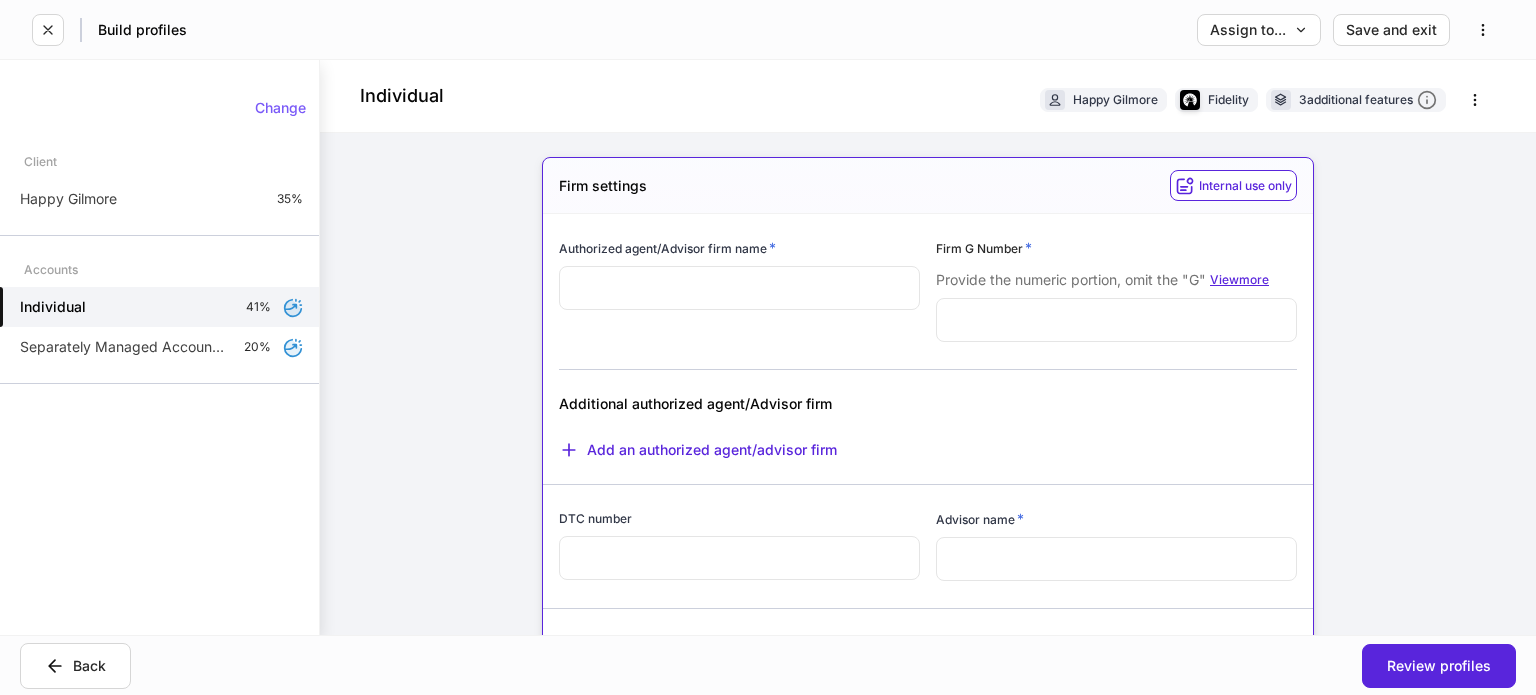 click on "View  more" at bounding box center [1239, 280] 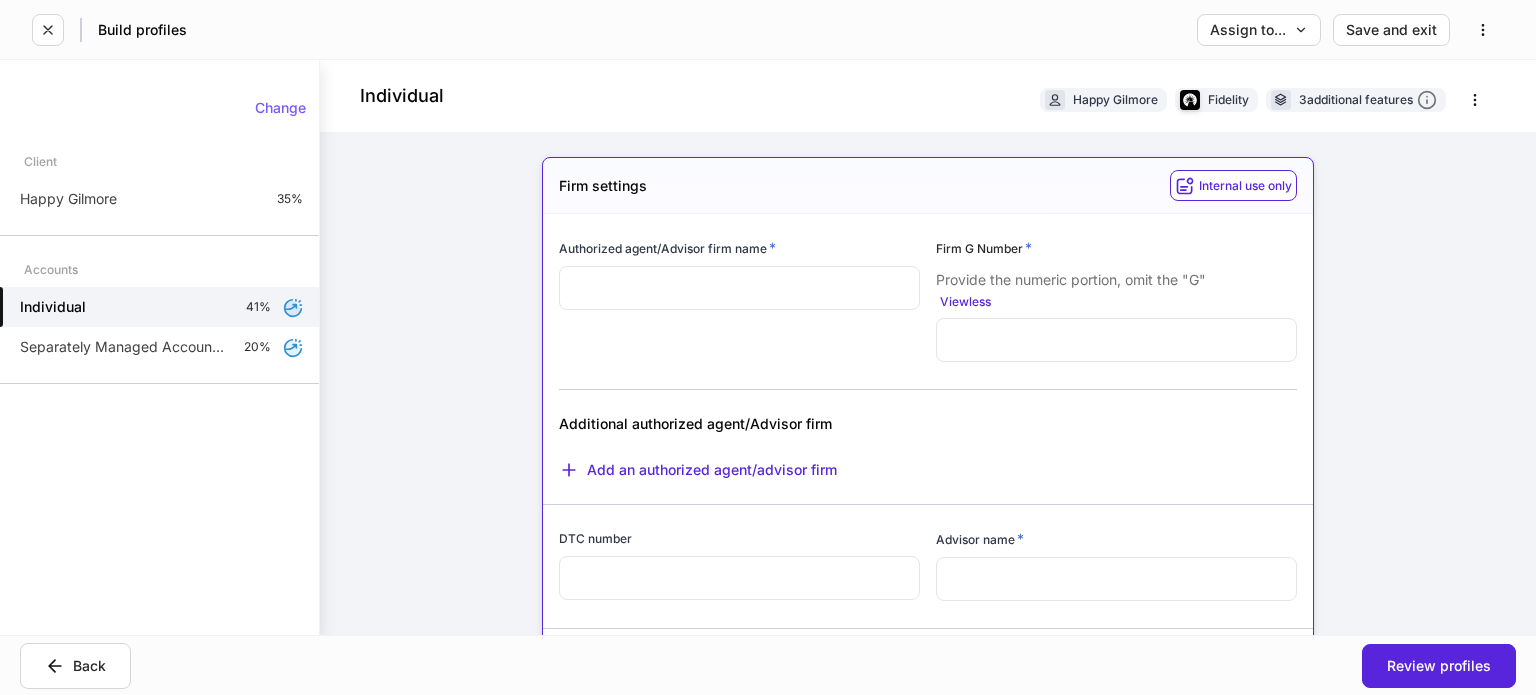 click at bounding box center [1116, 340] 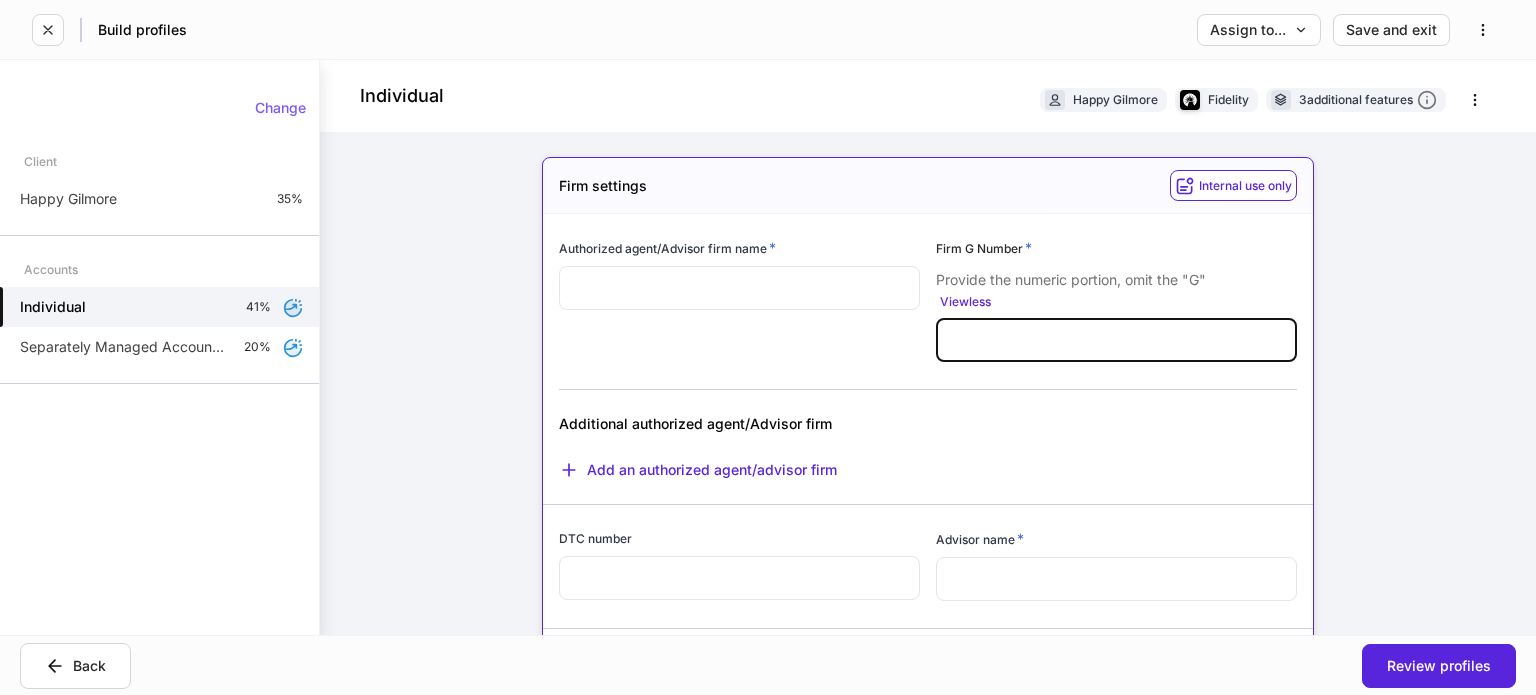 click on "Firm G Number * Provide the numeric portion, omit the "G" View  less ​" at bounding box center [1116, 301] 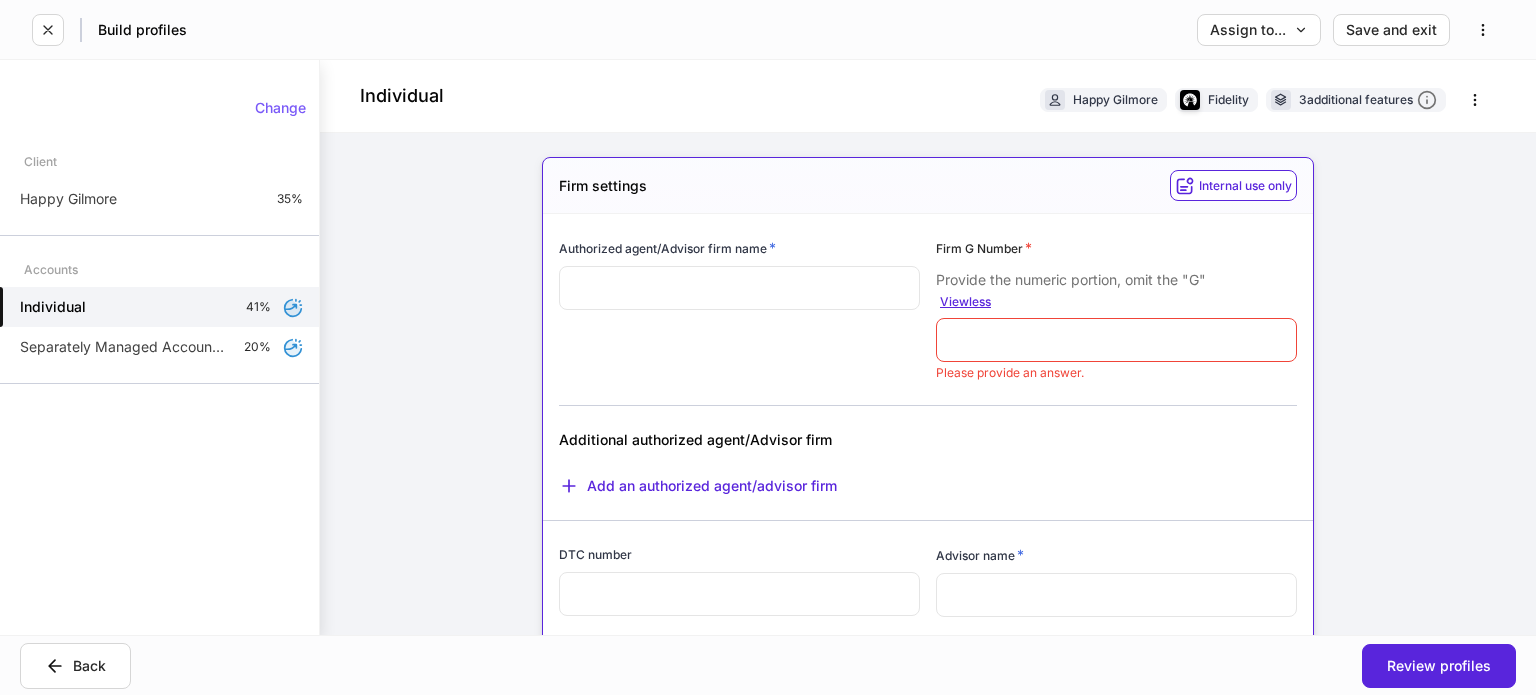click on "View  less" at bounding box center (965, 302) 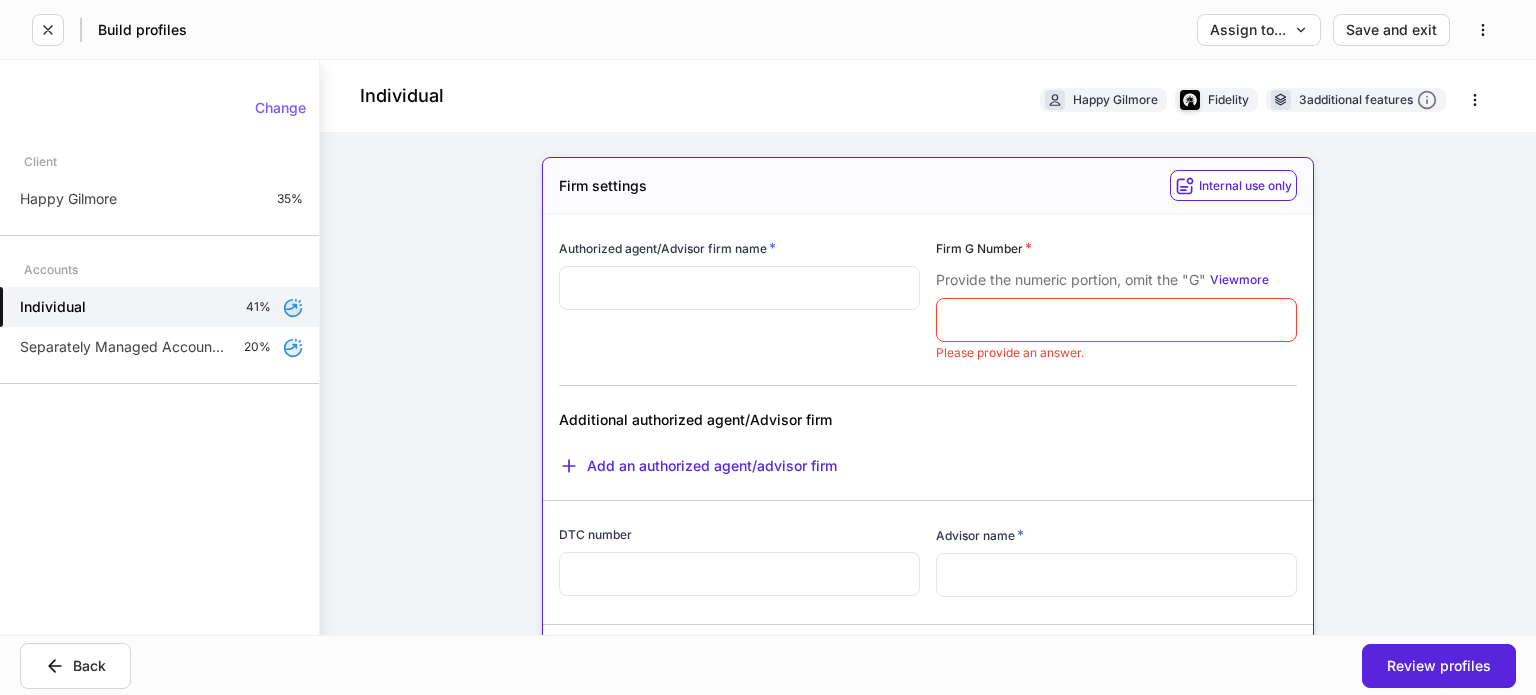 click at bounding box center (920, 373) 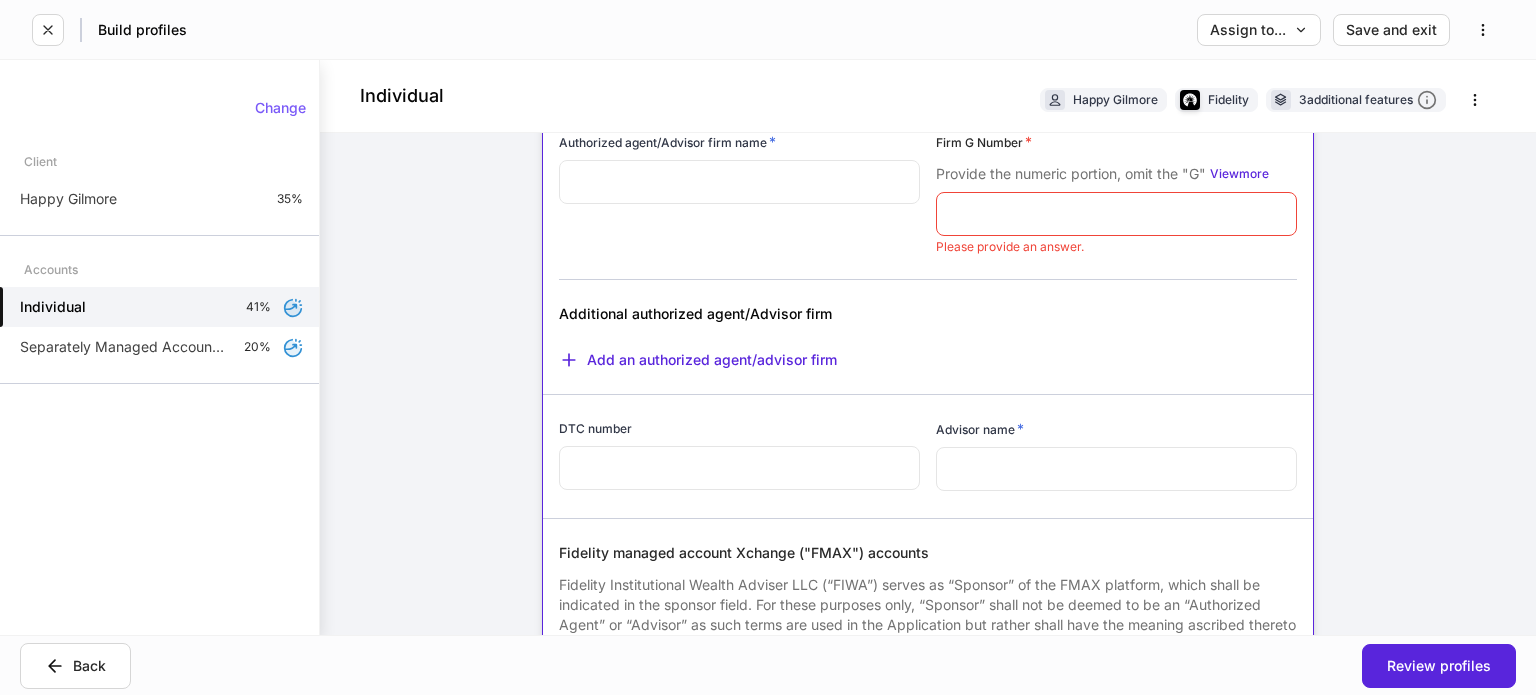 scroll, scrollTop: 0, scrollLeft: 0, axis: both 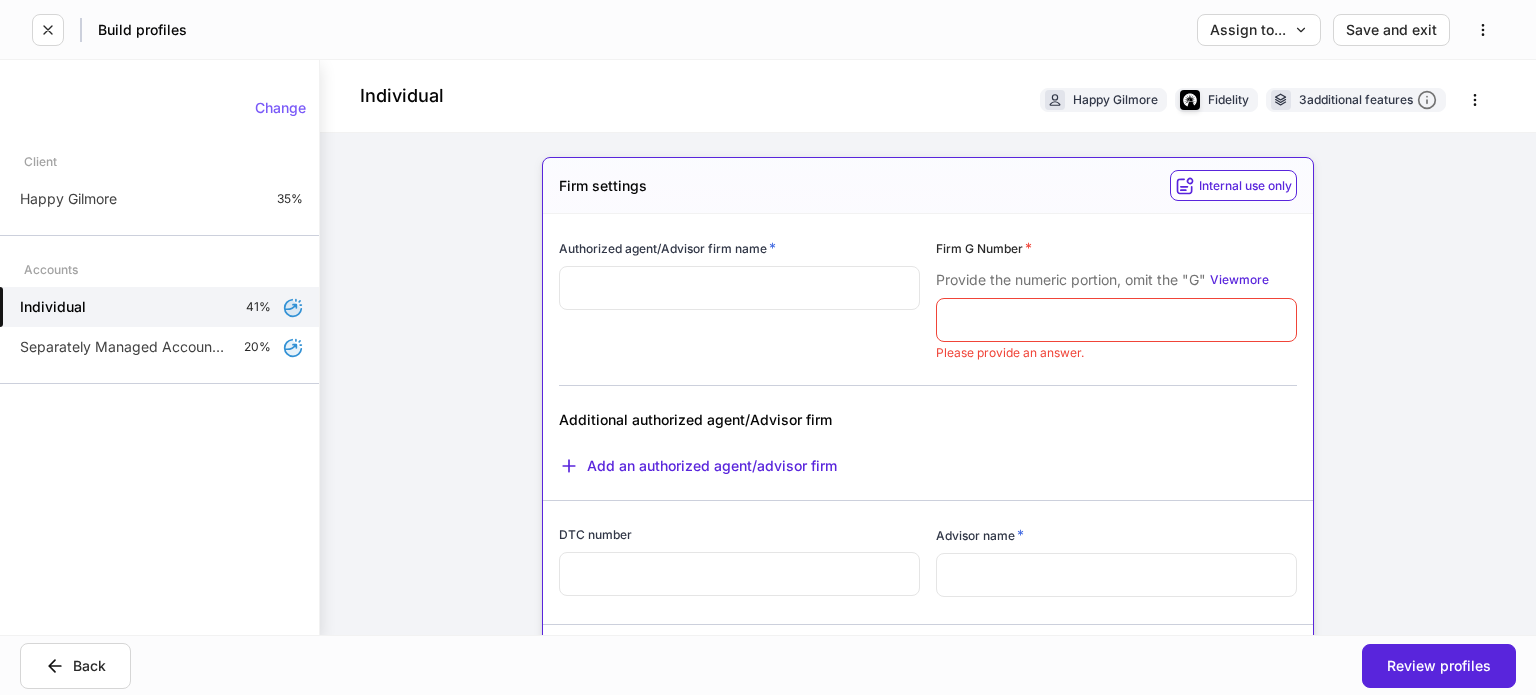 click at bounding box center (739, 288) 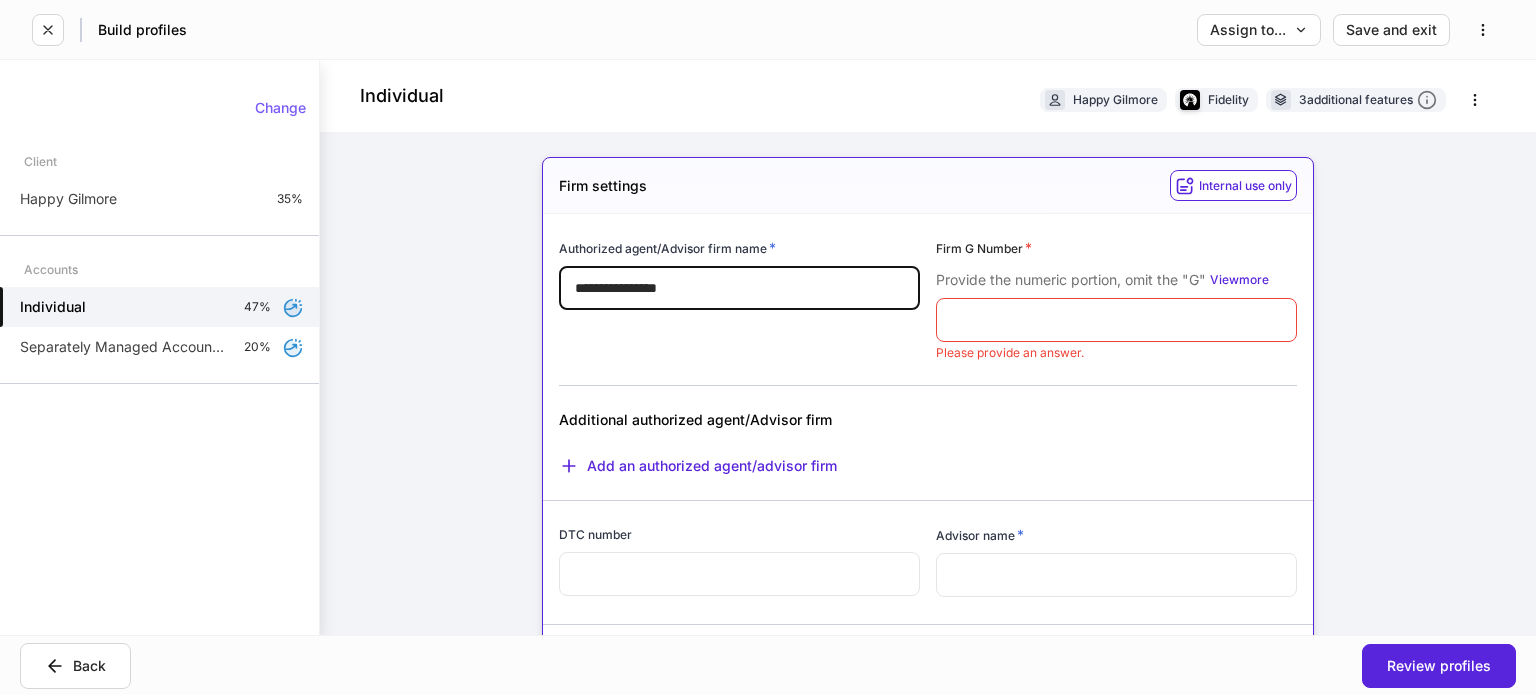 drag, startPoint x: 745, startPoint y: 296, endPoint x: 638, endPoint y: 285, distance: 107.563934 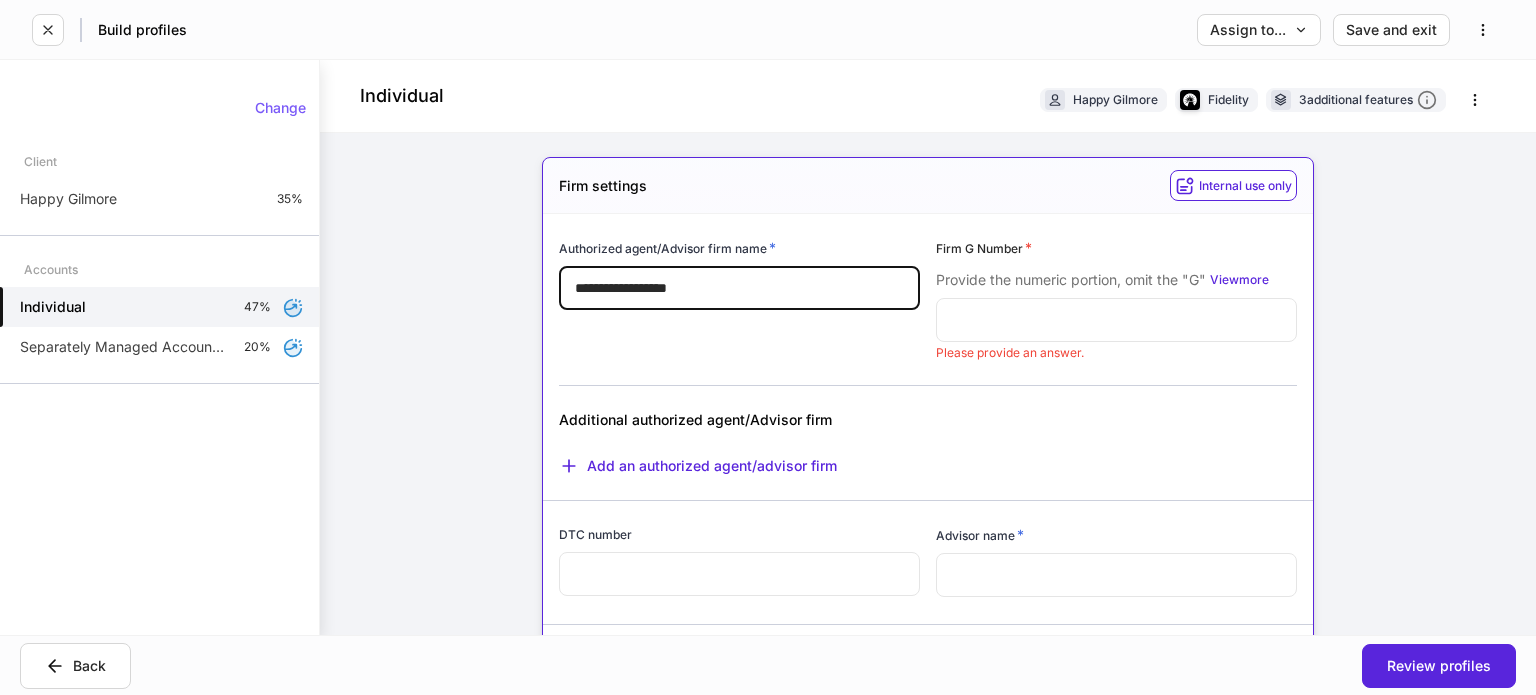 type on "**********" 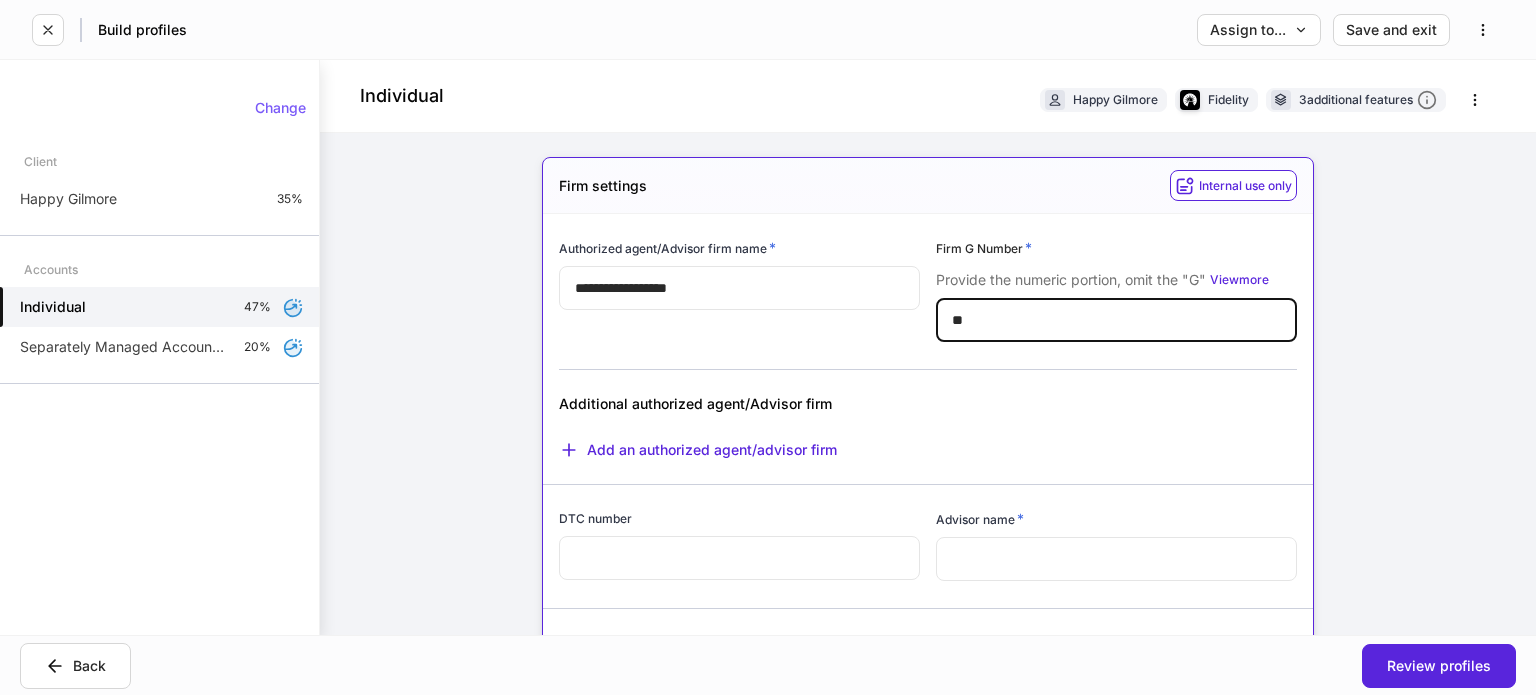 type on "*" 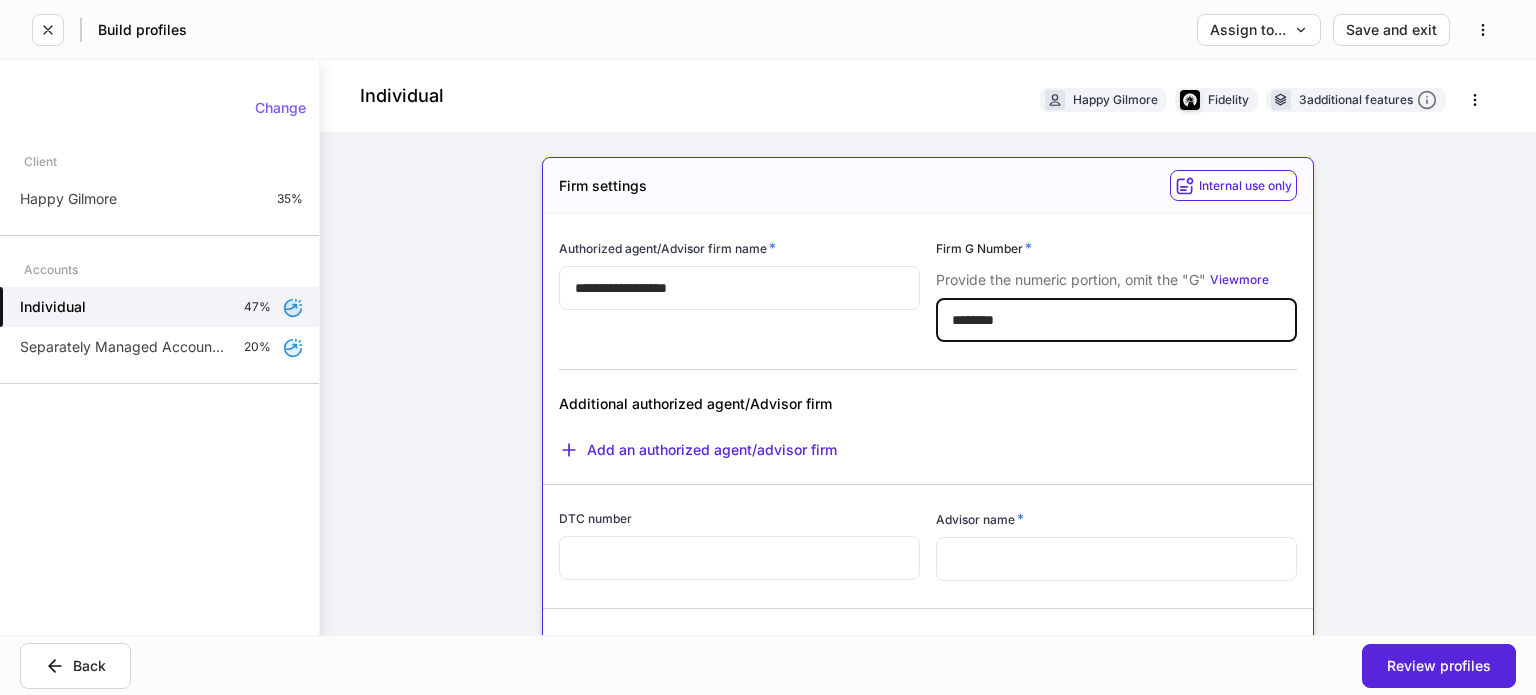 type on "********" 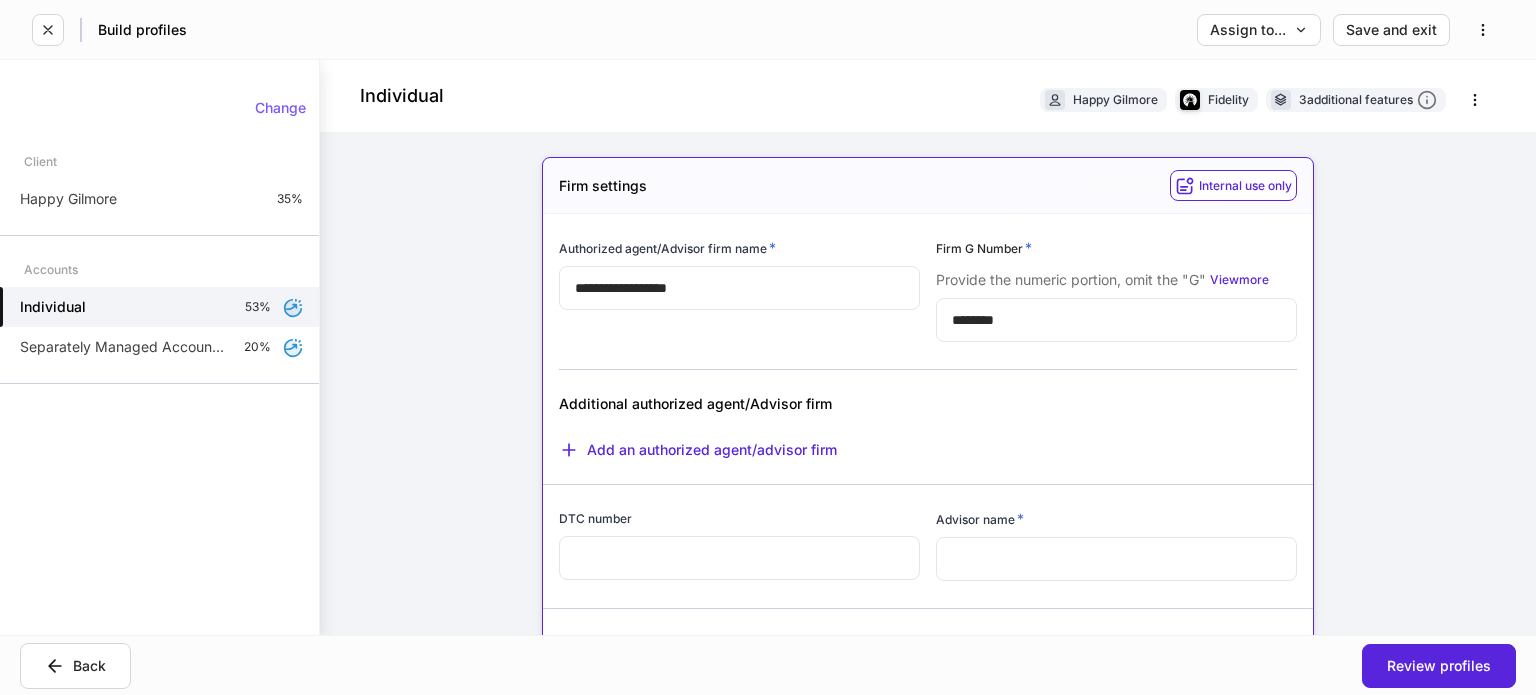 scroll, scrollTop: 100, scrollLeft: 0, axis: vertical 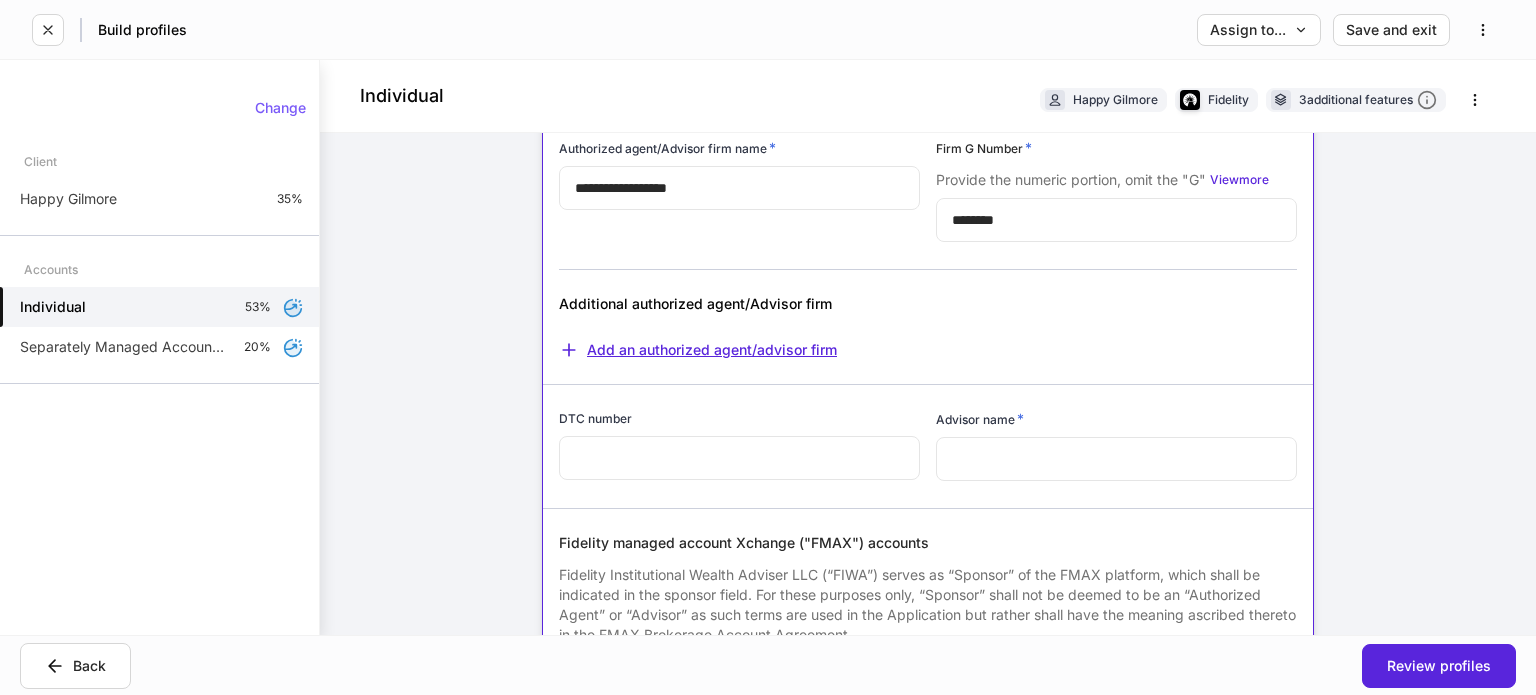 click on "Add an authorized agent/advisor firm" at bounding box center (698, 350) 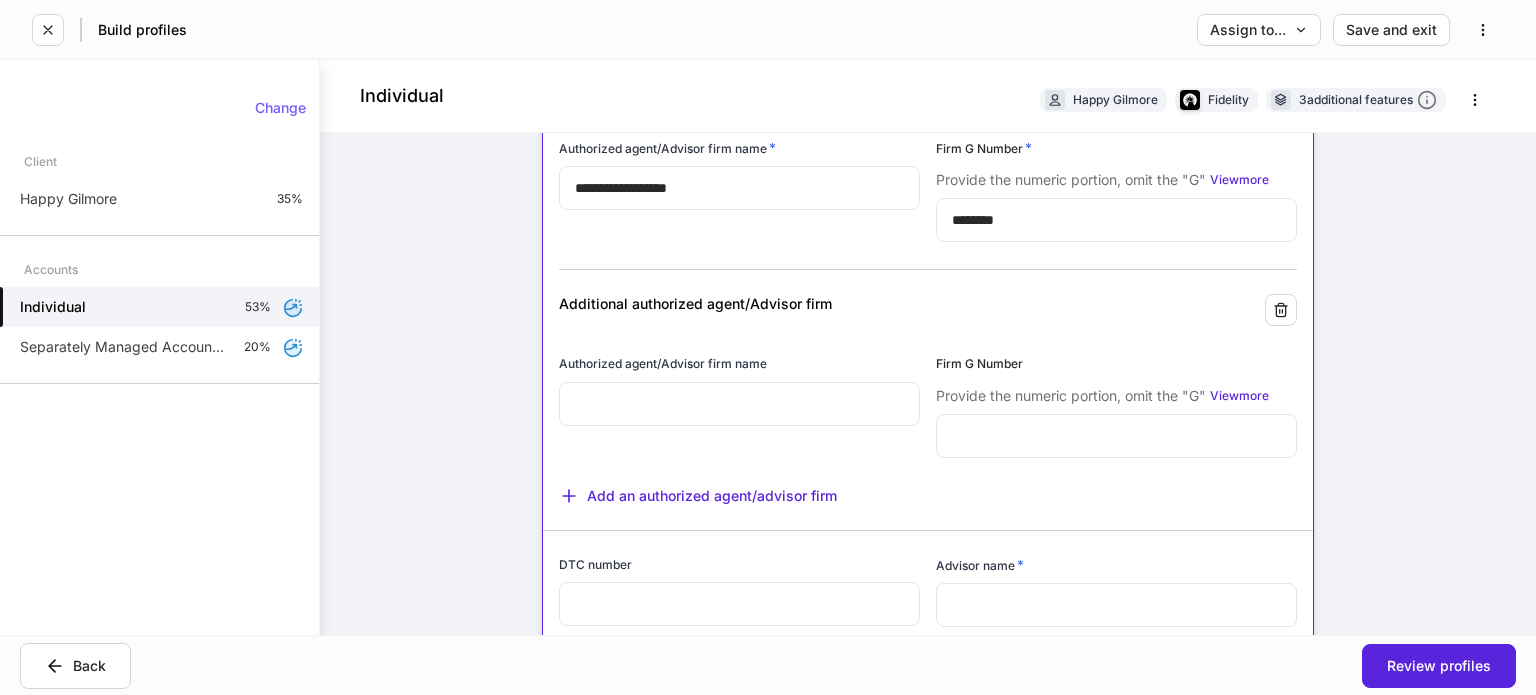 click at bounding box center (739, 404) 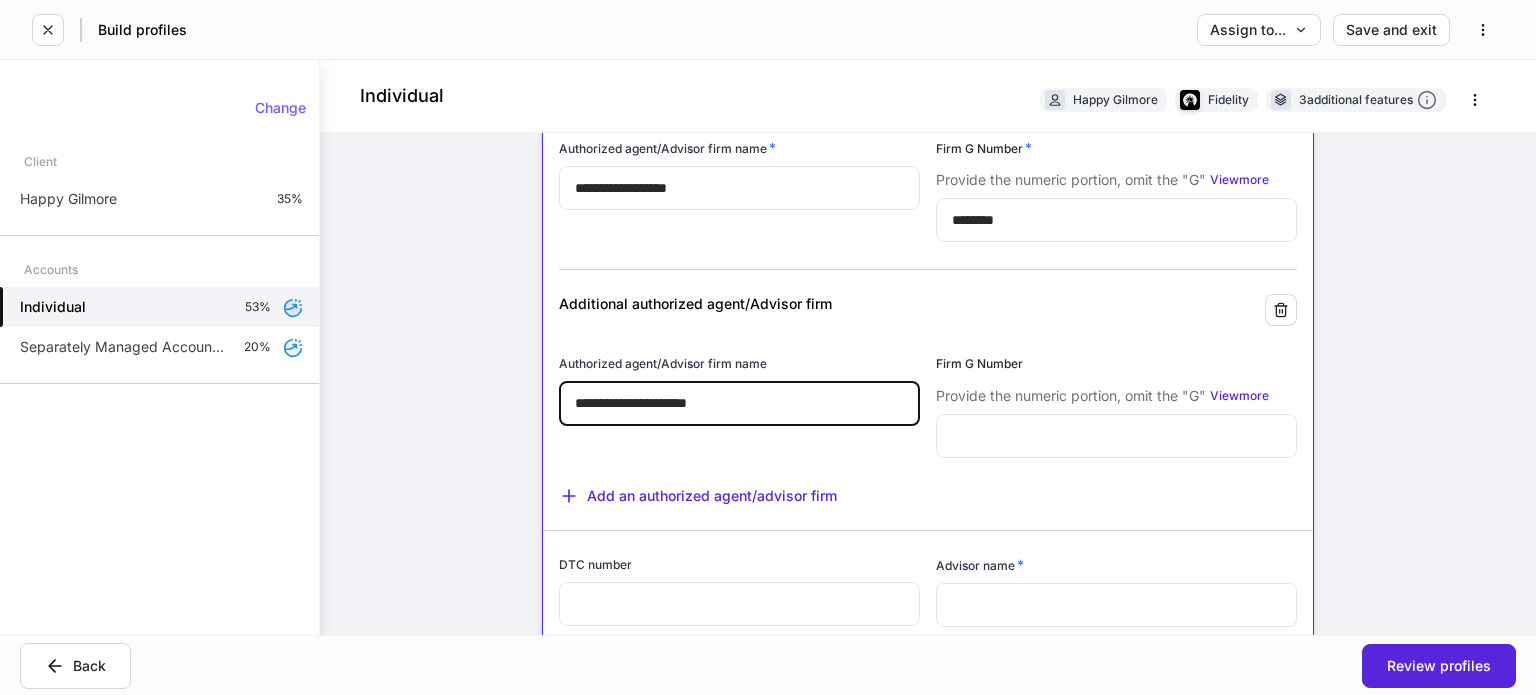 type on "**********" 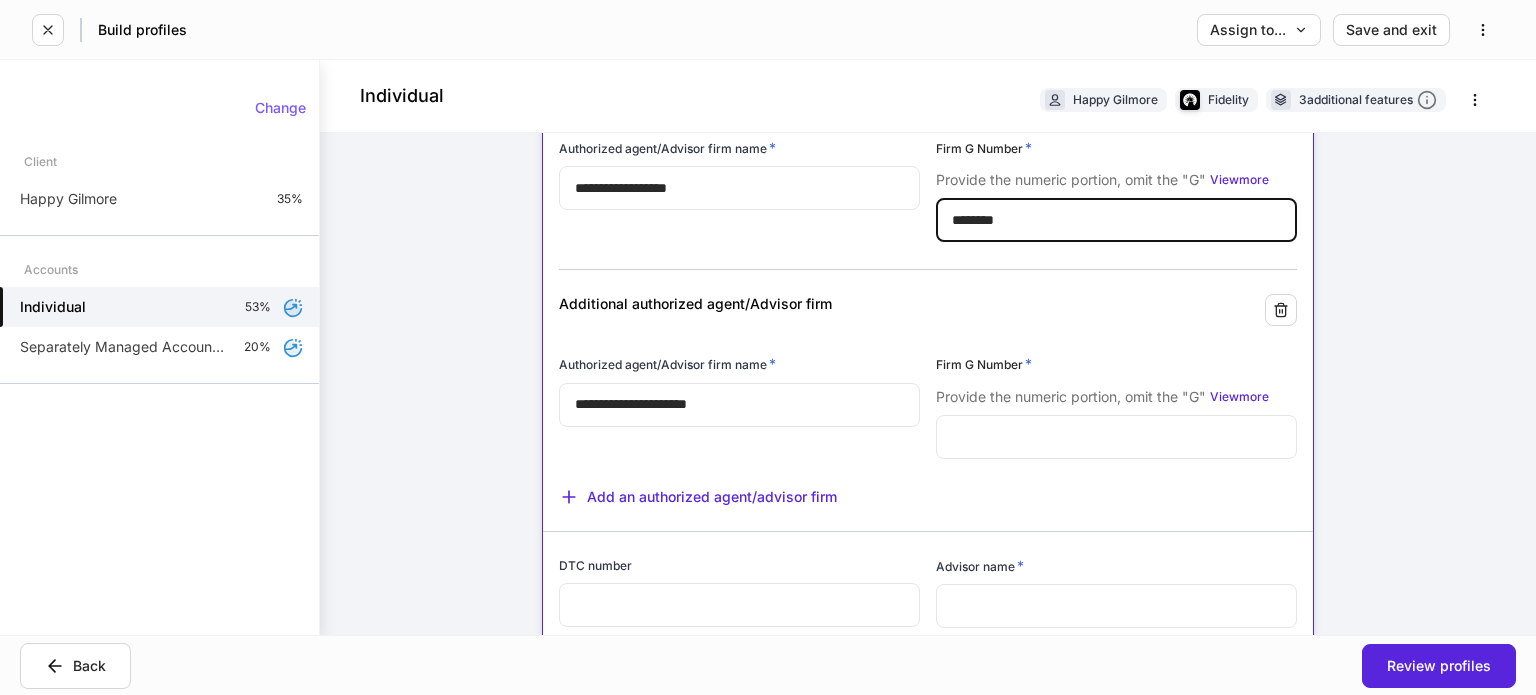 type on "********" 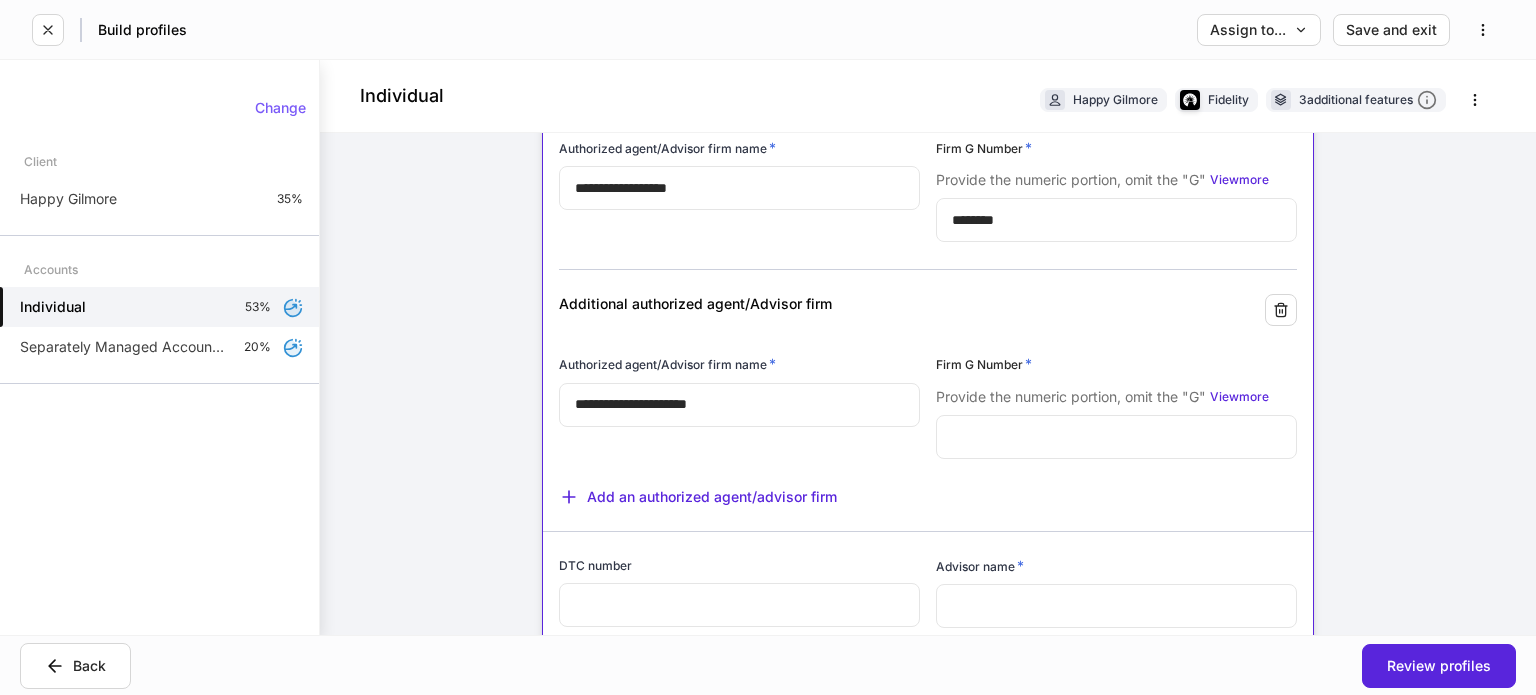 click at bounding box center [1116, 437] 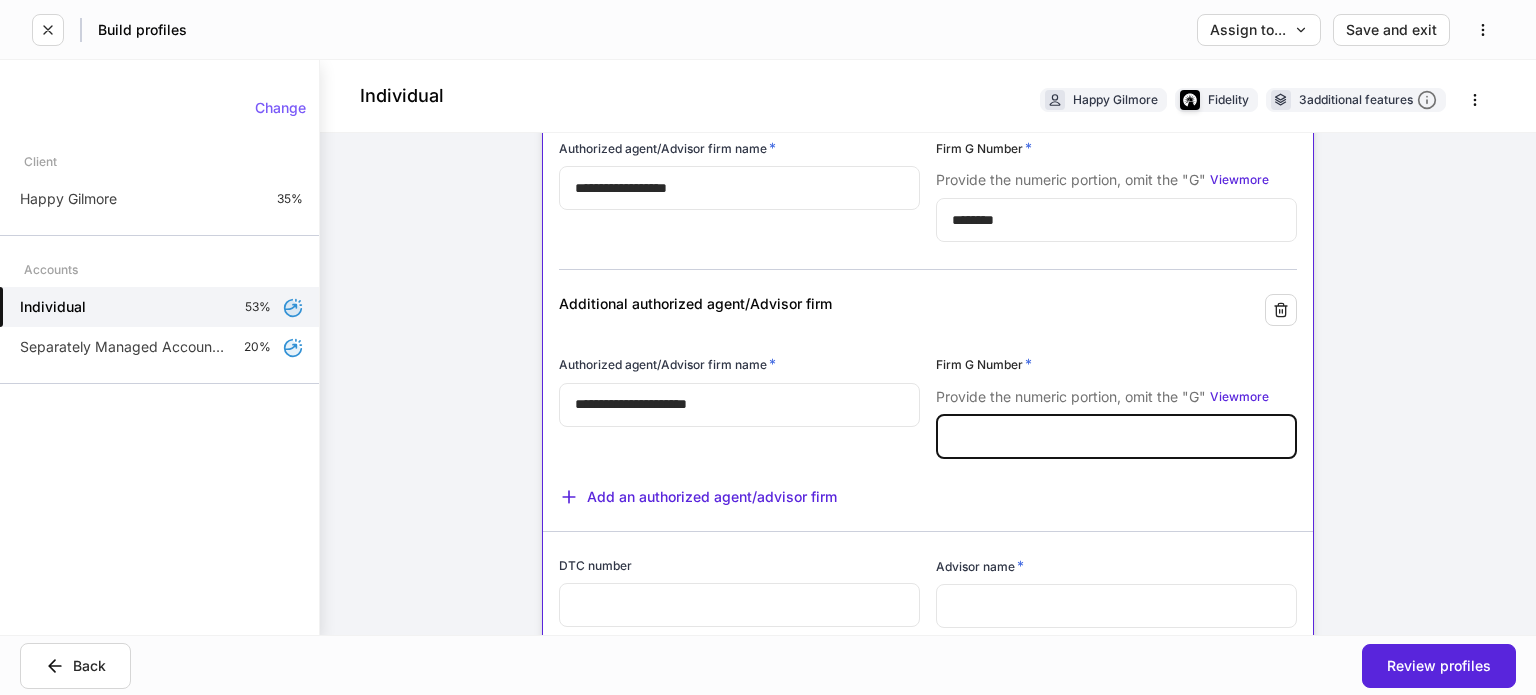 type on "*" 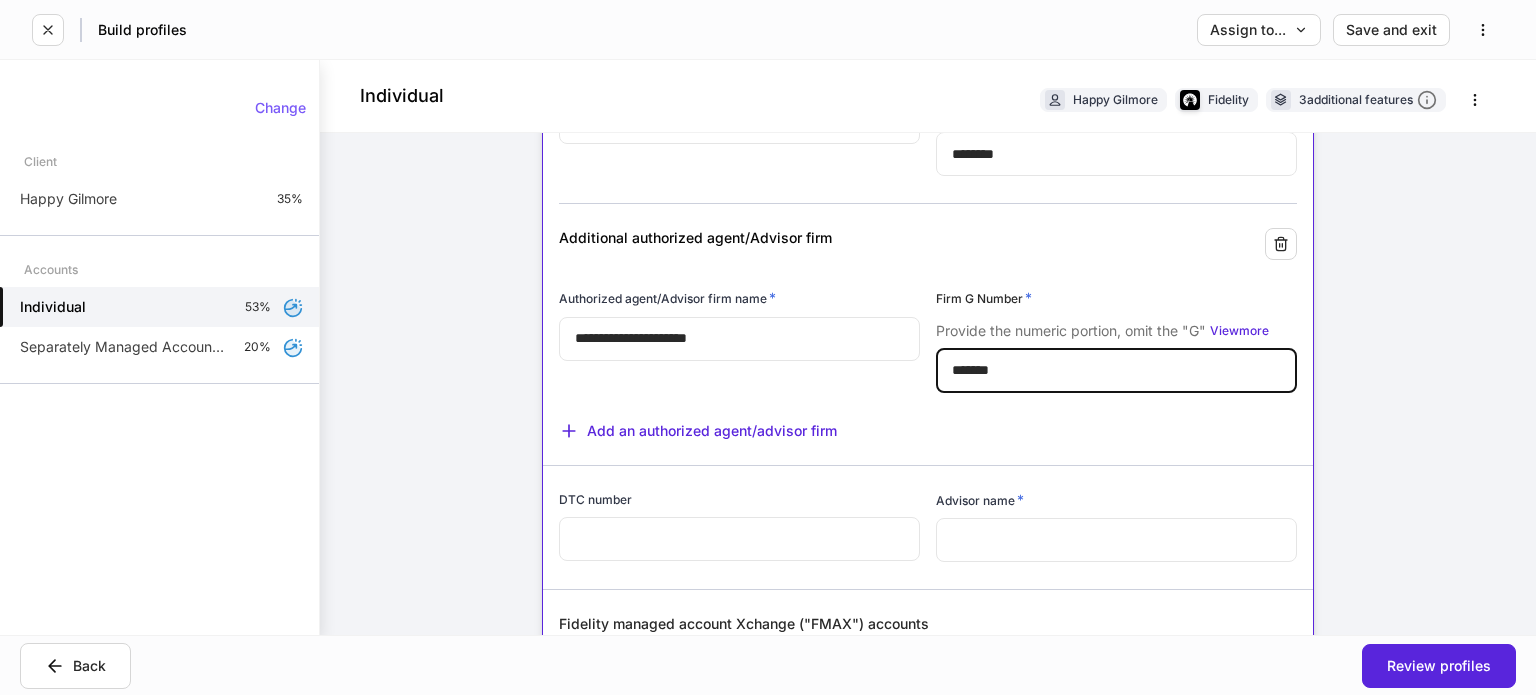 scroll, scrollTop: 200, scrollLeft: 0, axis: vertical 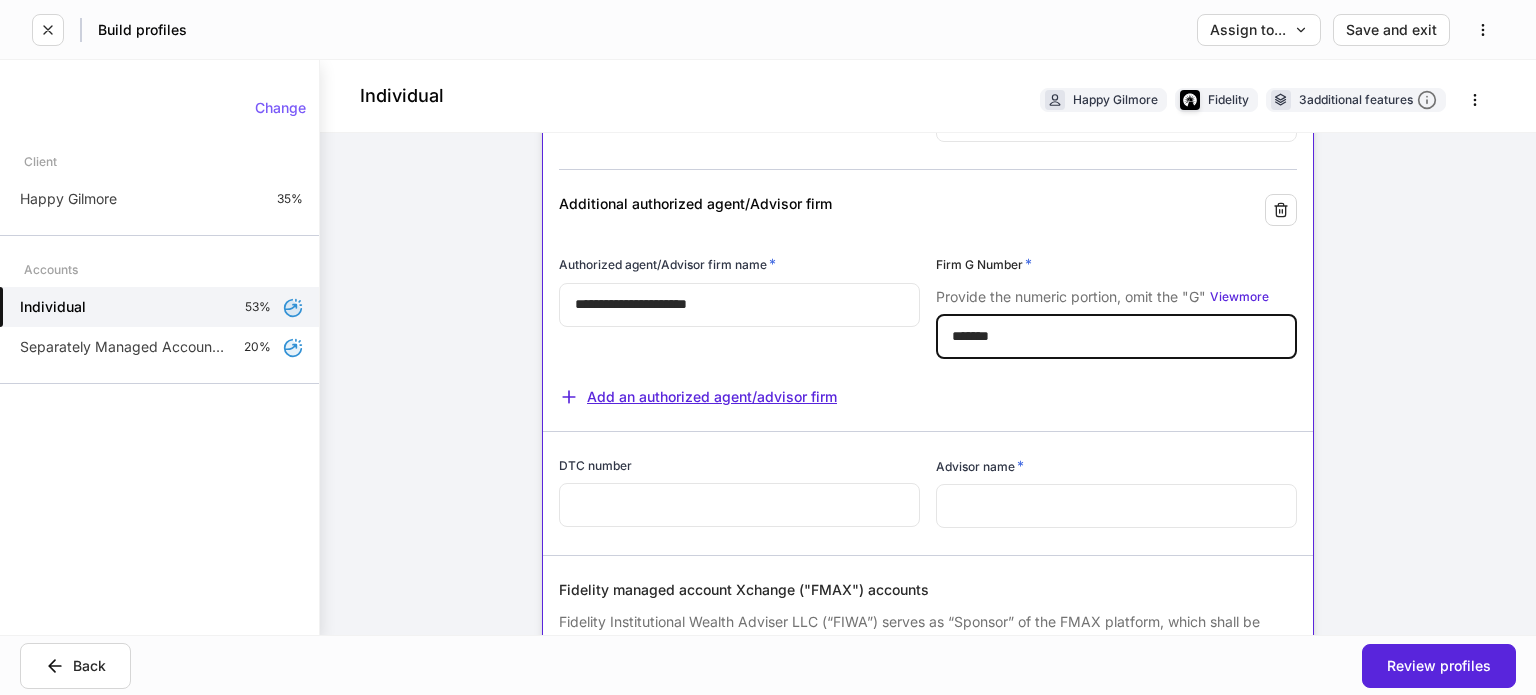 click on "Add an authorized agent/advisor firm" at bounding box center [920, 384] 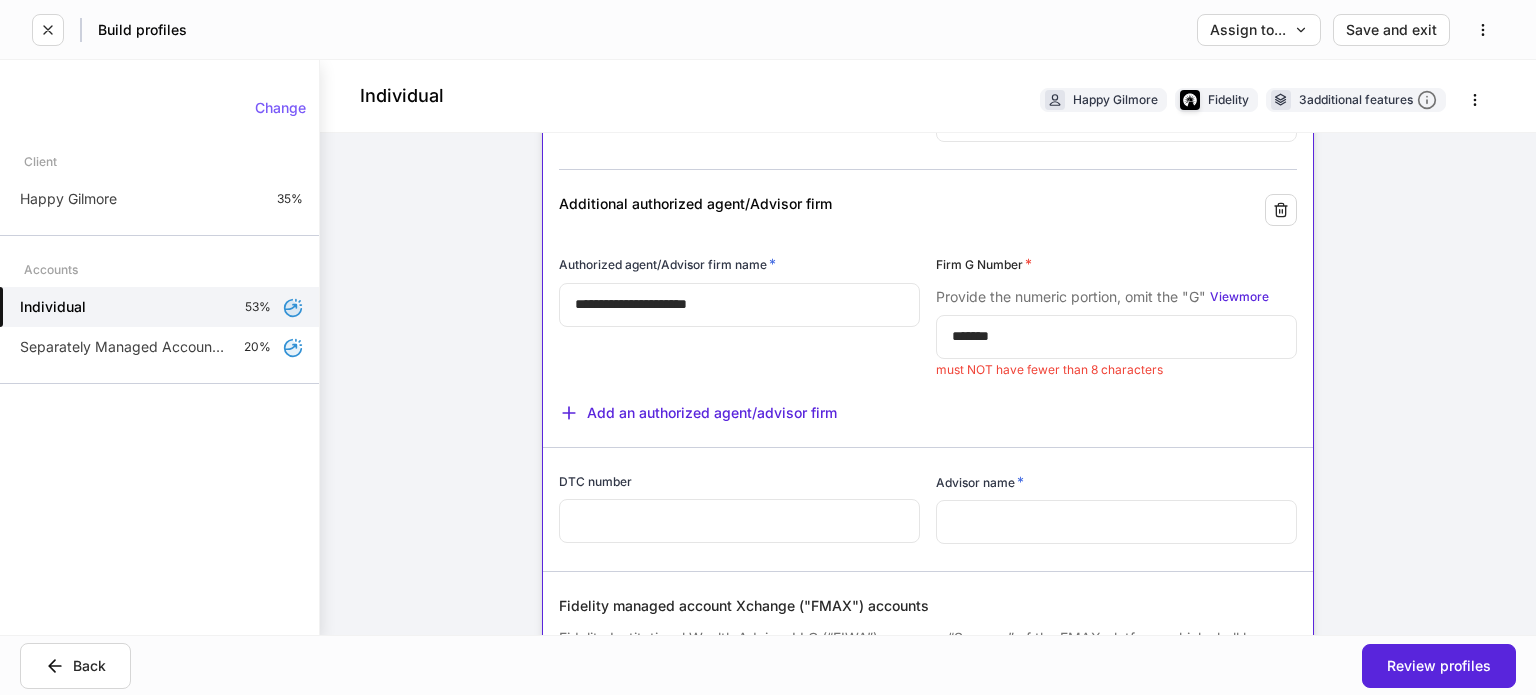 click on "*******" at bounding box center [1116, 337] 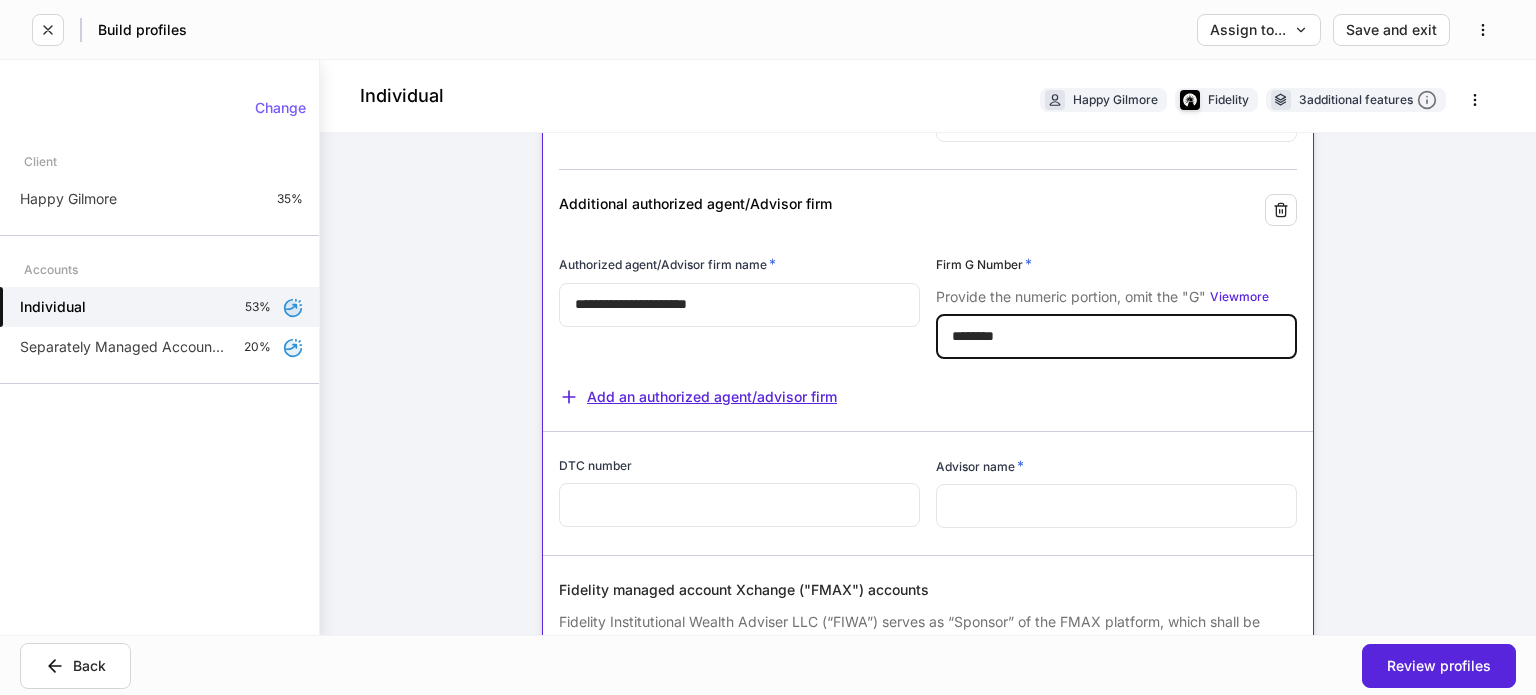 type on "********" 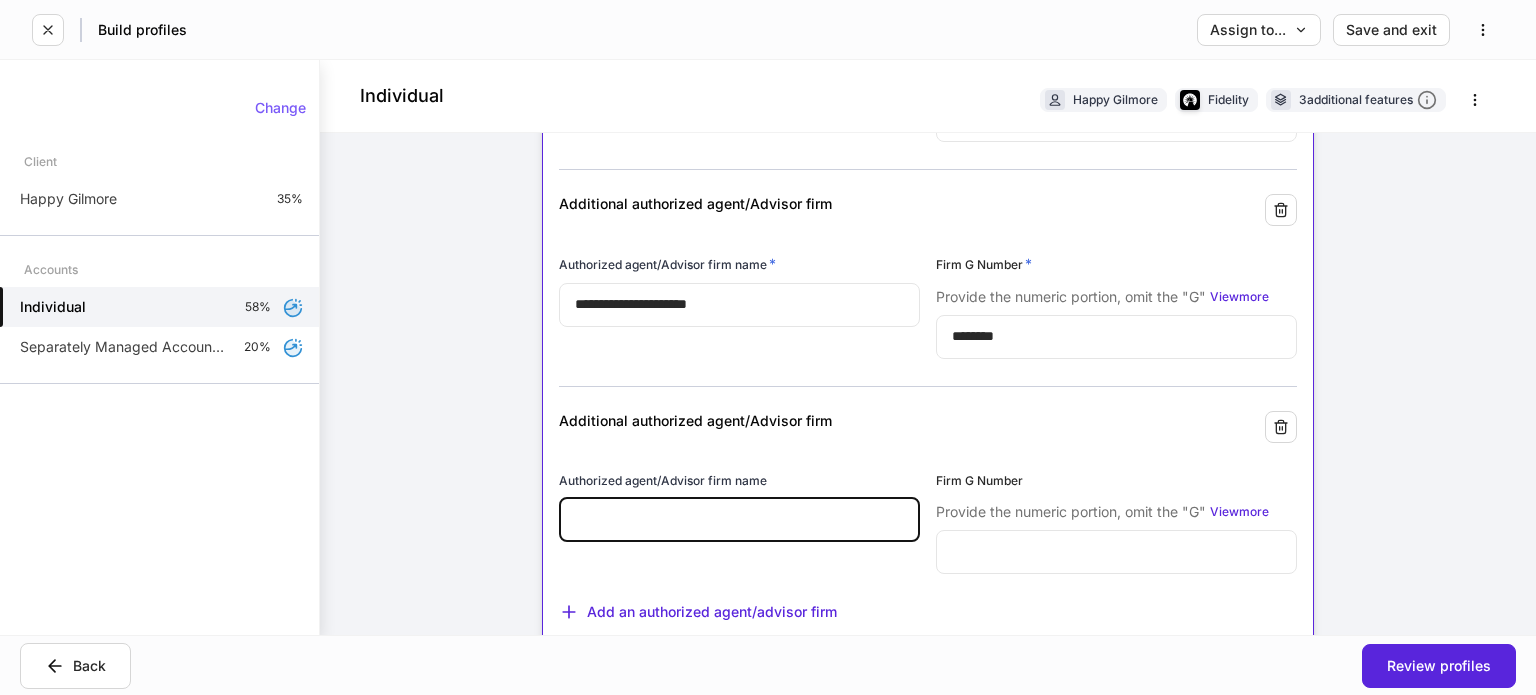 click at bounding box center (739, 520) 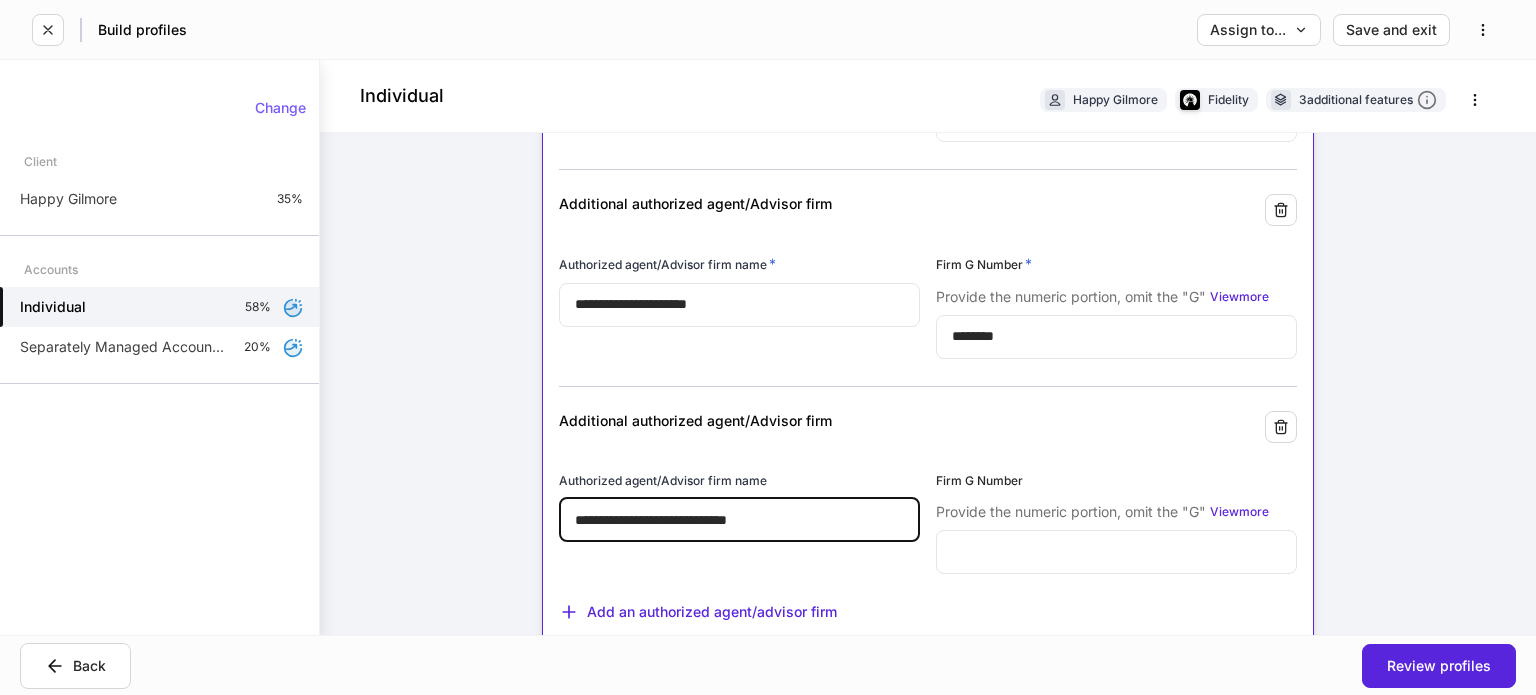 type on "**********" 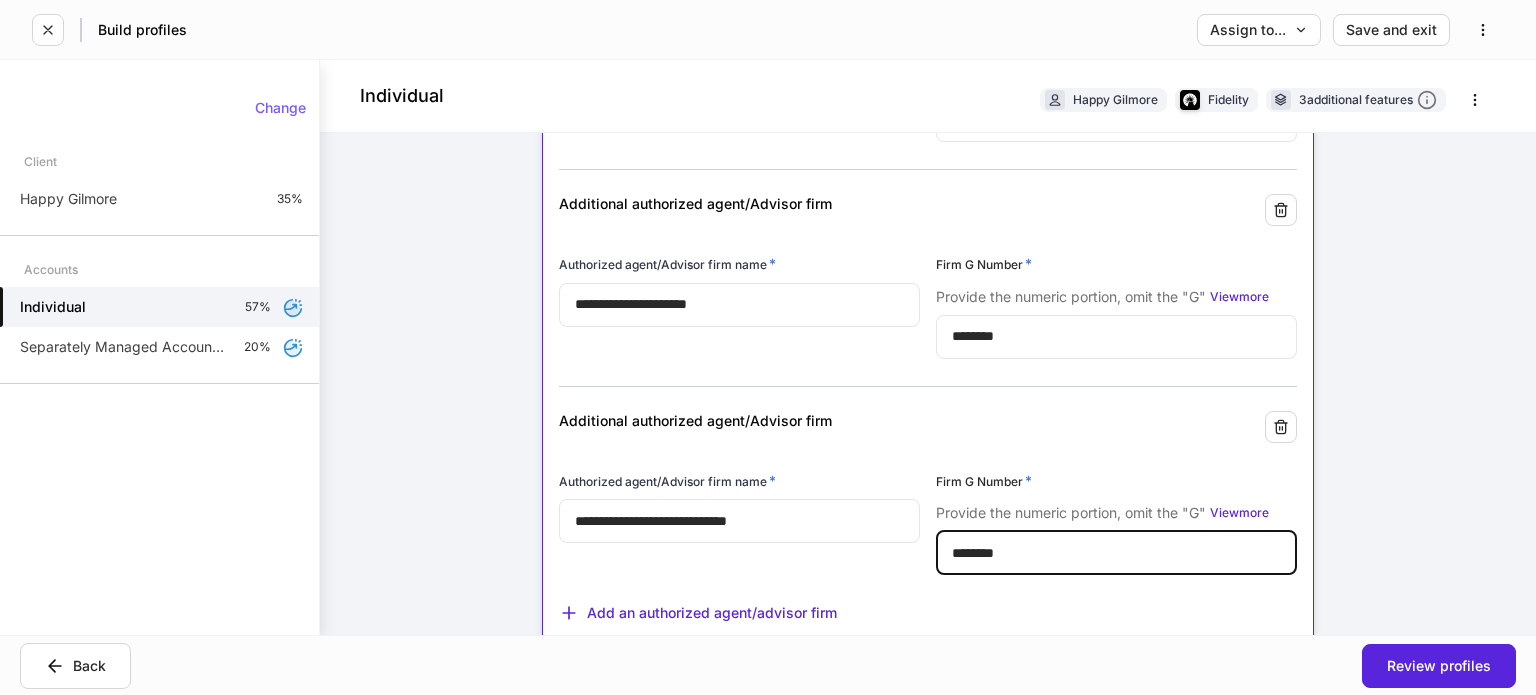 type on "********" 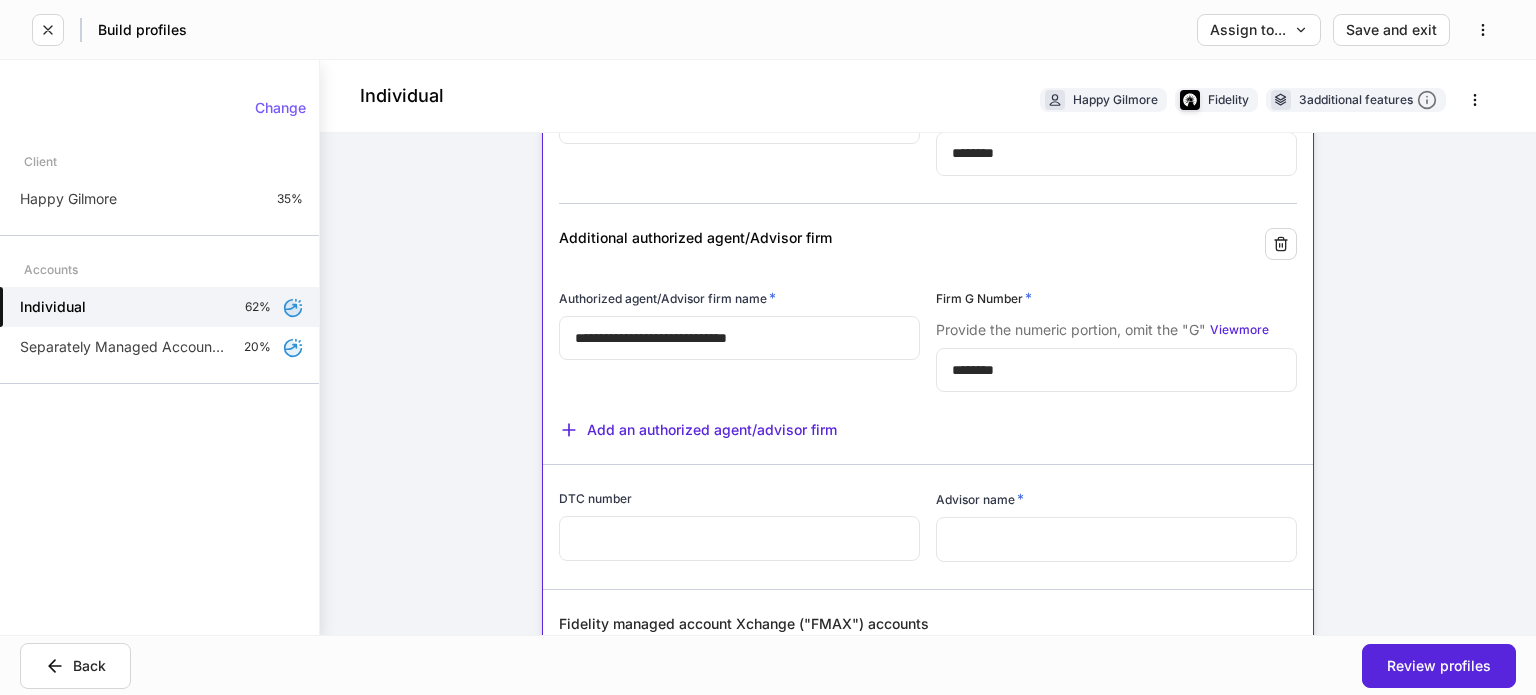 scroll, scrollTop: 500, scrollLeft: 0, axis: vertical 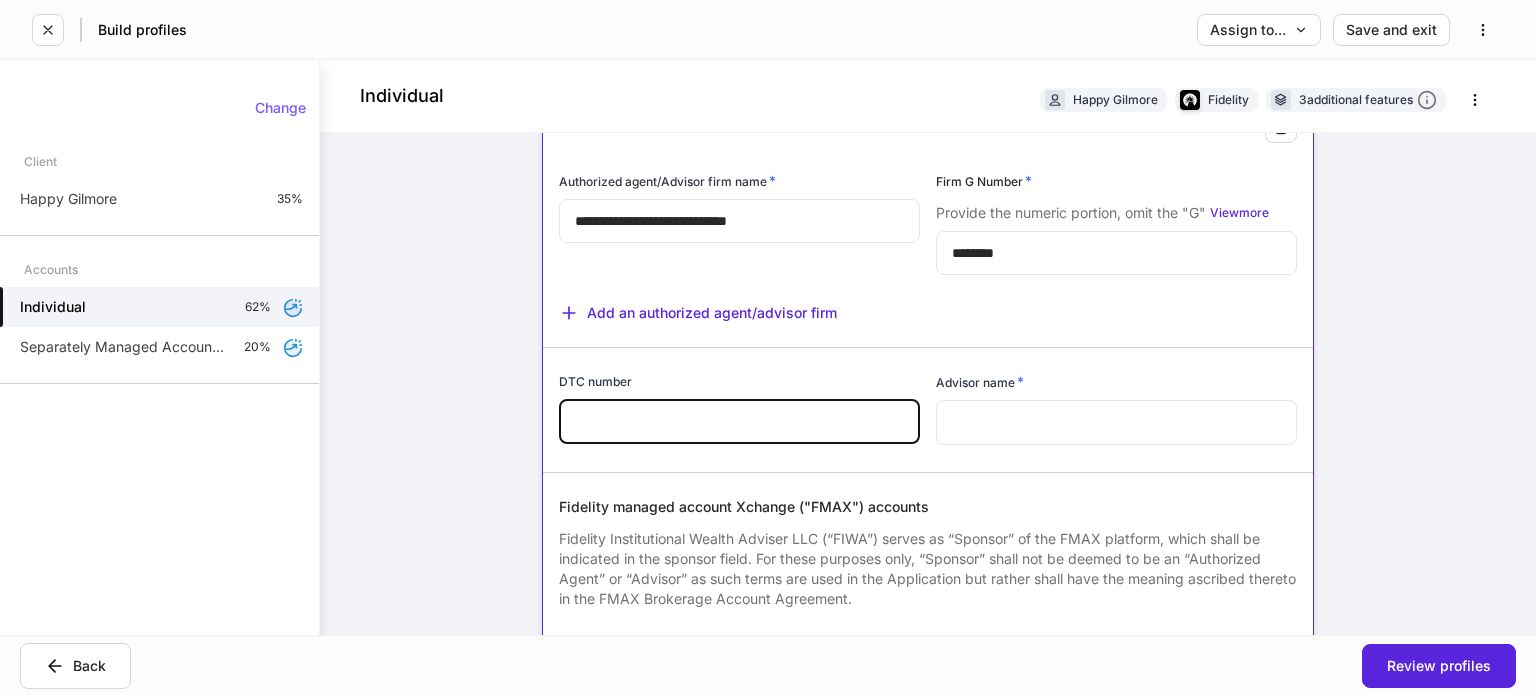 click at bounding box center (739, 421) 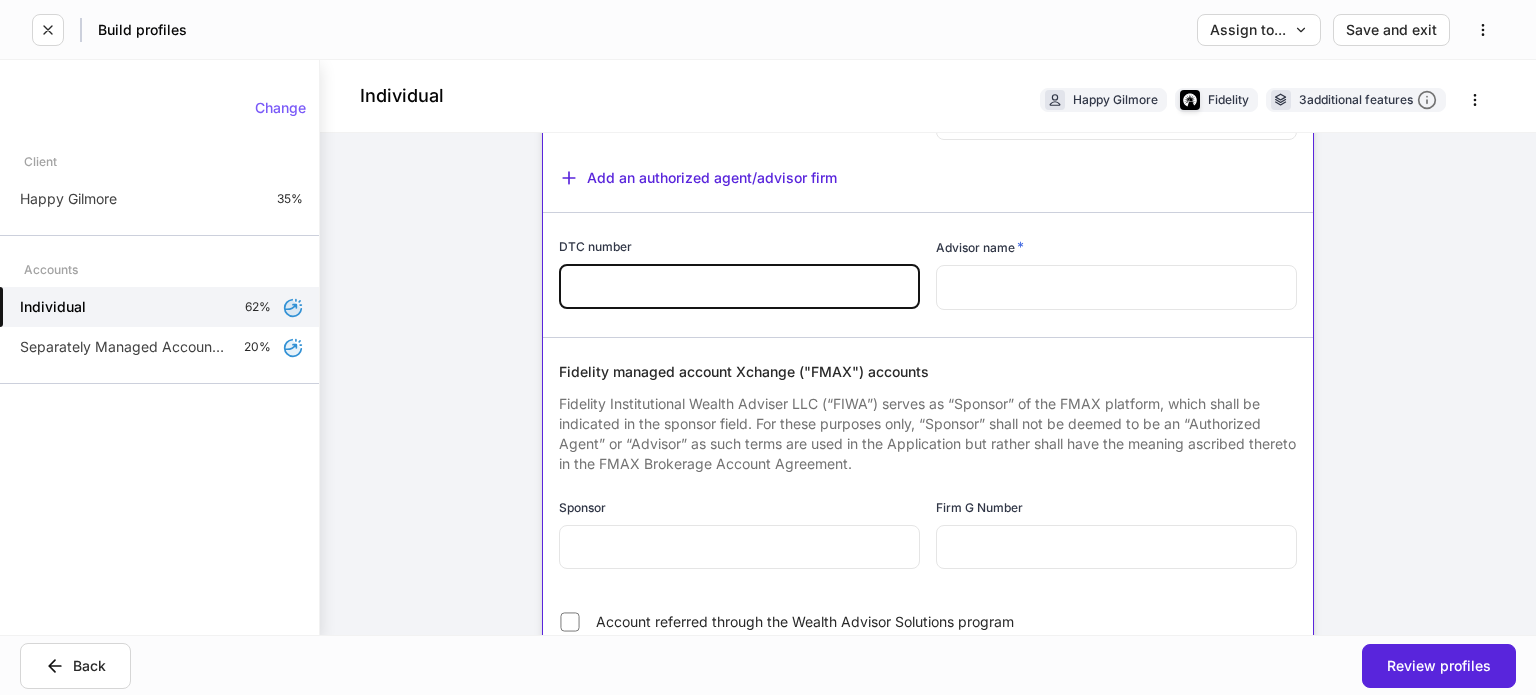 scroll, scrollTop: 600, scrollLeft: 0, axis: vertical 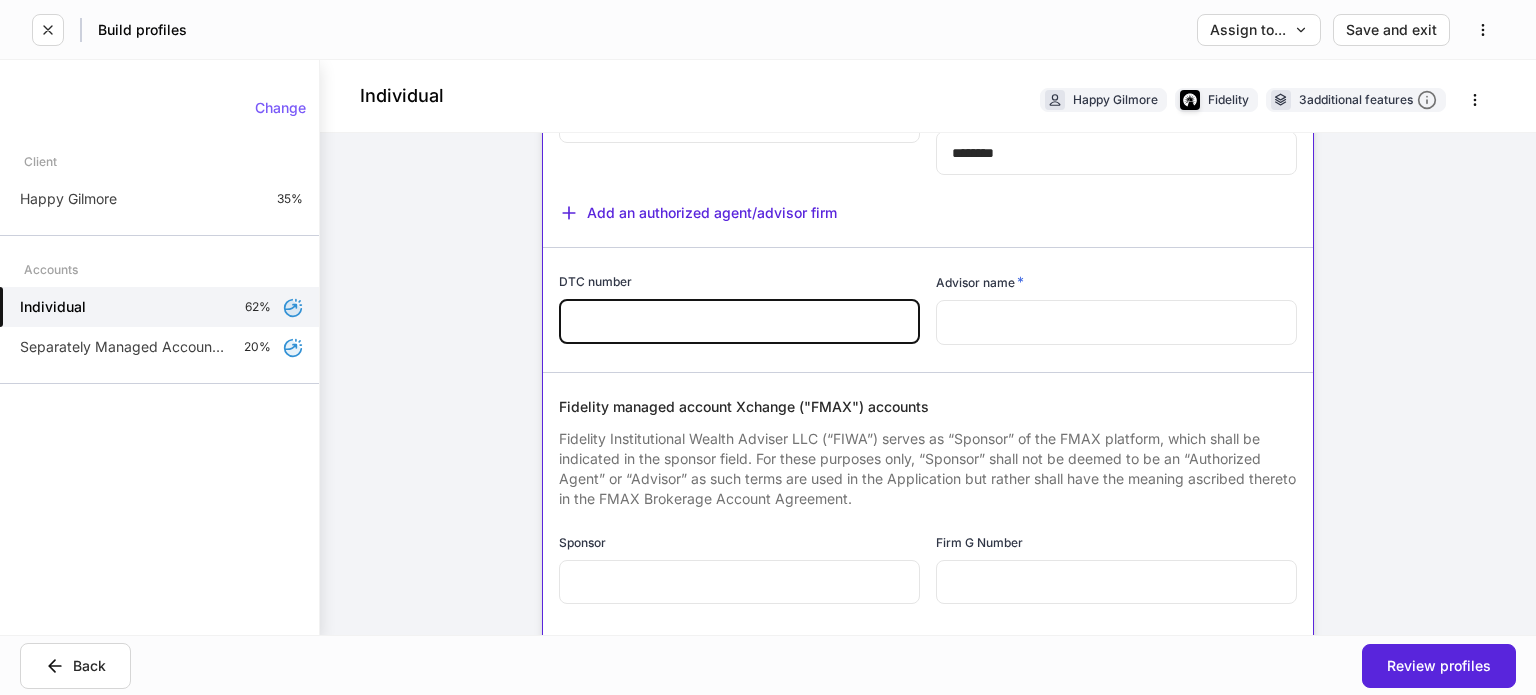 click at bounding box center [739, 321] 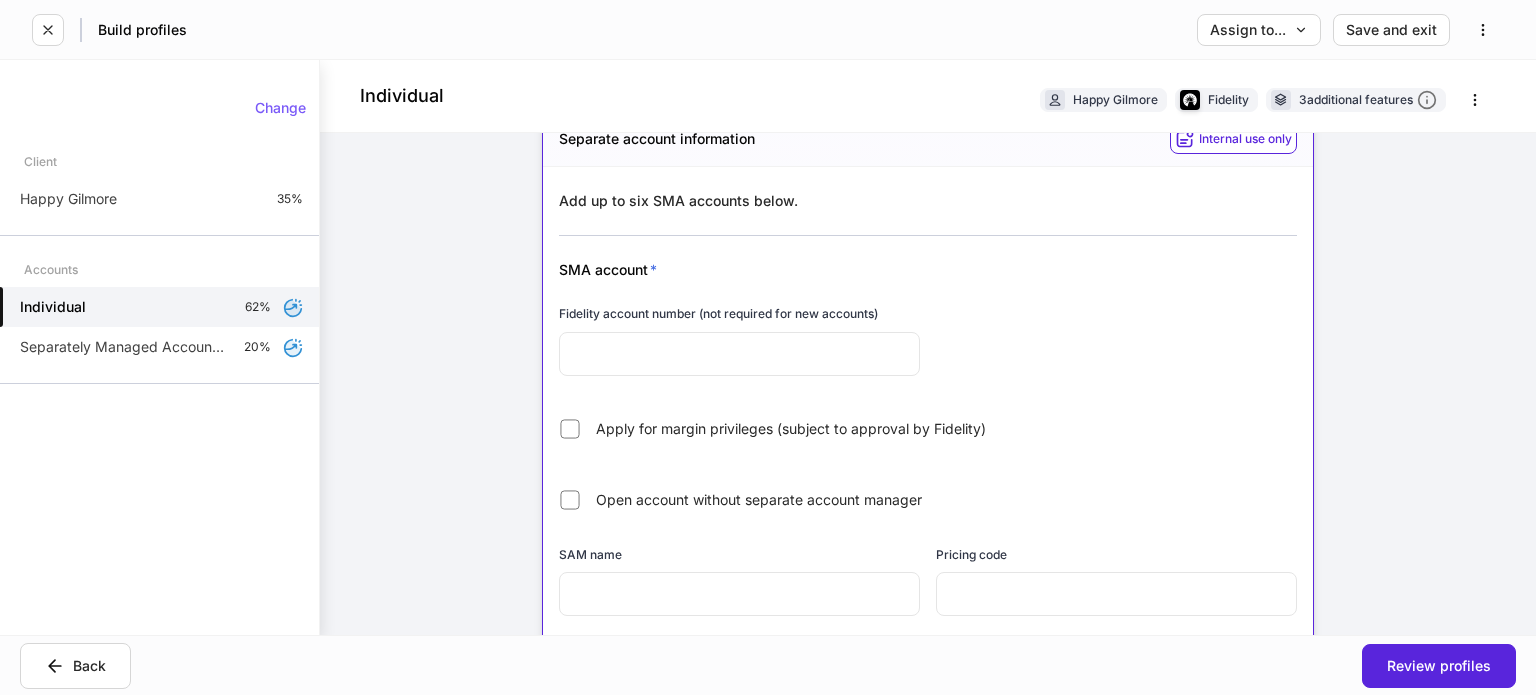 scroll, scrollTop: 1300, scrollLeft: 0, axis: vertical 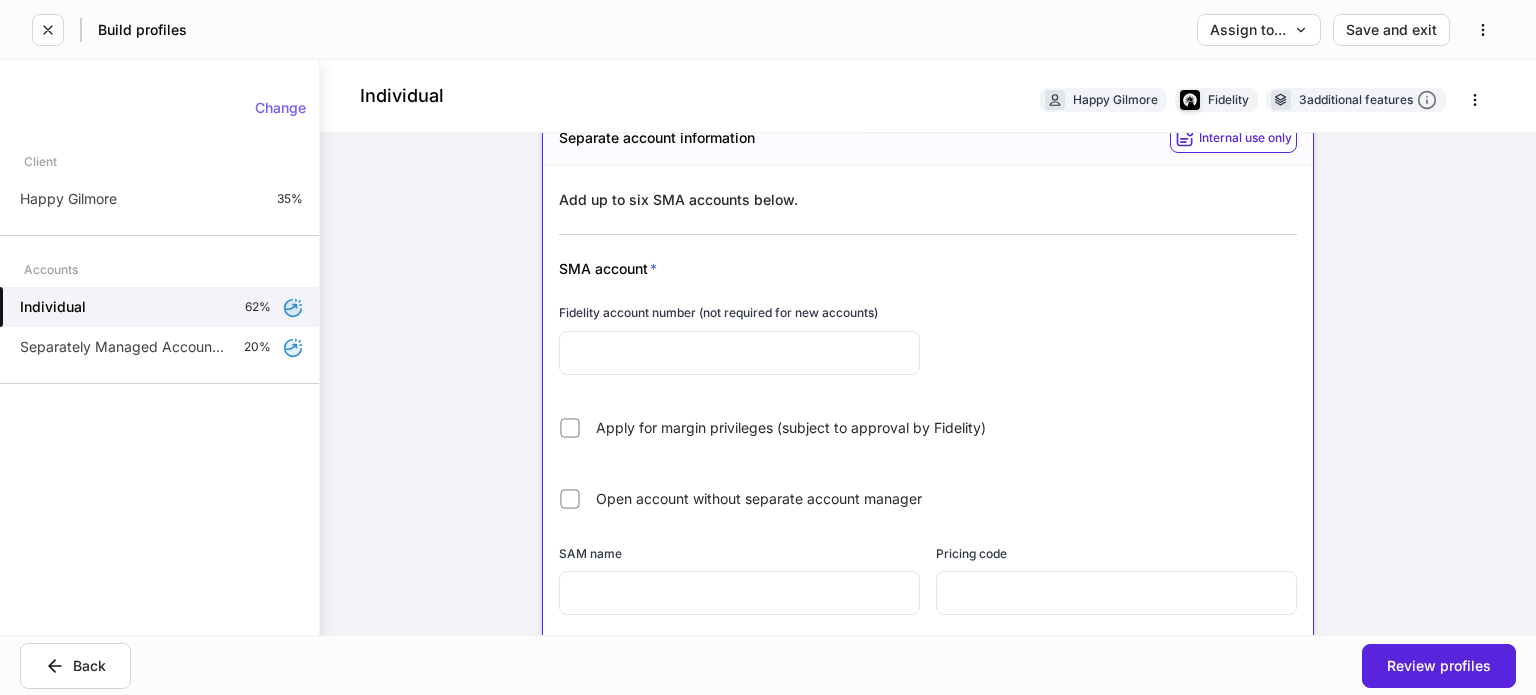 type on "**********" 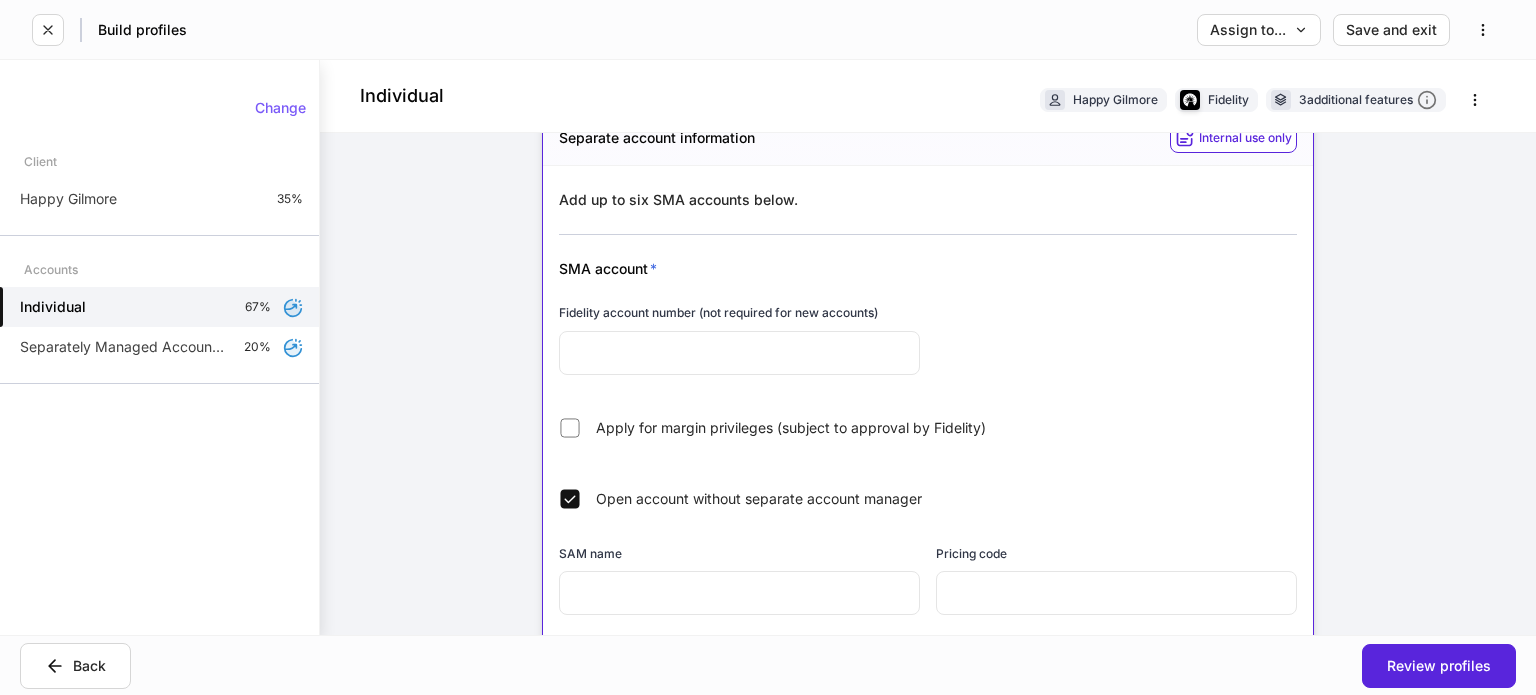 scroll, scrollTop: 1500, scrollLeft: 0, axis: vertical 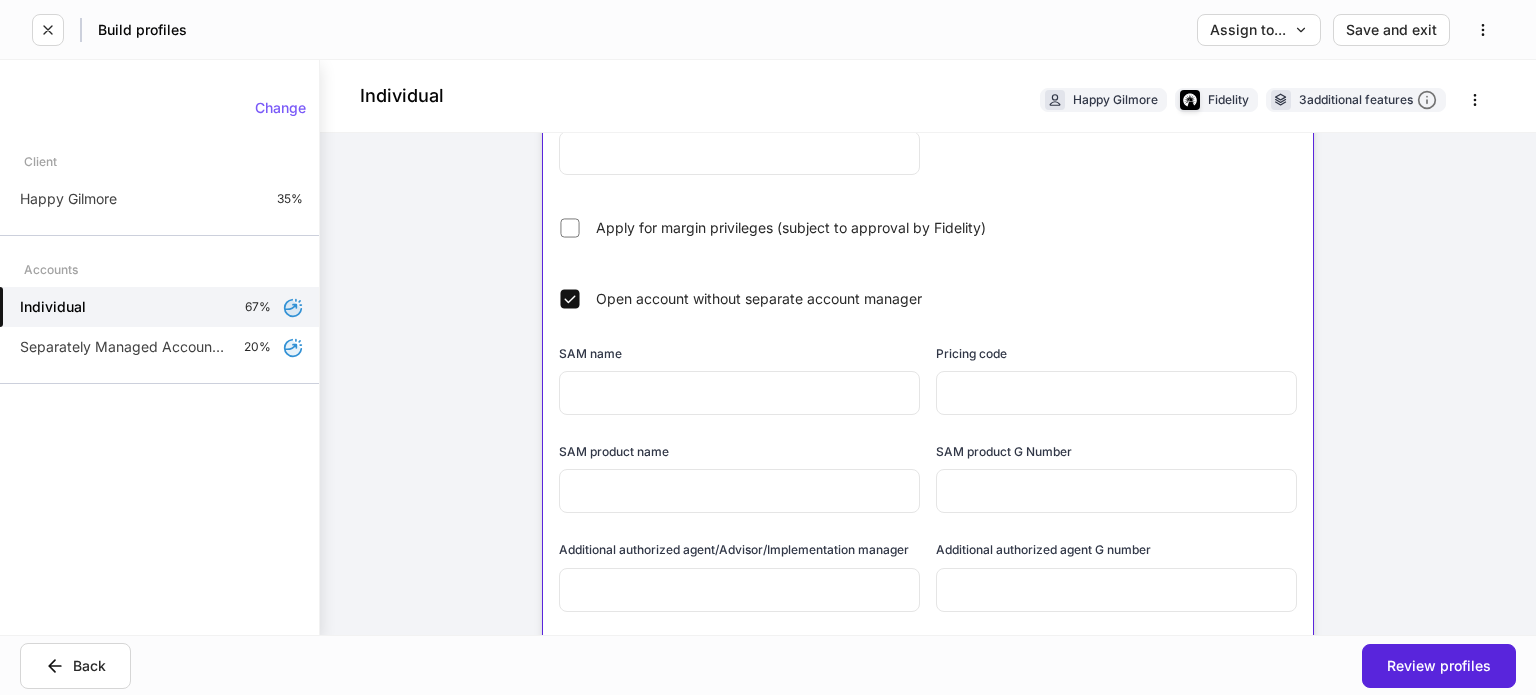 click at bounding box center [739, 393] 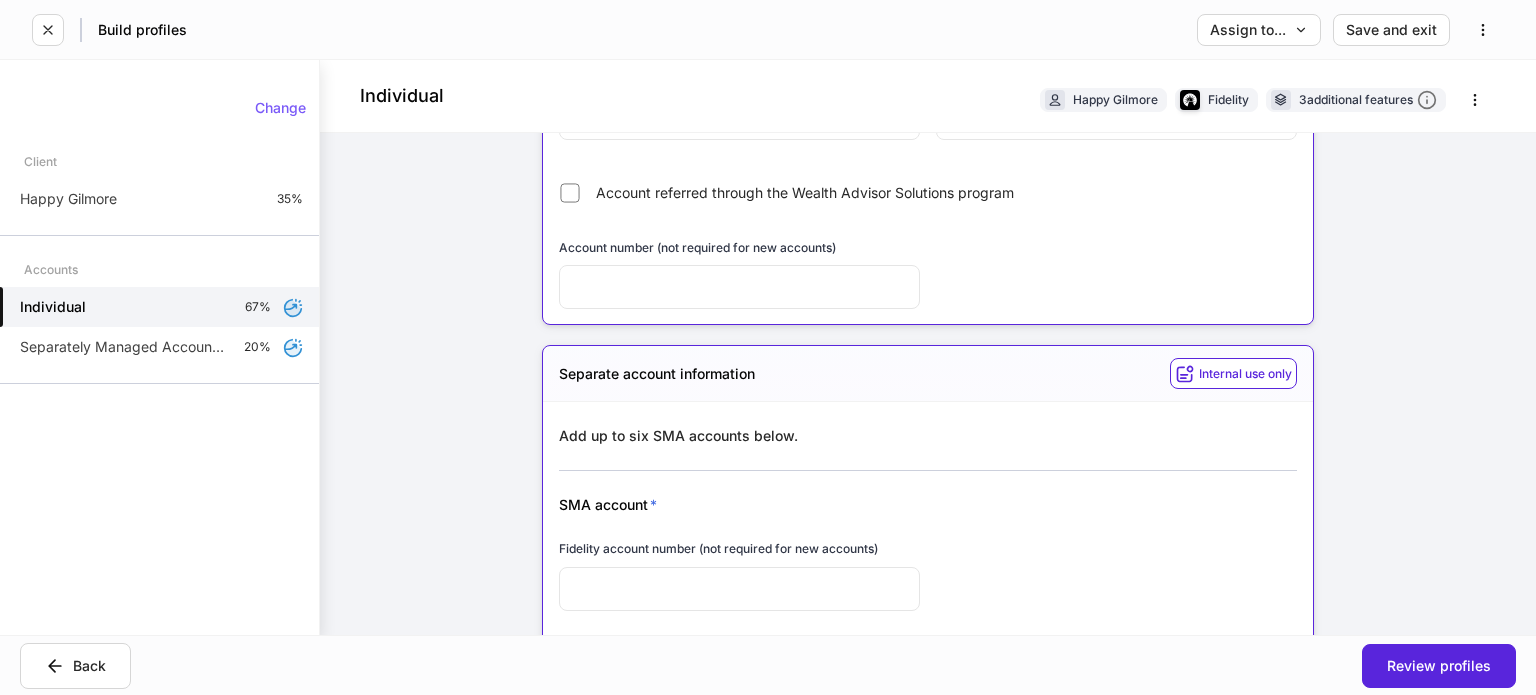 scroll, scrollTop: 1100, scrollLeft: 0, axis: vertical 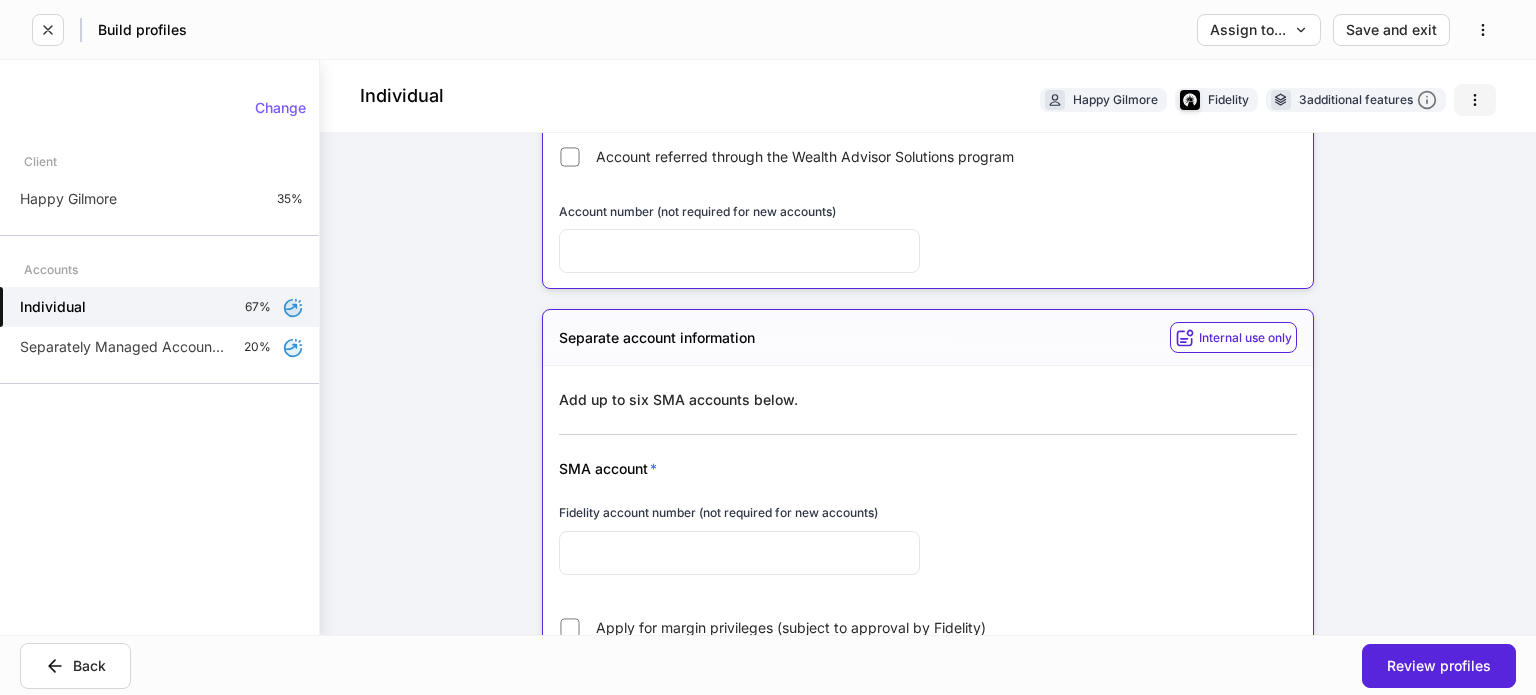 click 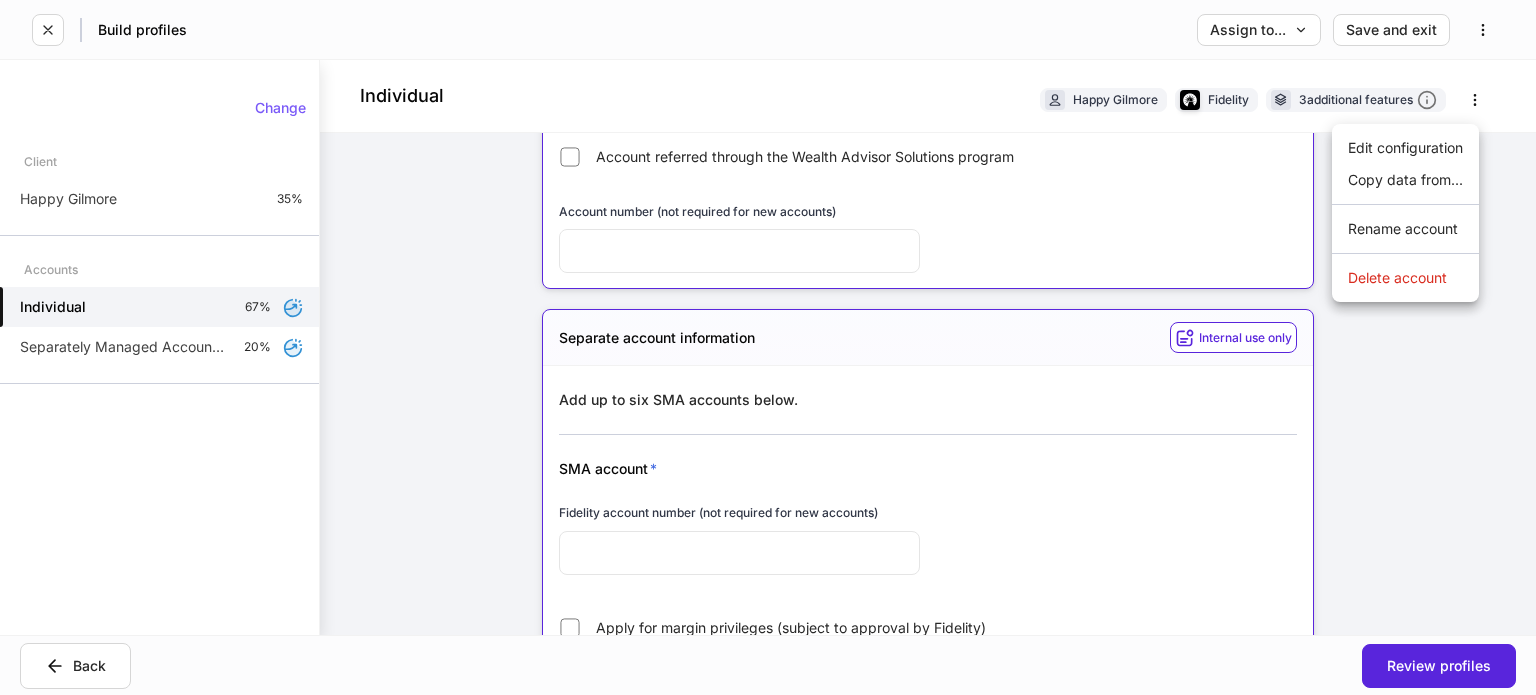 click on "Edit configuration" at bounding box center (1405, 148) 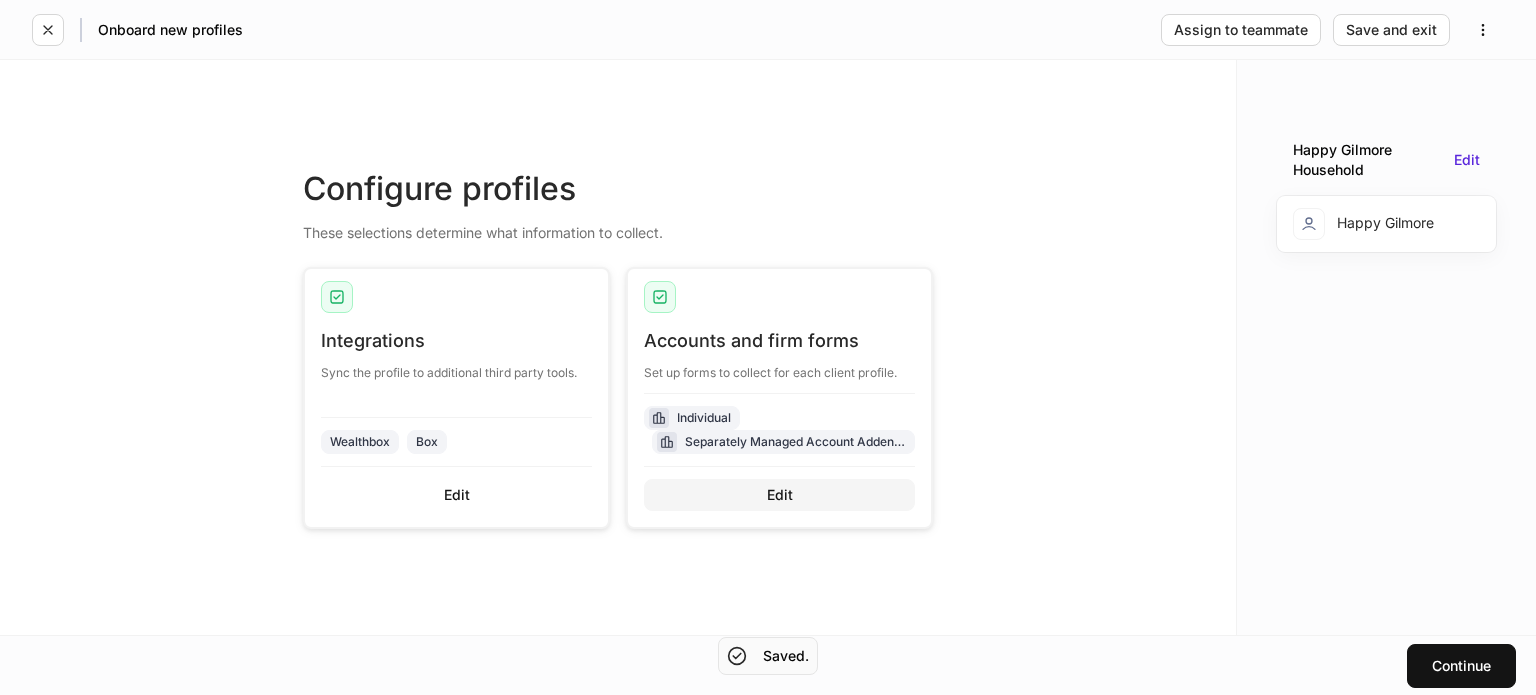 click on "Edit" at bounding box center (780, 495) 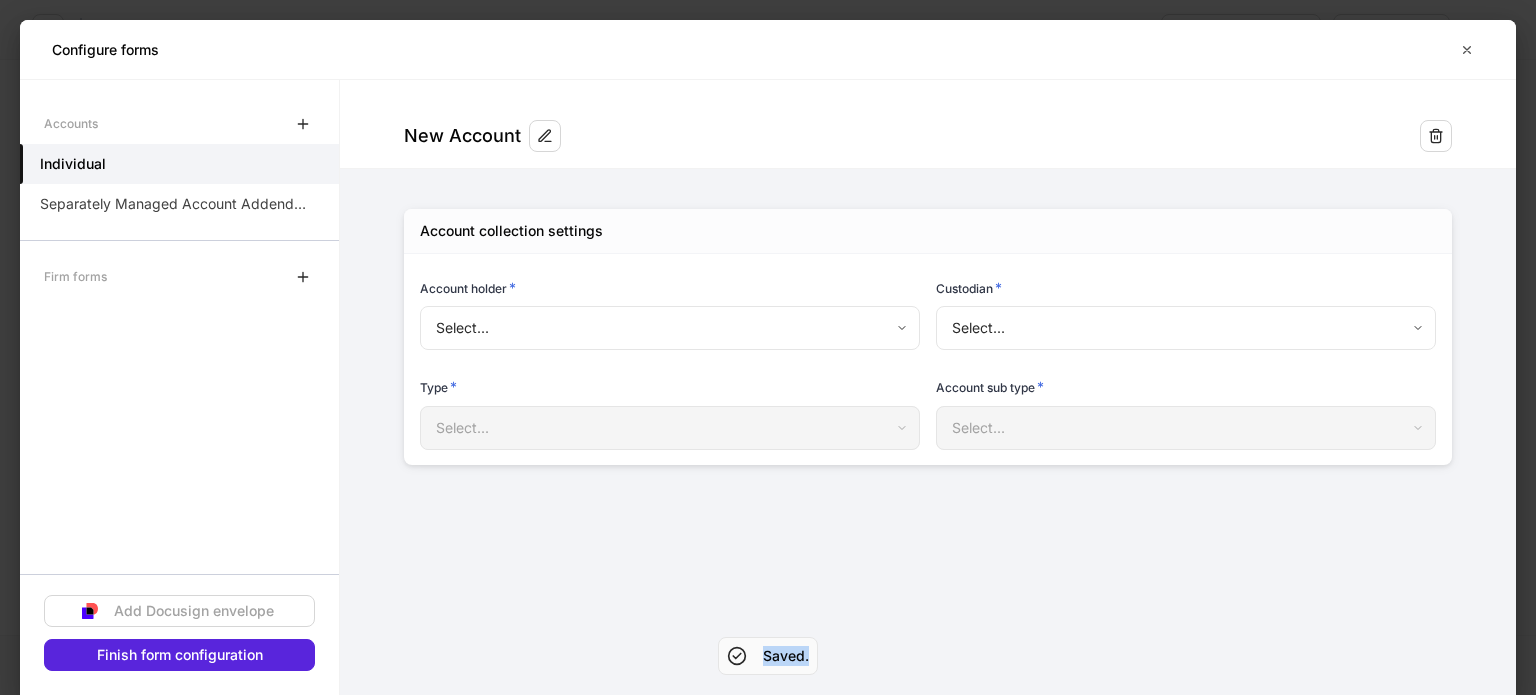 type on "**********" 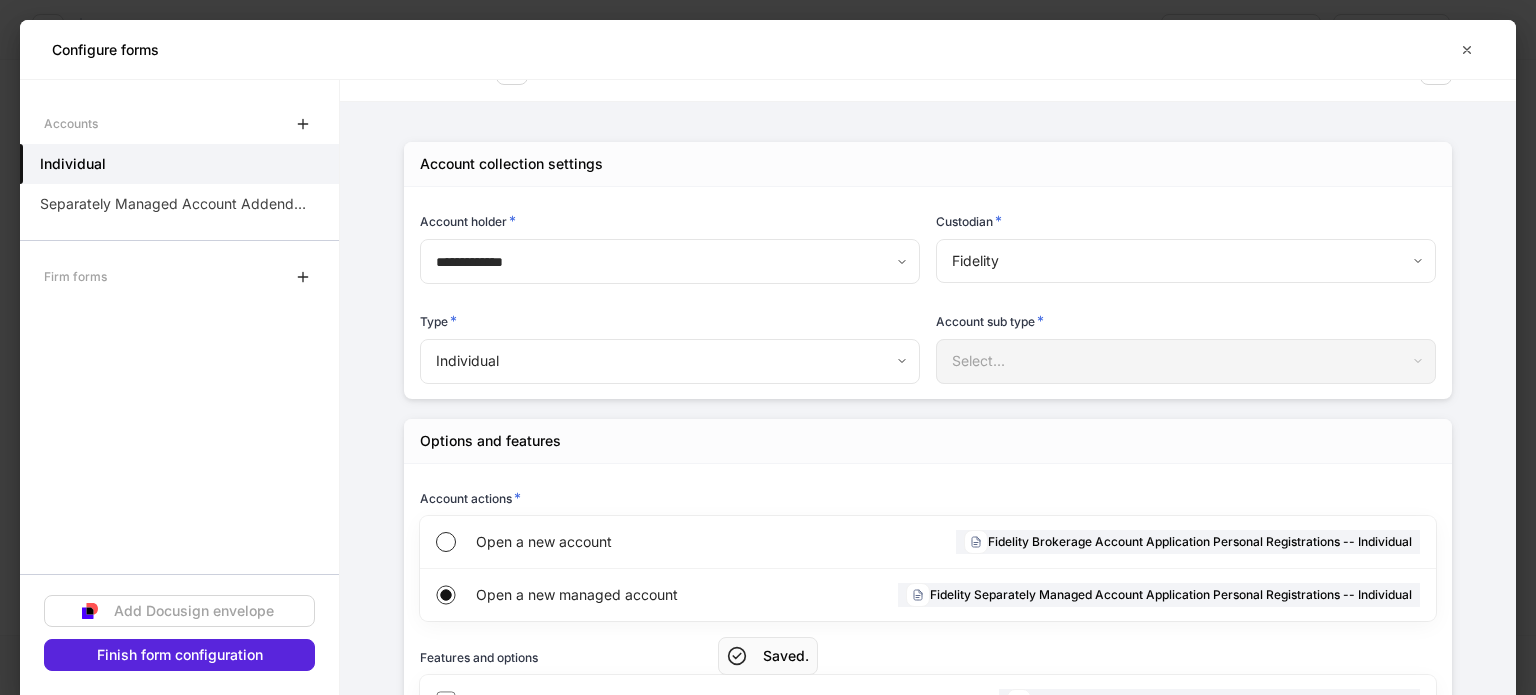 scroll, scrollTop: 100, scrollLeft: 0, axis: vertical 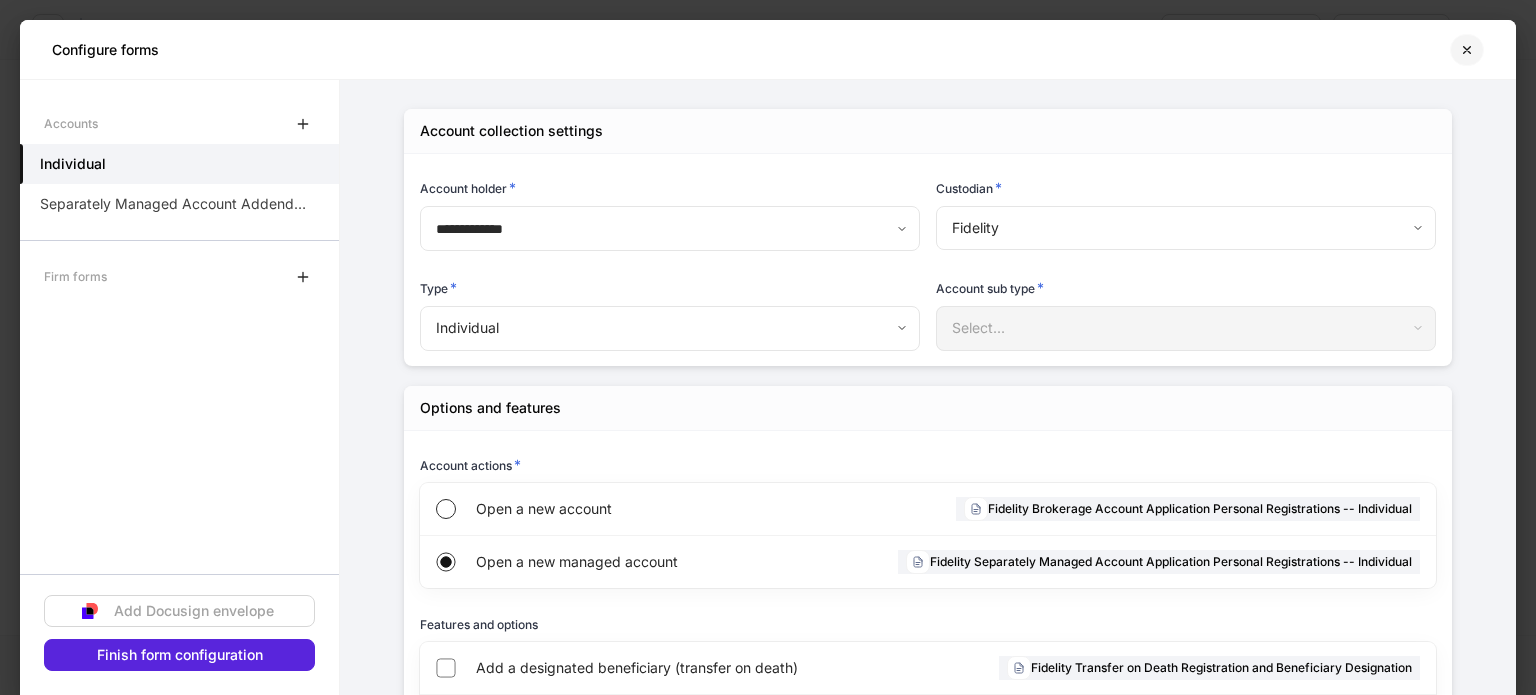 click 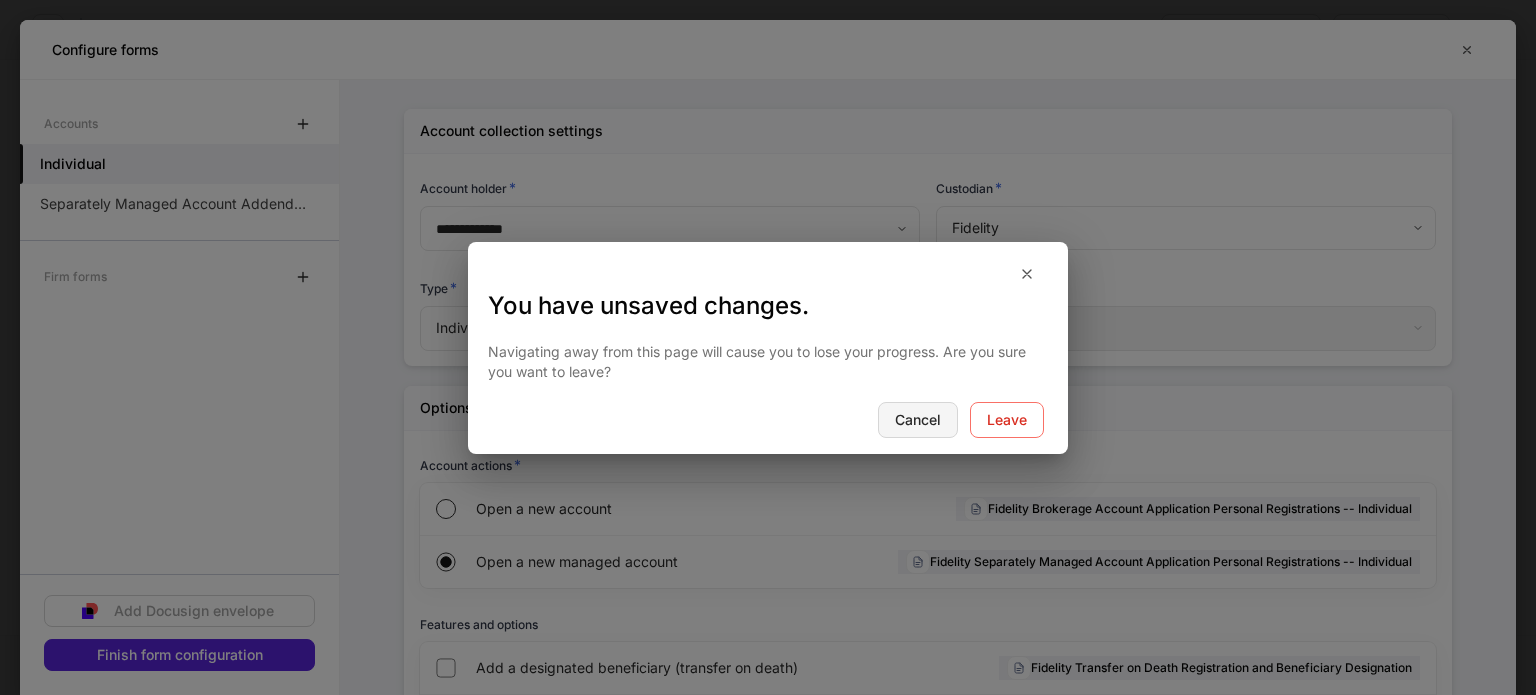 click on "Cancel" at bounding box center [918, 420] 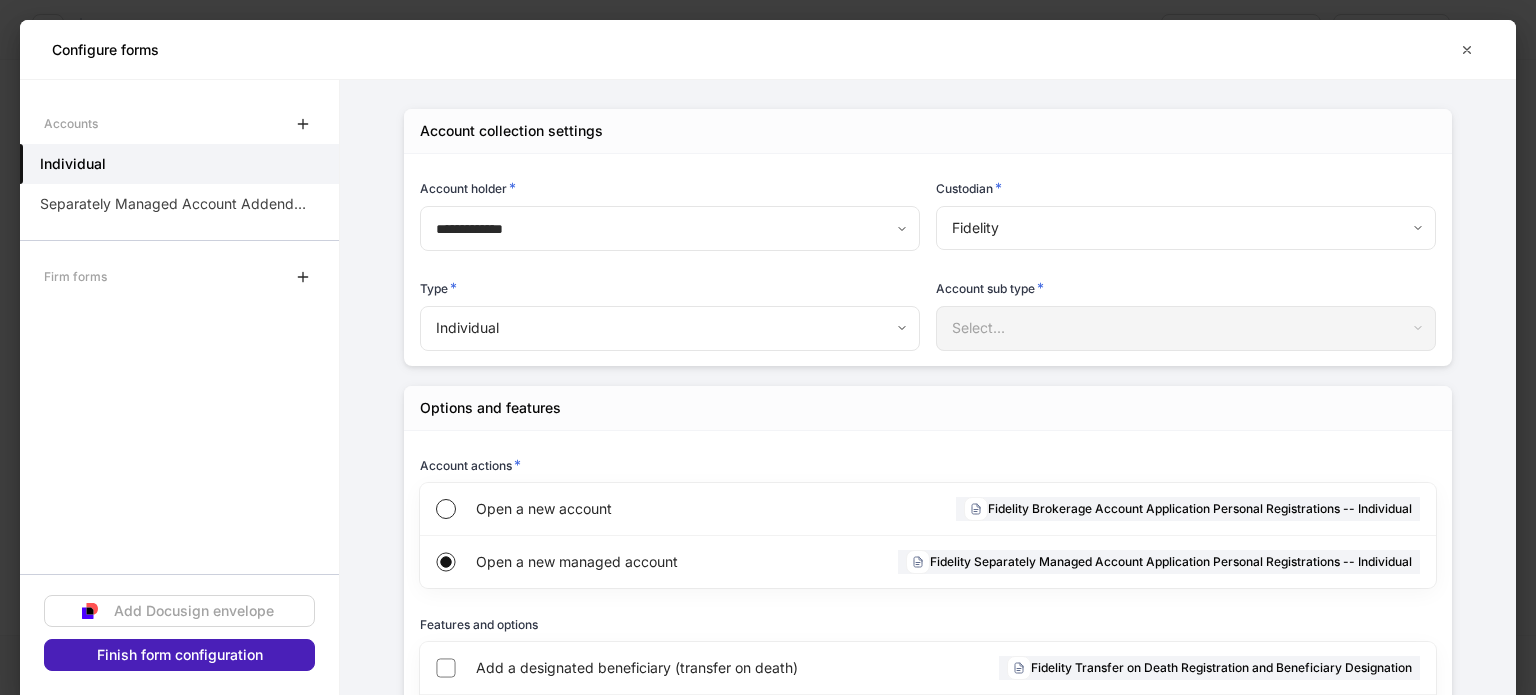 click on "Finish form configuration" at bounding box center [180, 655] 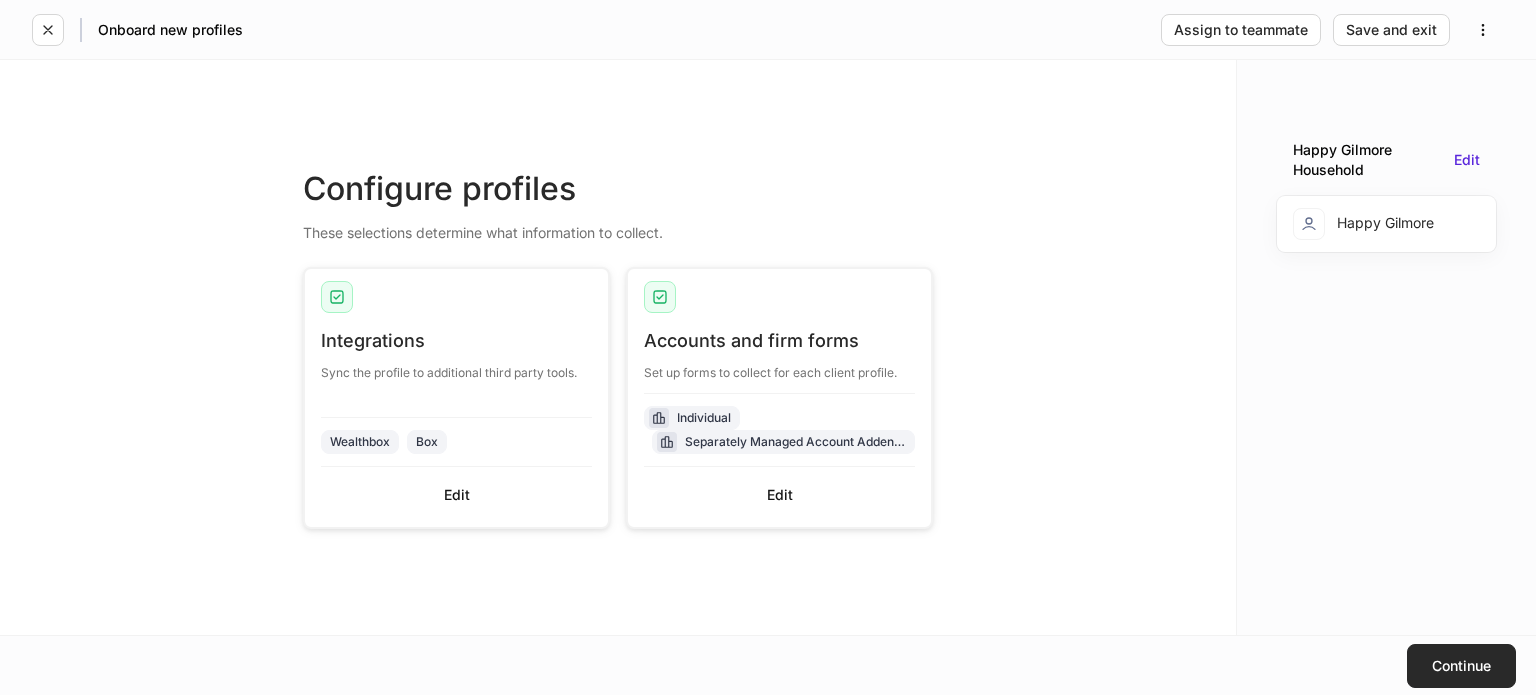 click on "Continue" at bounding box center [1461, 666] 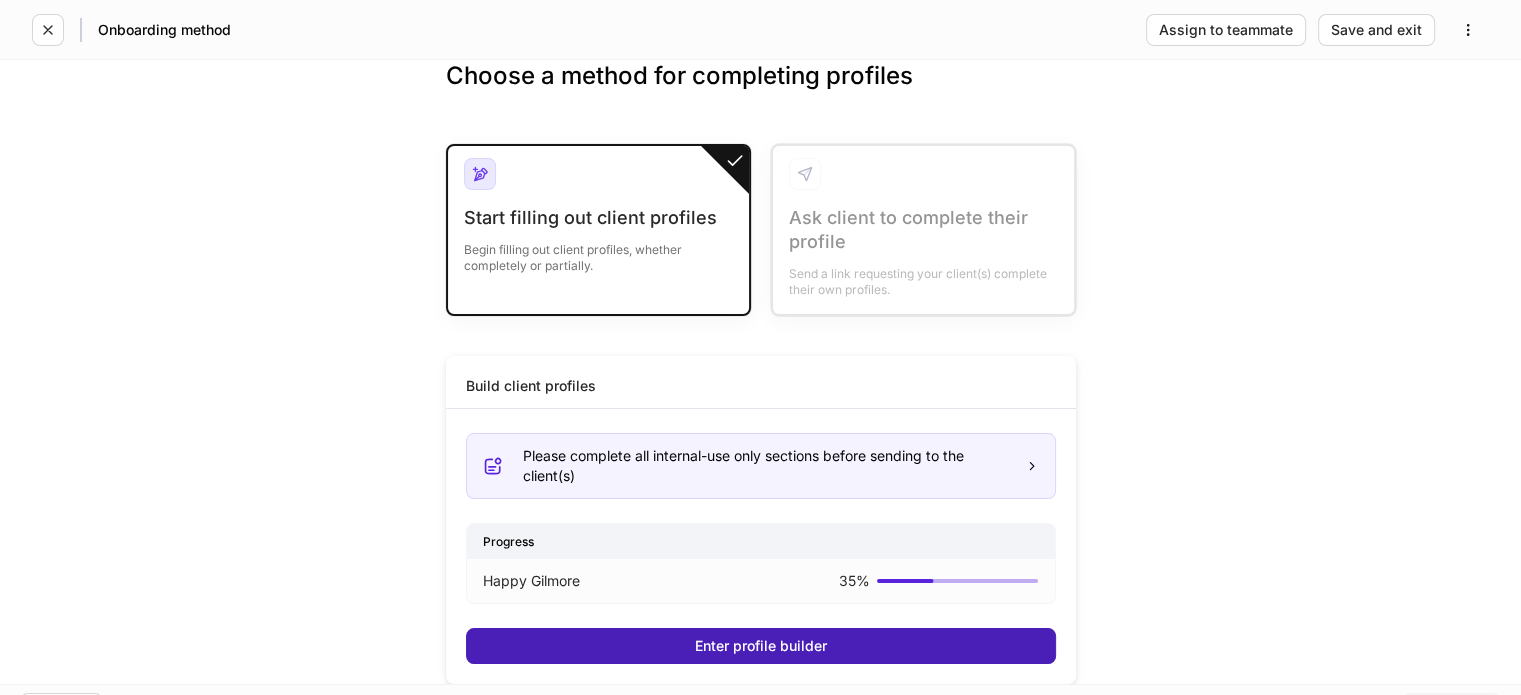 click on "Enter profile builder" at bounding box center [761, 646] 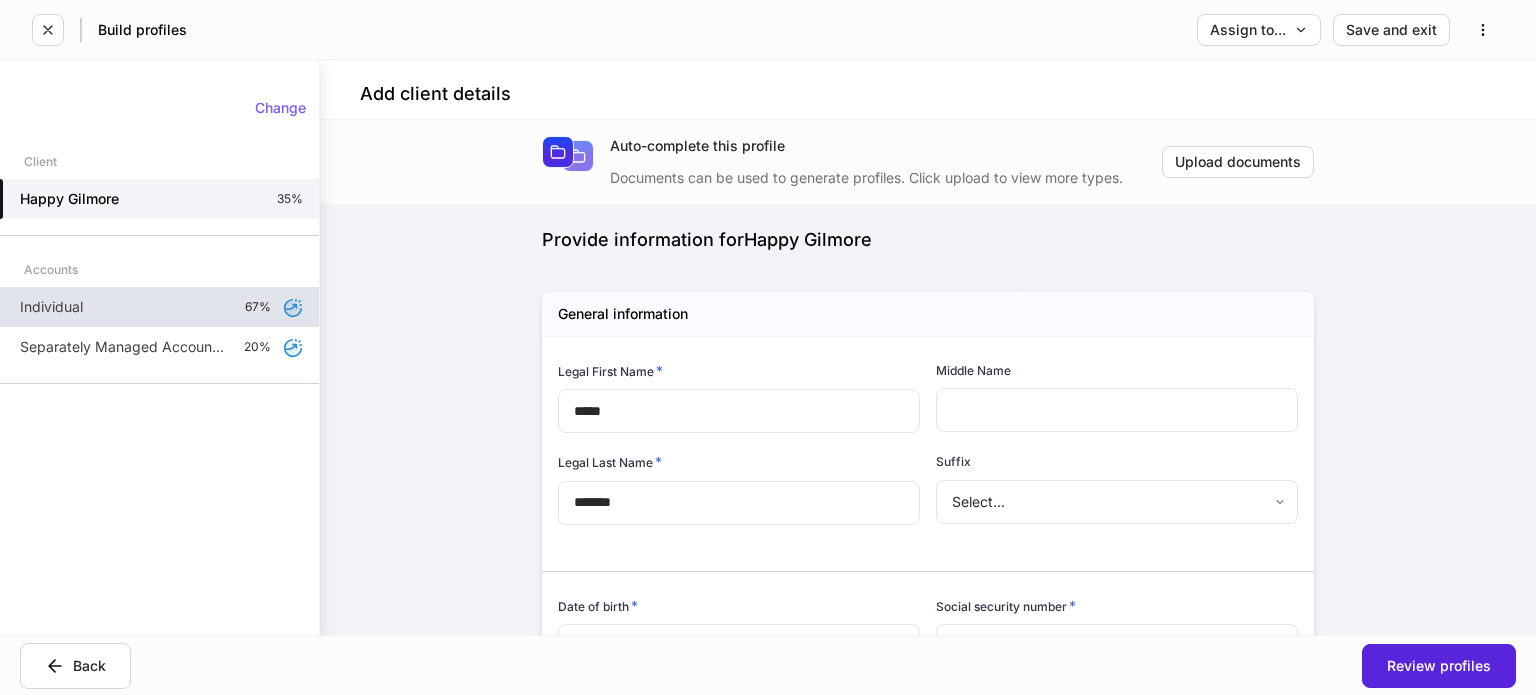 click on "Individual 67%" at bounding box center (159, 307) 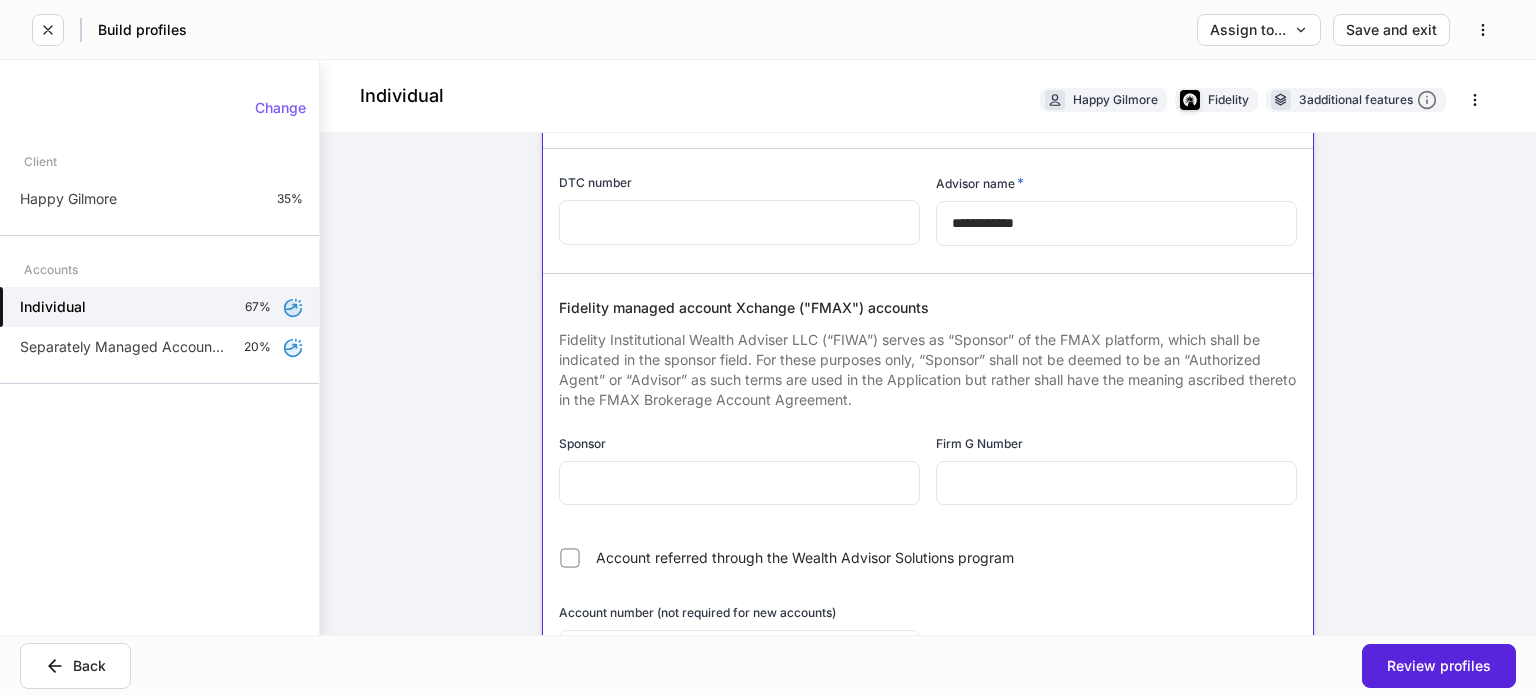 scroll, scrollTop: 700, scrollLeft: 0, axis: vertical 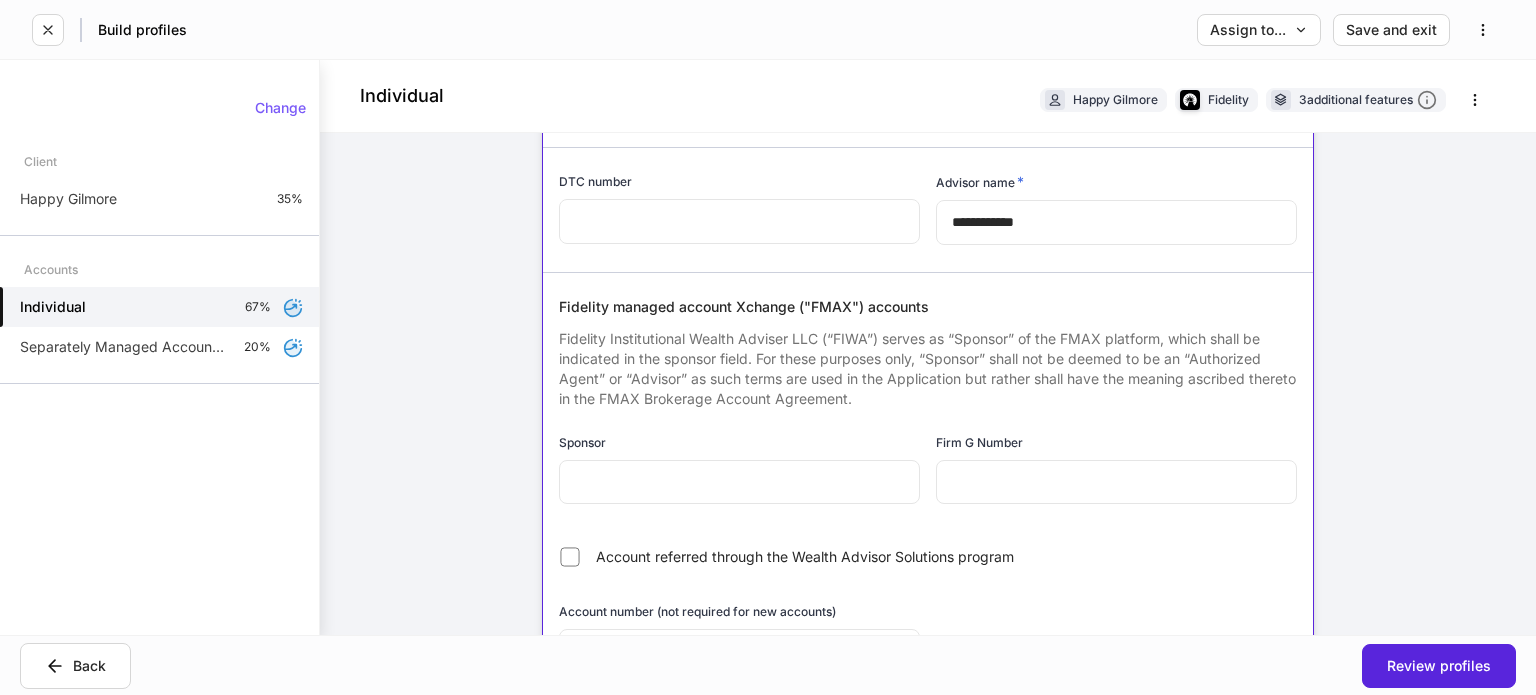 click at bounding box center (739, 482) 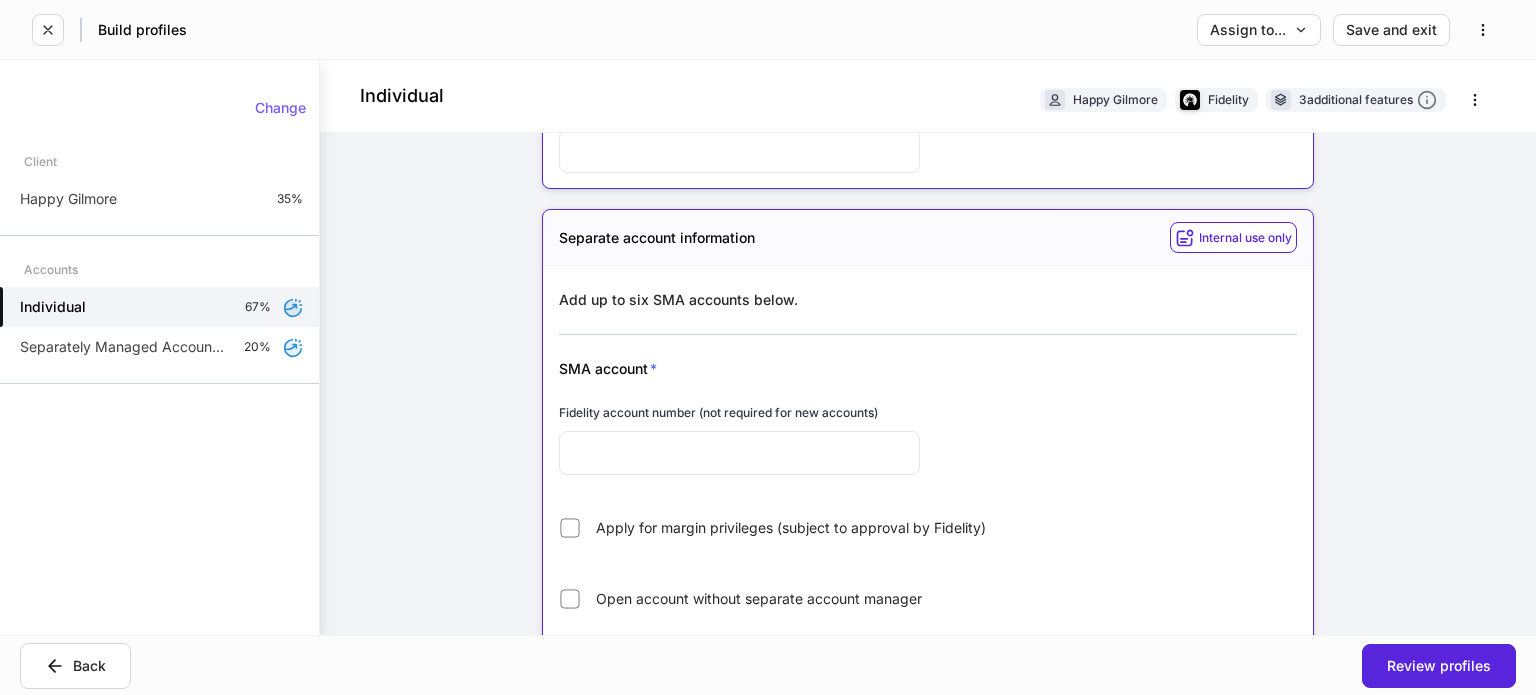 scroll, scrollTop: 1300, scrollLeft: 0, axis: vertical 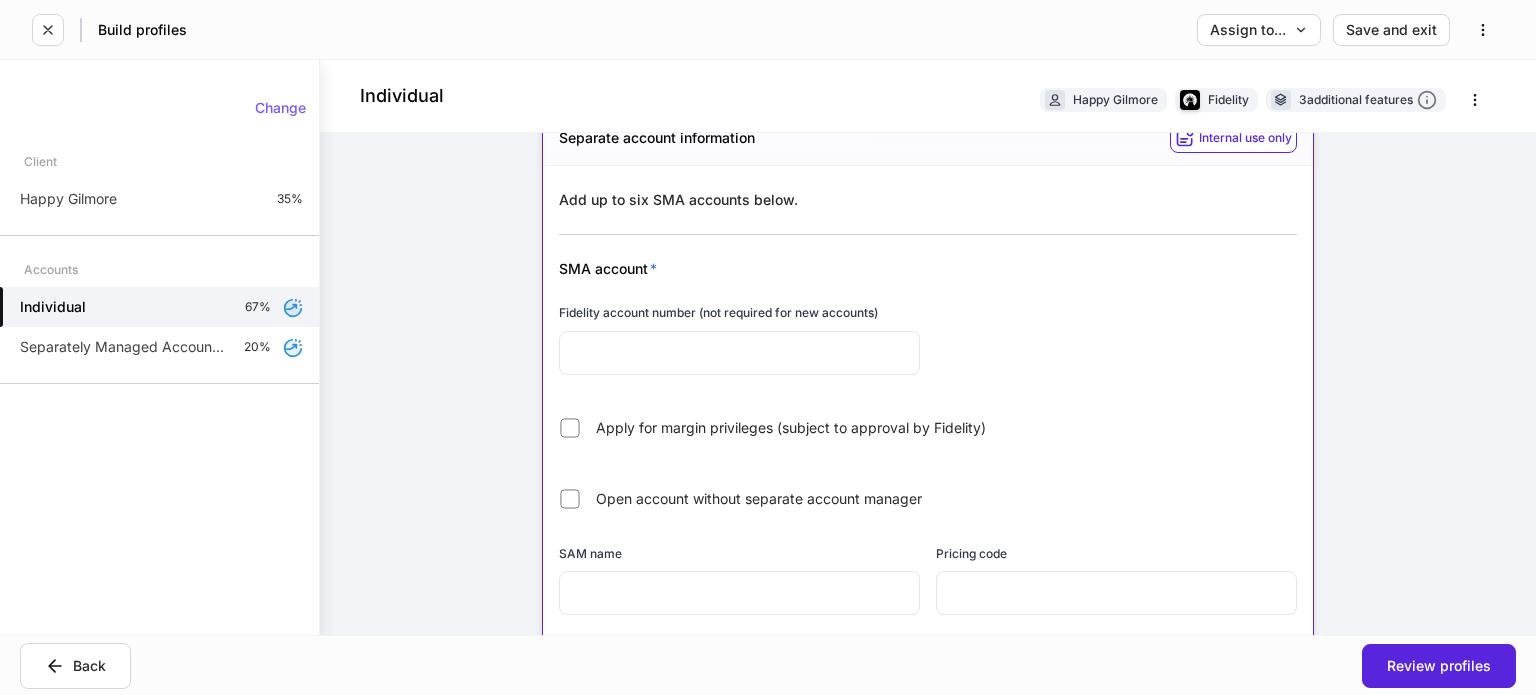 click at bounding box center (739, 353) 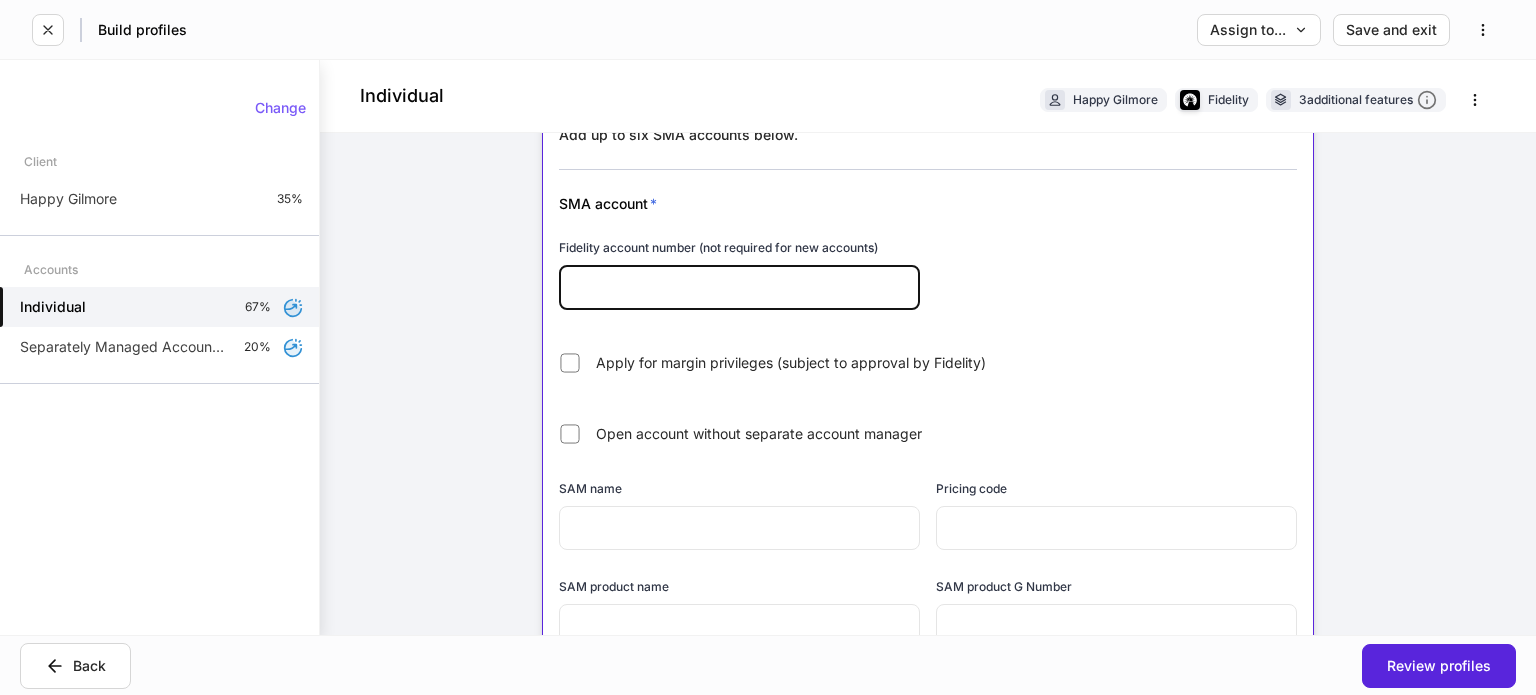 scroll, scrollTop: 1400, scrollLeft: 0, axis: vertical 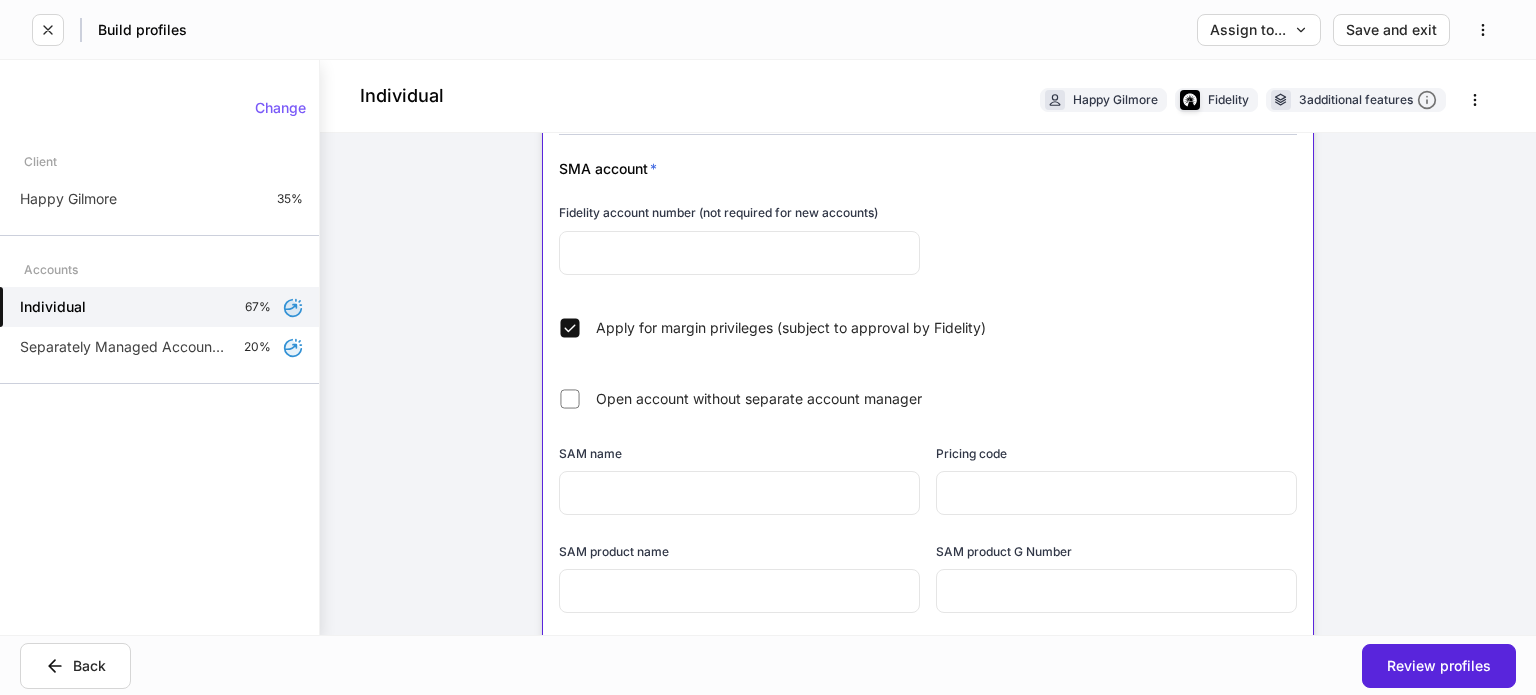 click at bounding box center [739, 493] 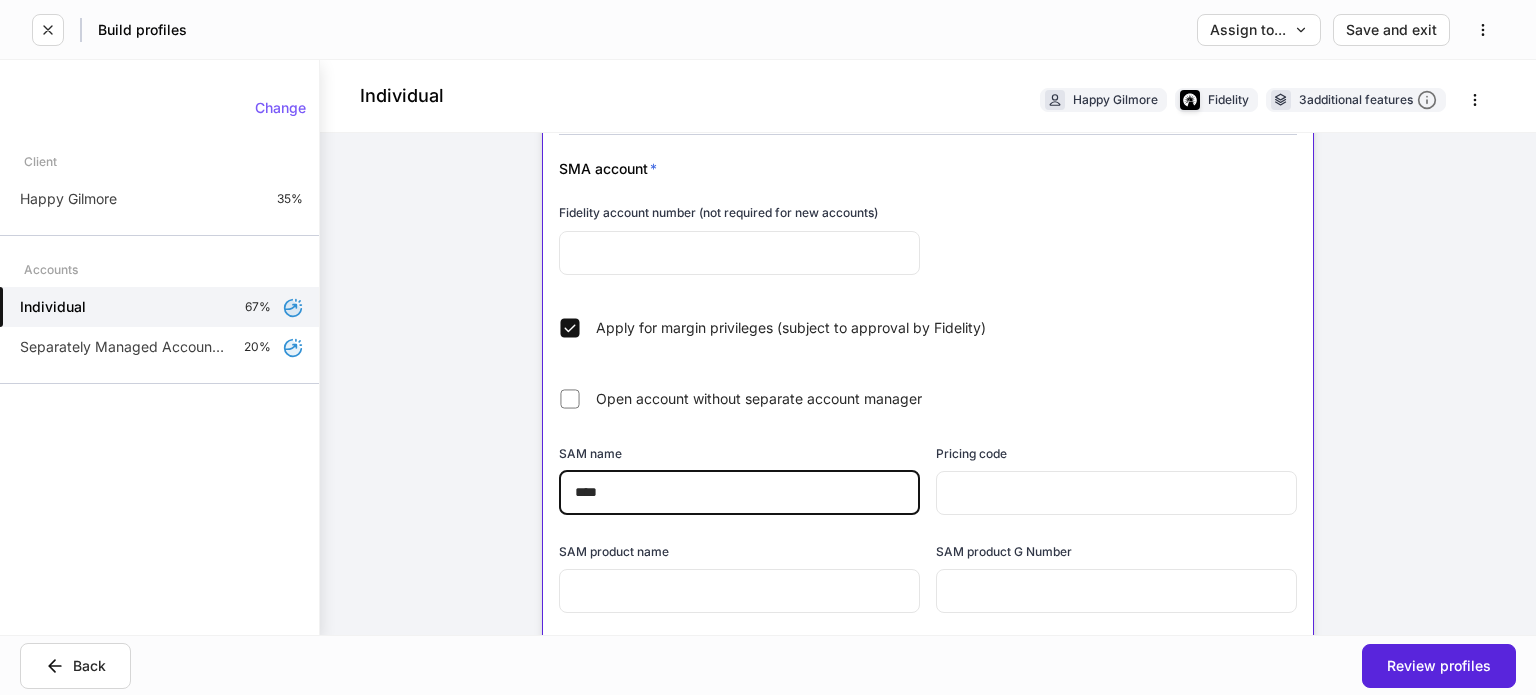 scroll, scrollTop: 1500, scrollLeft: 0, axis: vertical 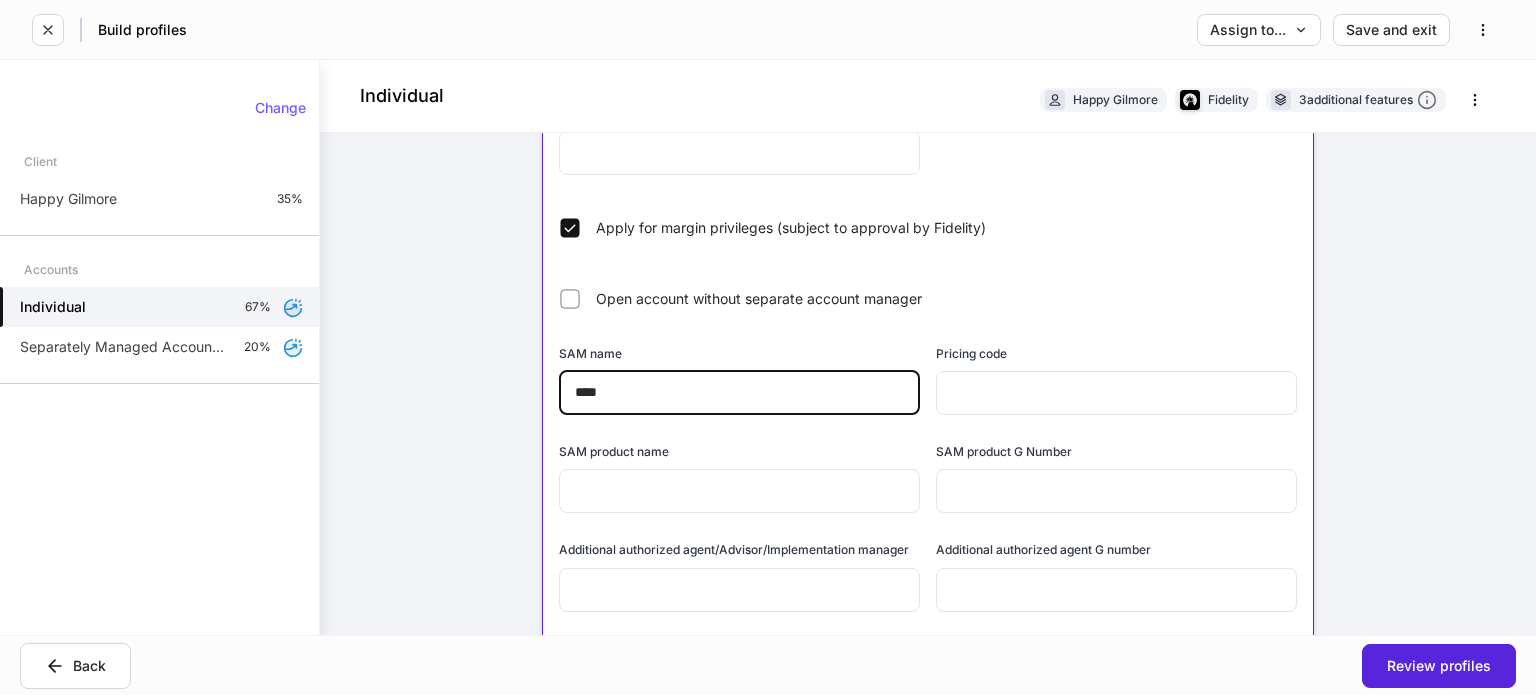 type on "****" 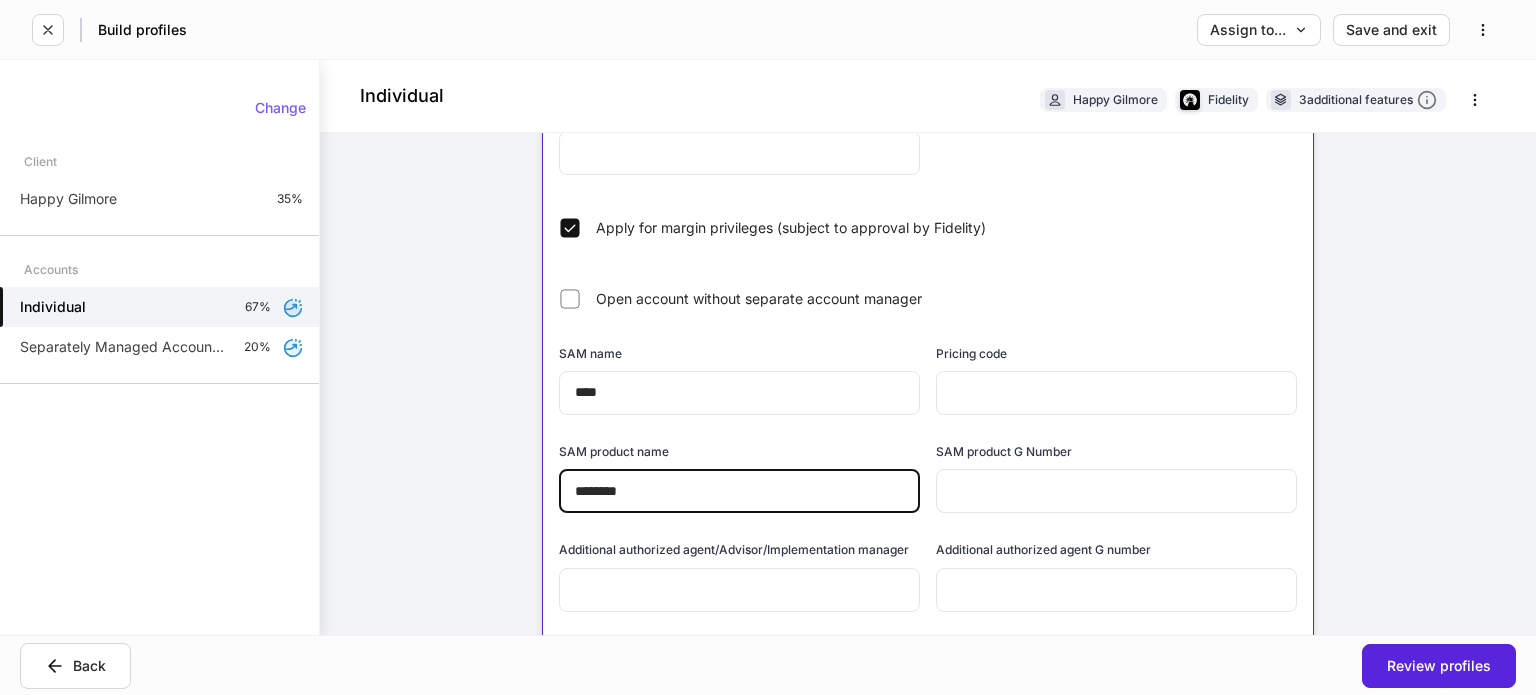 type on "********" 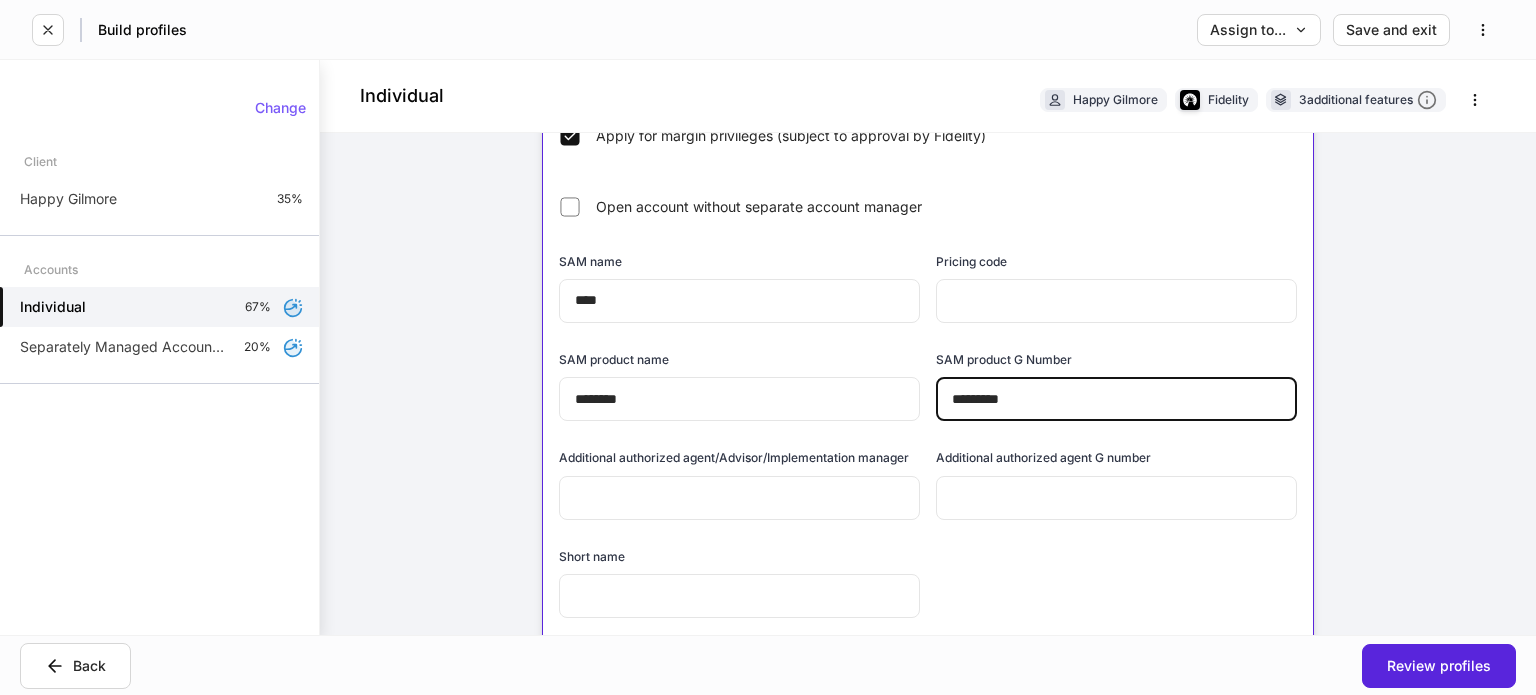 scroll, scrollTop: 1700, scrollLeft: 0, axis: vertical 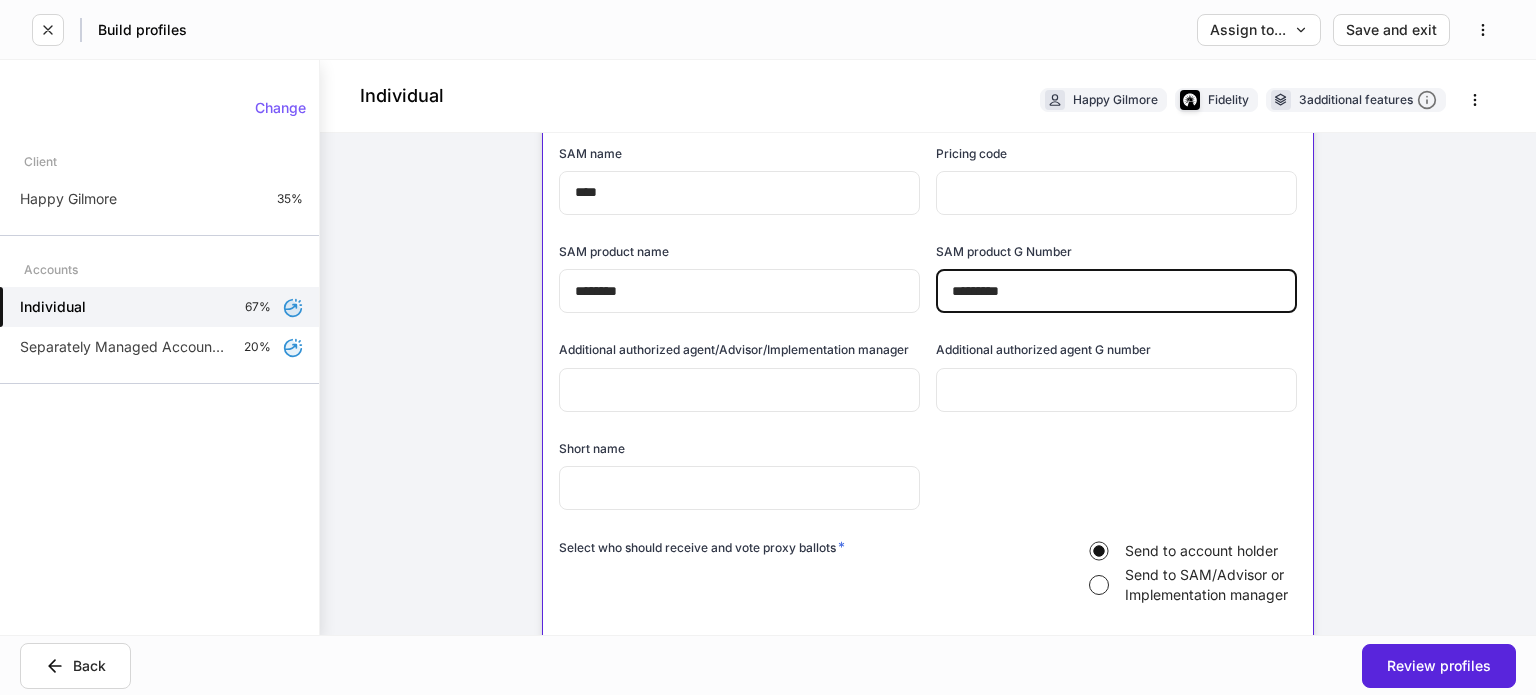 click at bounding box center (739, 390) 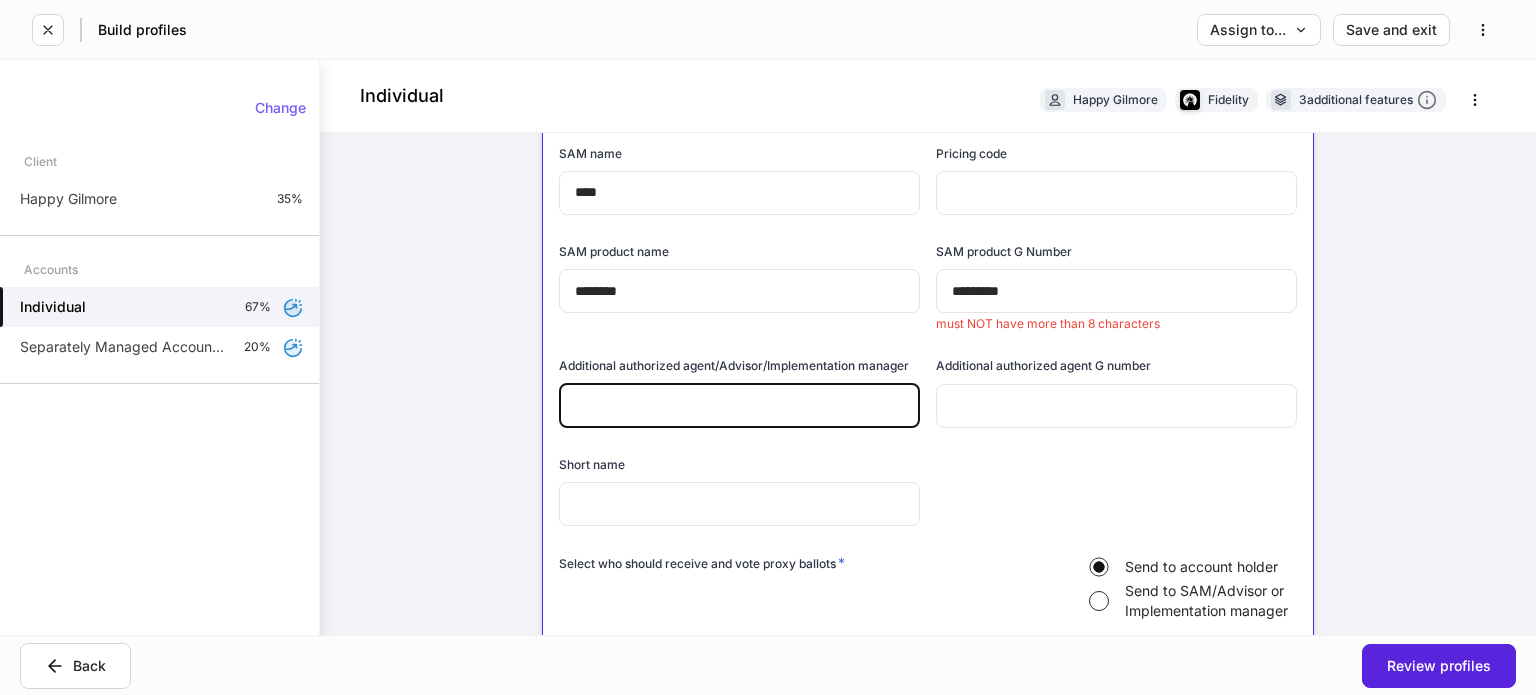 click on "*********" at bounding box center [1116, 291] 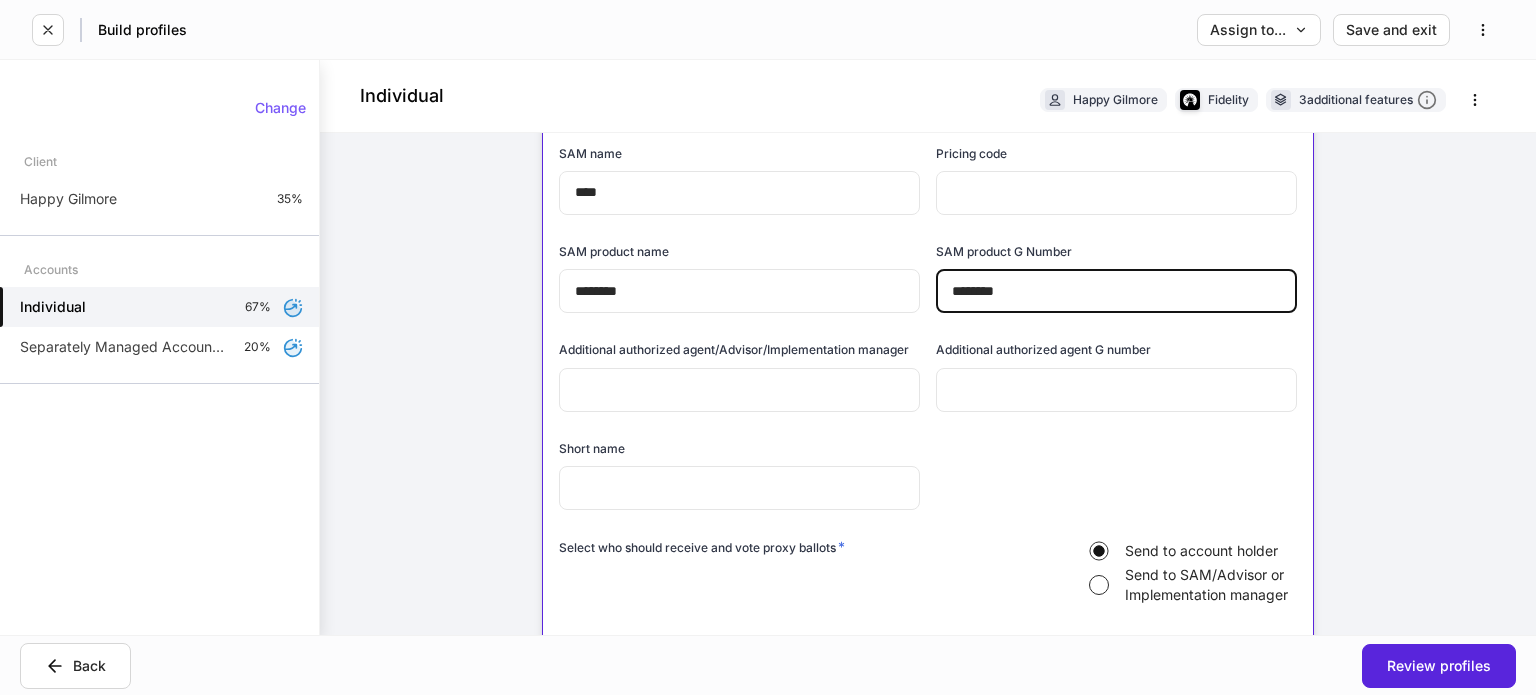 type on "********" 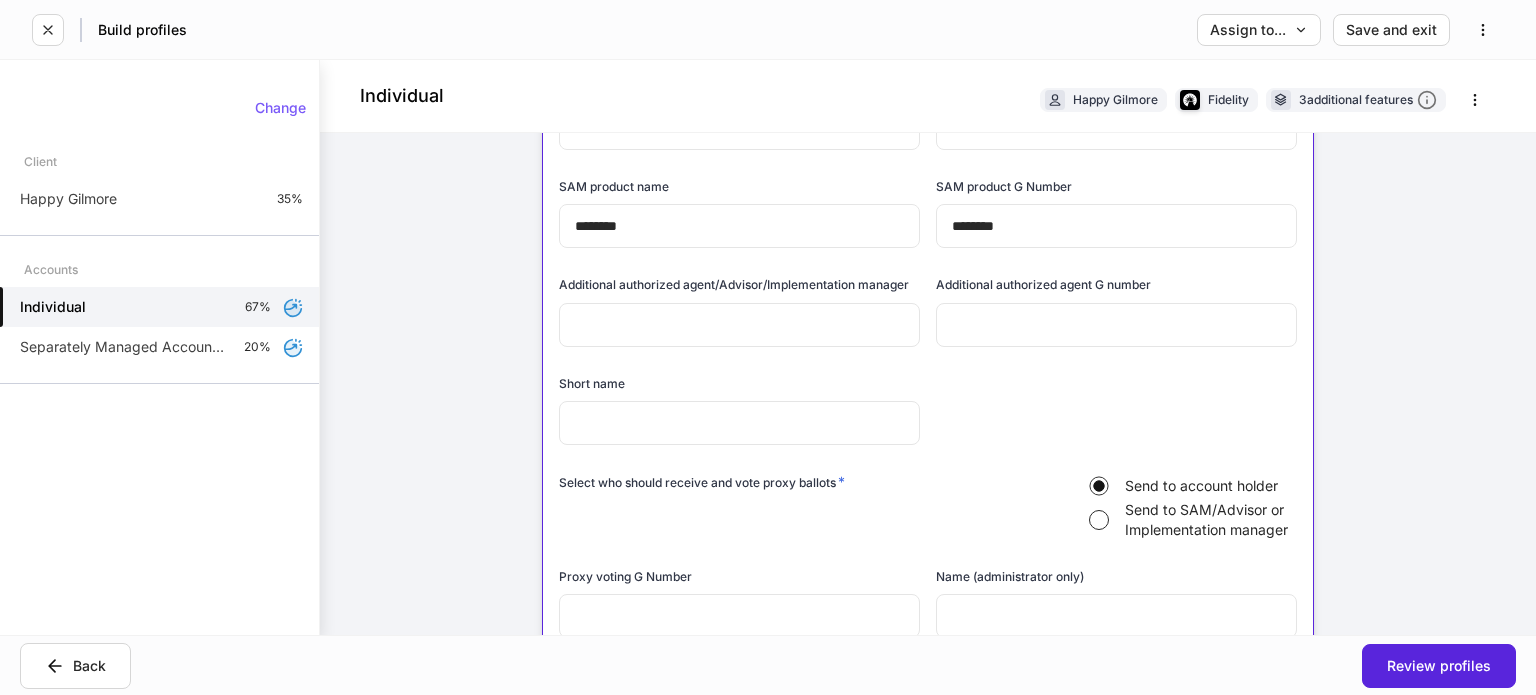 scroll, scrollTop: 1800, scrollLeft: 0, axis: vertical 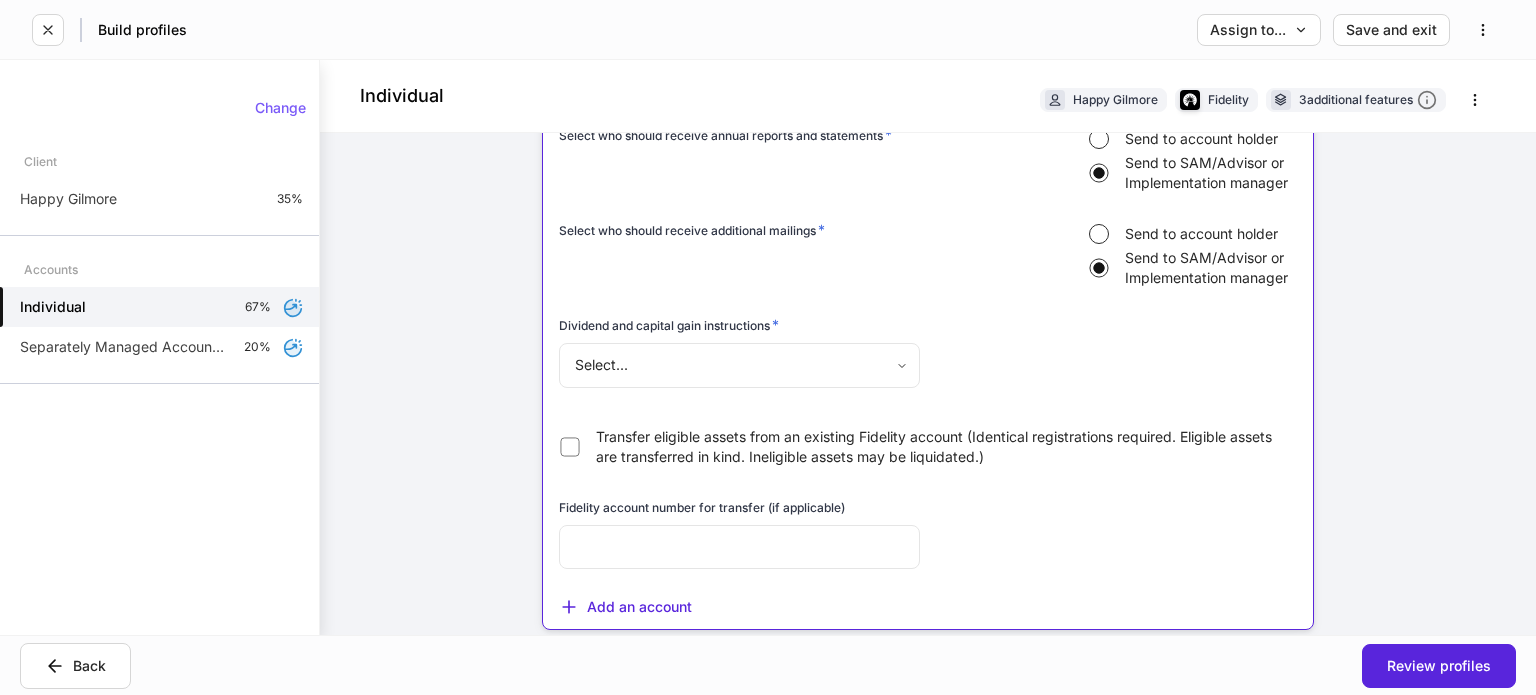 click on "**********" at bounding box center [768, 347] 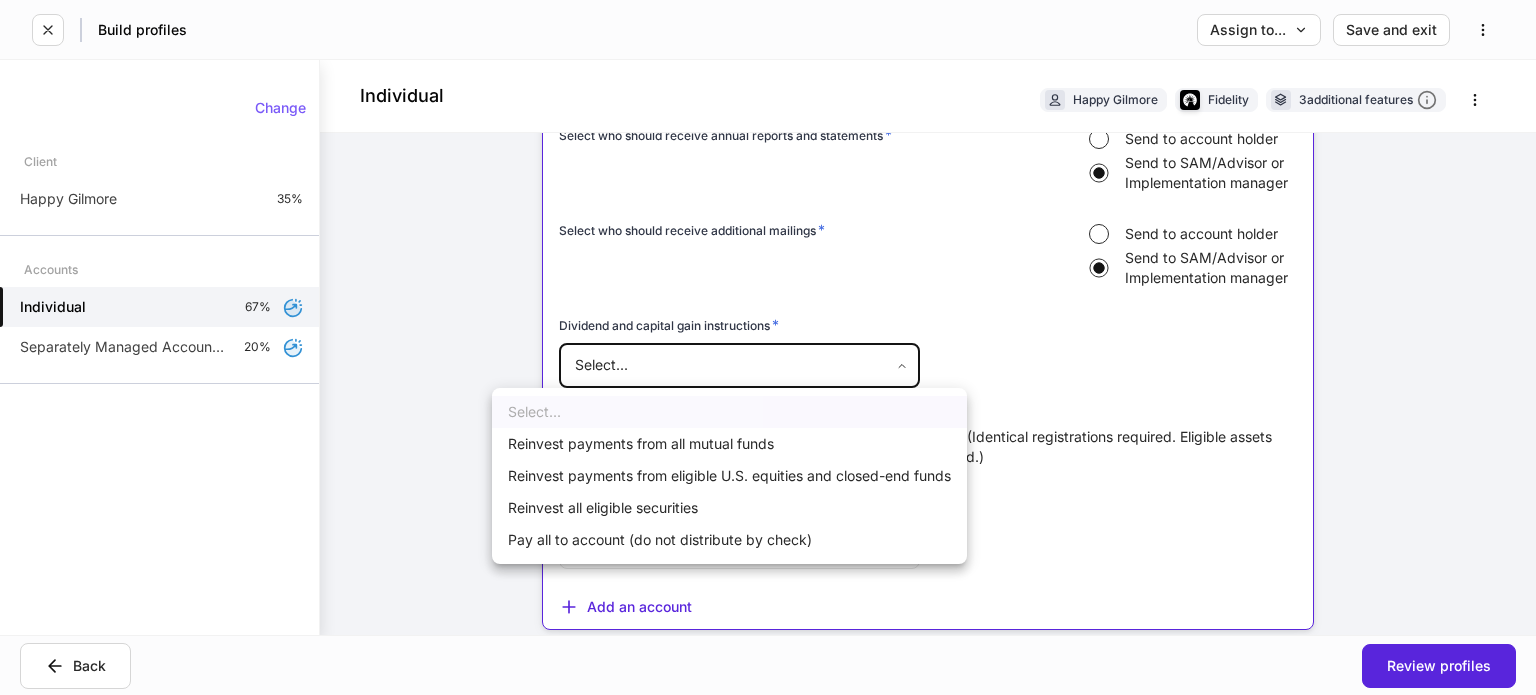 click on "Reinvest payments from eligible U.S. equities and closed-end funds" at bounding box center [729, 476] 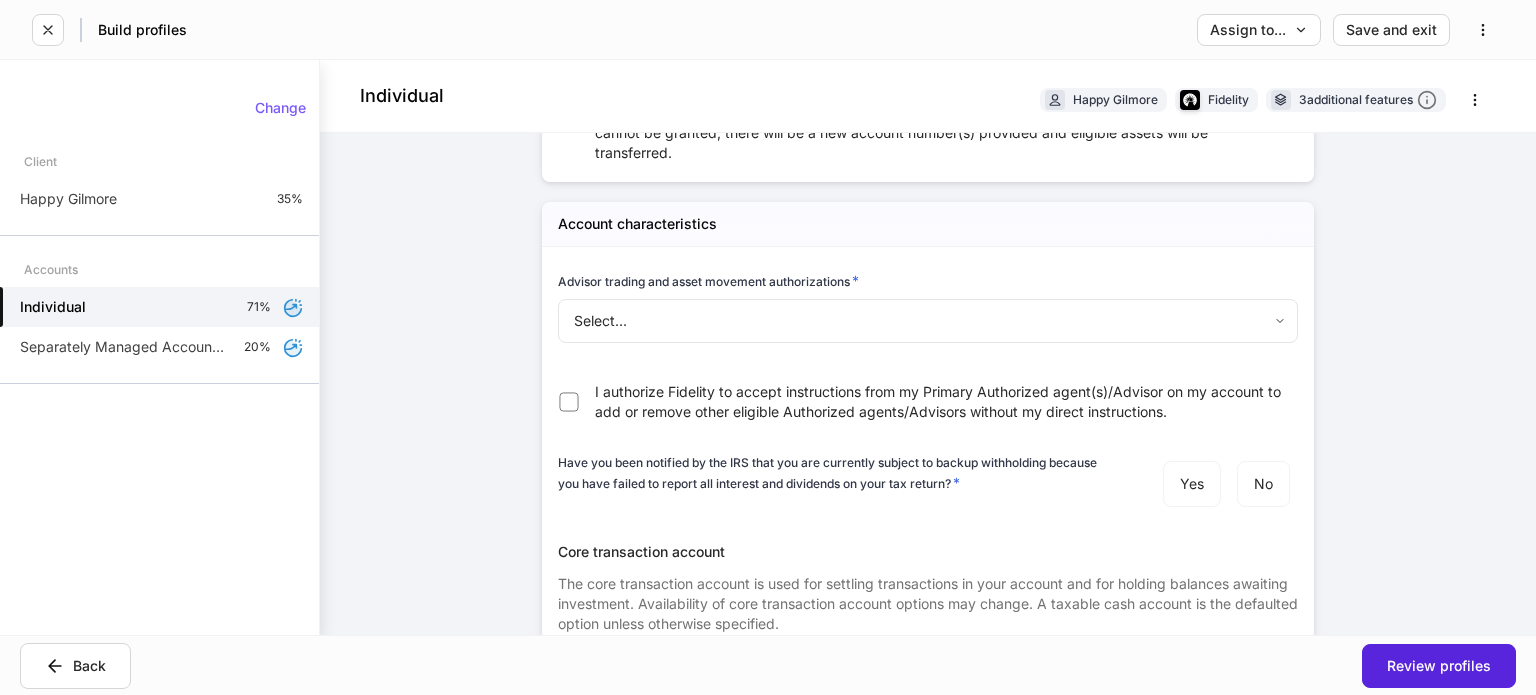 scroll, scrollTop: 3100, scrollLeft: 0, axis: vertical 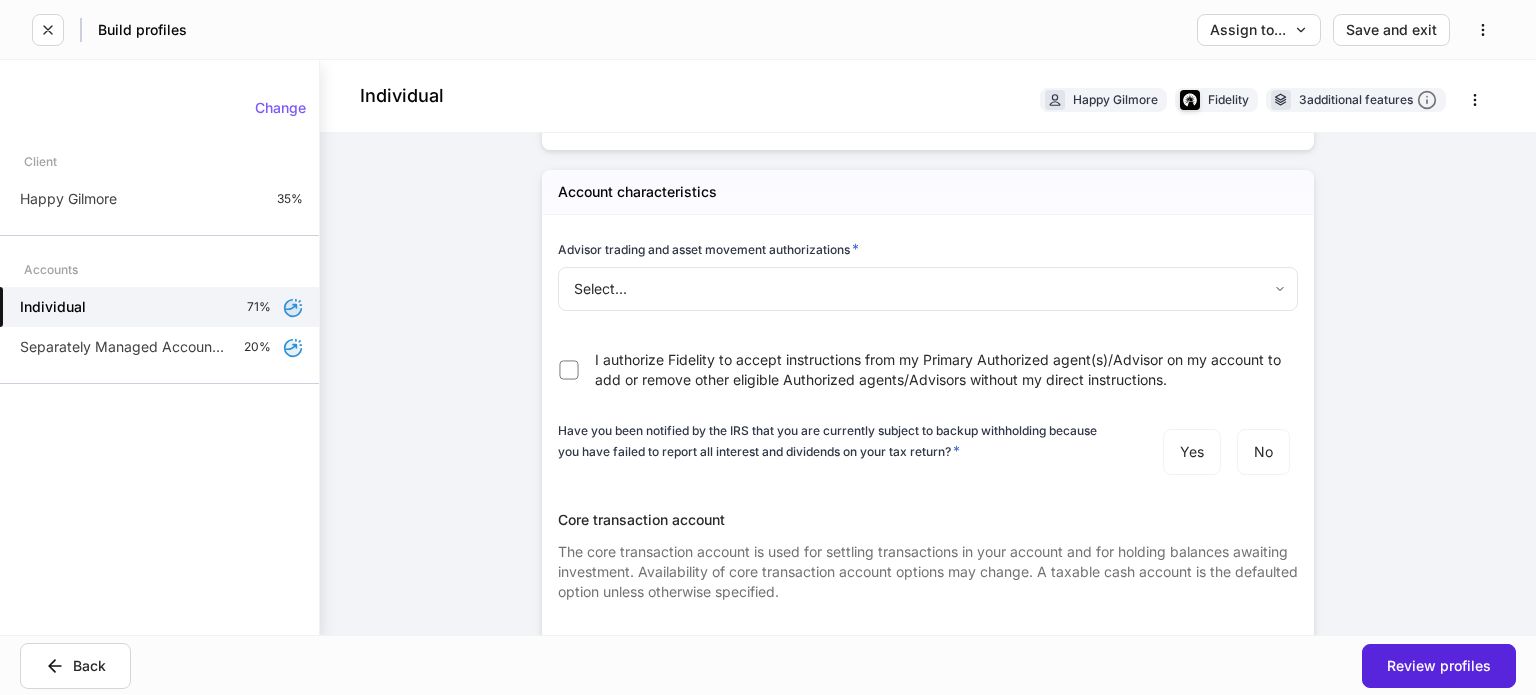 click on "**********" at bounding box center [768, 347] 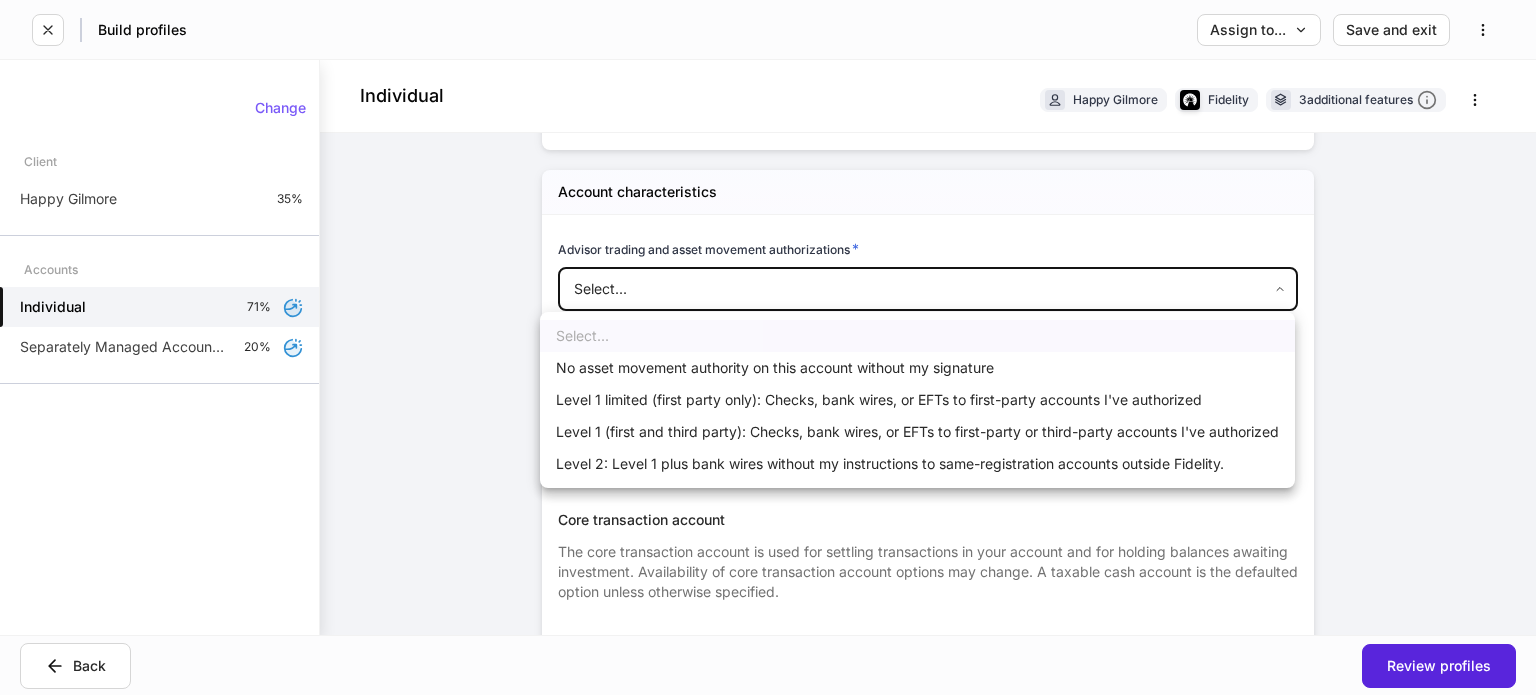 click on "Level 1 (first and third party): Checks, bank wires, or EFTs to first-party or third-party accounts I've authorized" at bounding box center (917, 432) 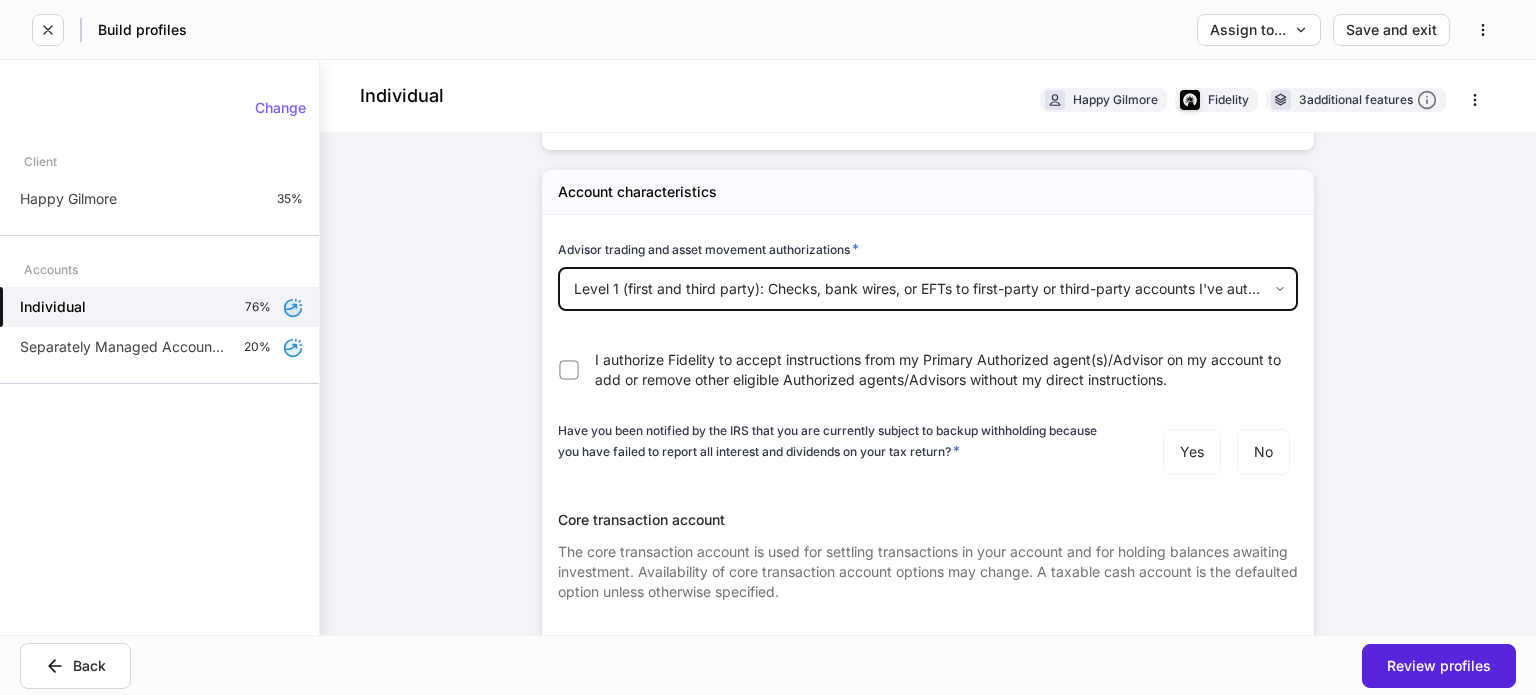 scroll, scrollTop: 3200, scrollLeft: 0, axis: vertical 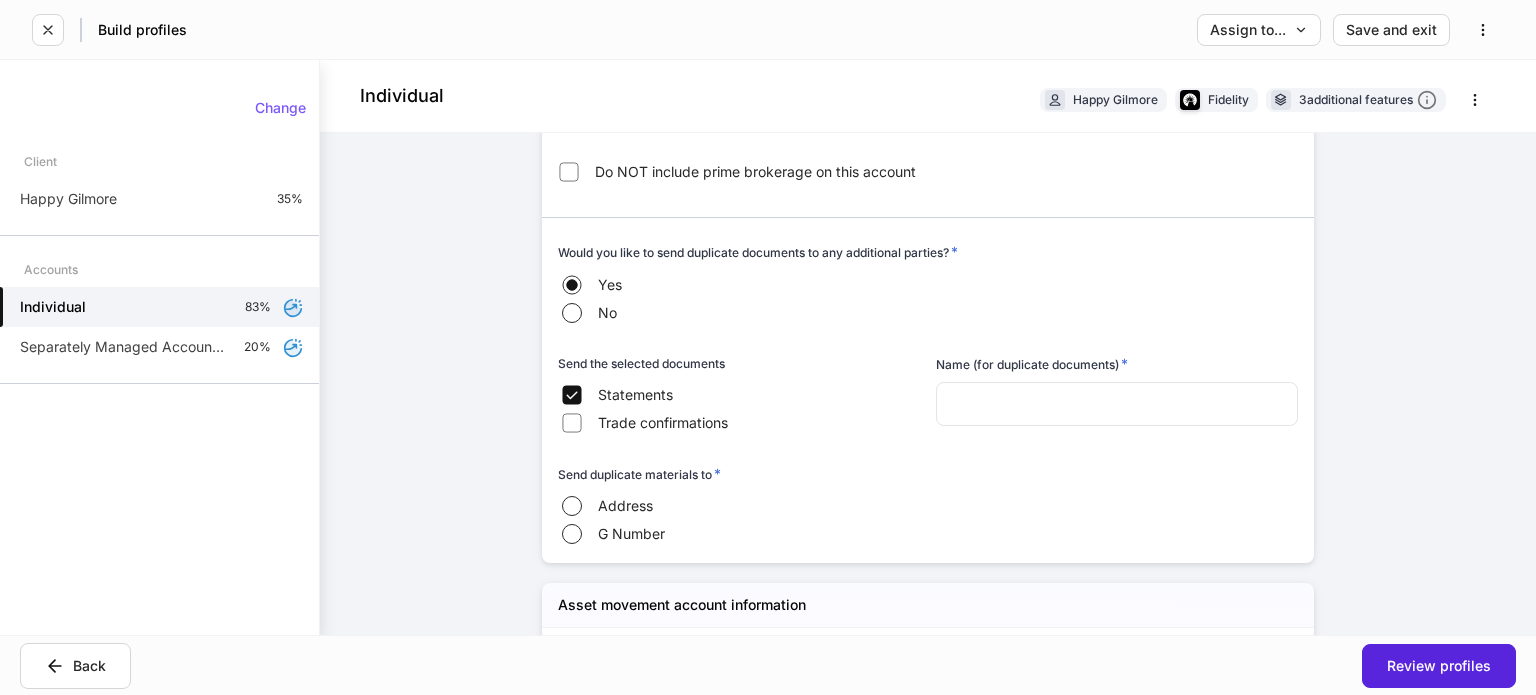 click at bounding box center [1117, 404] 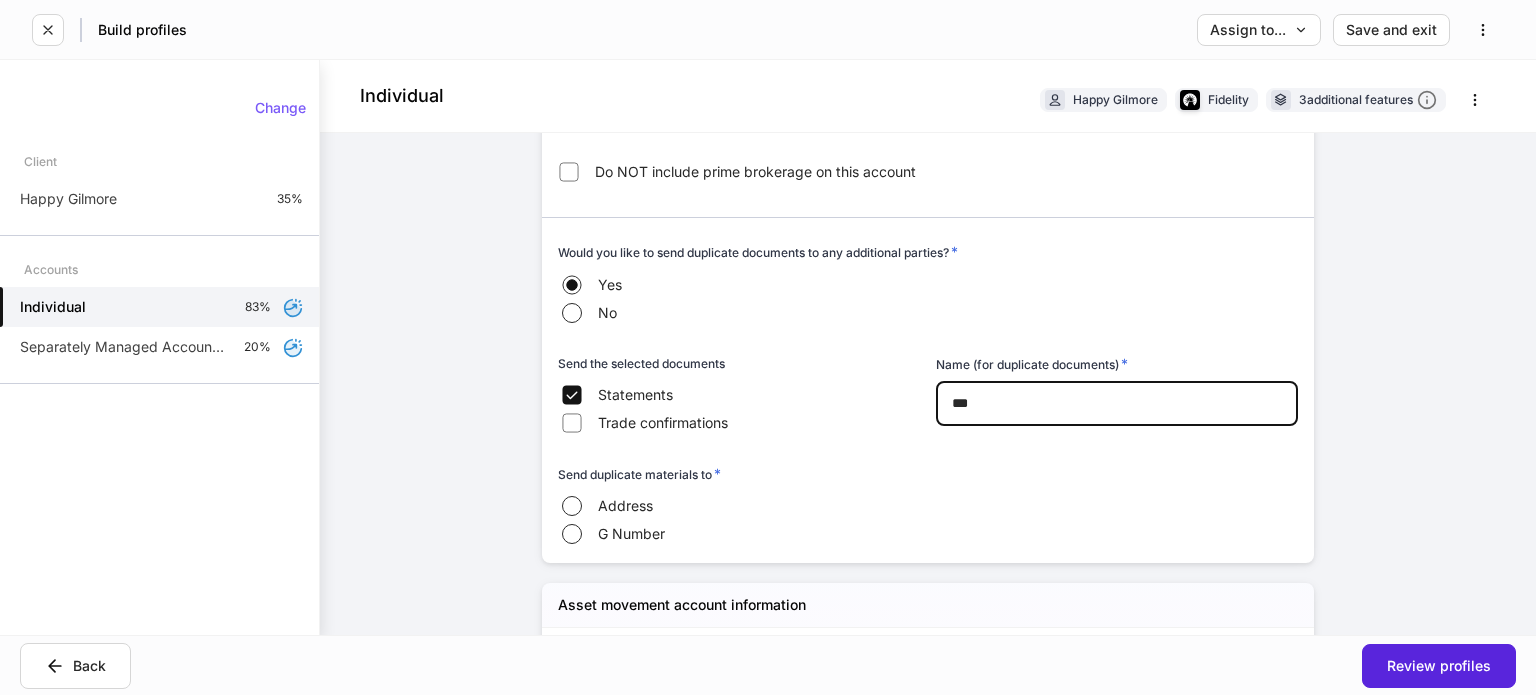 type on "***" 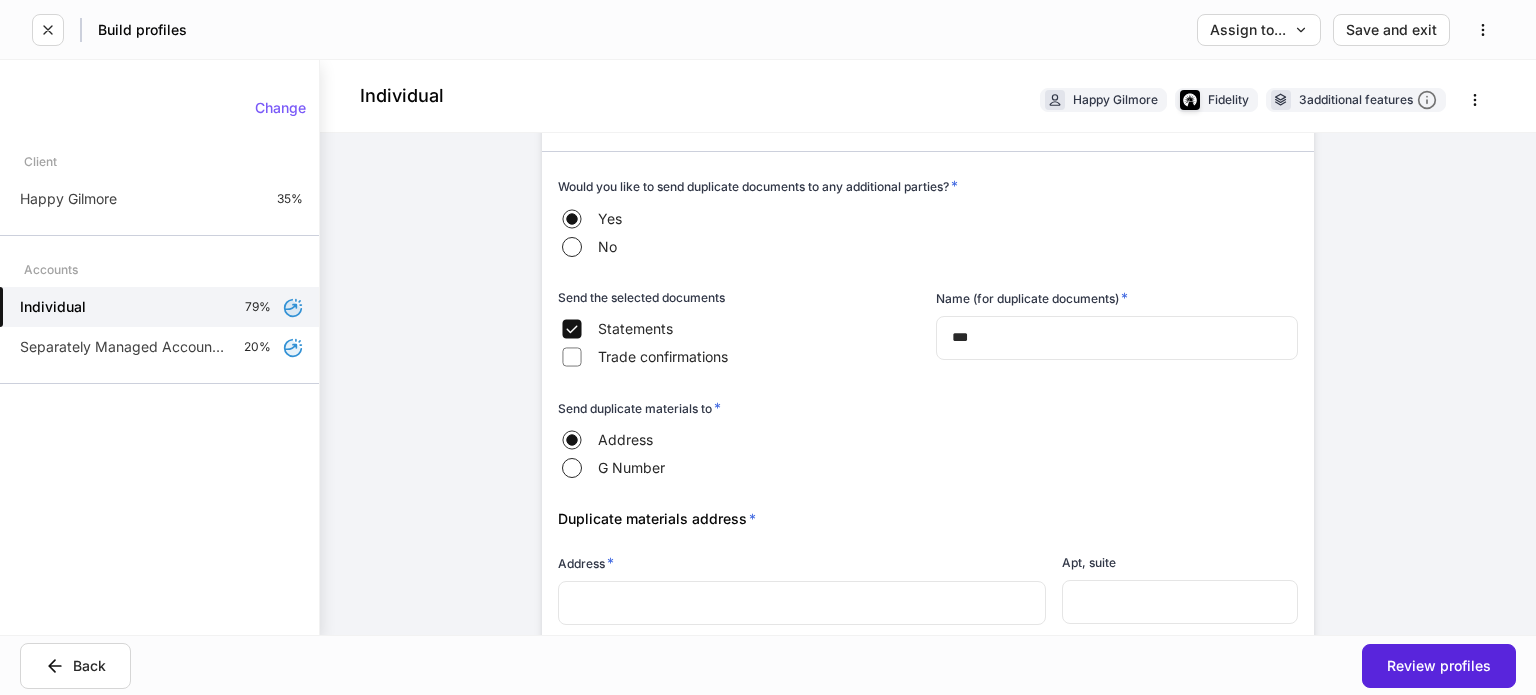 scroll, scrollTop: 4000, scrollLeft: 0, axis: vertical 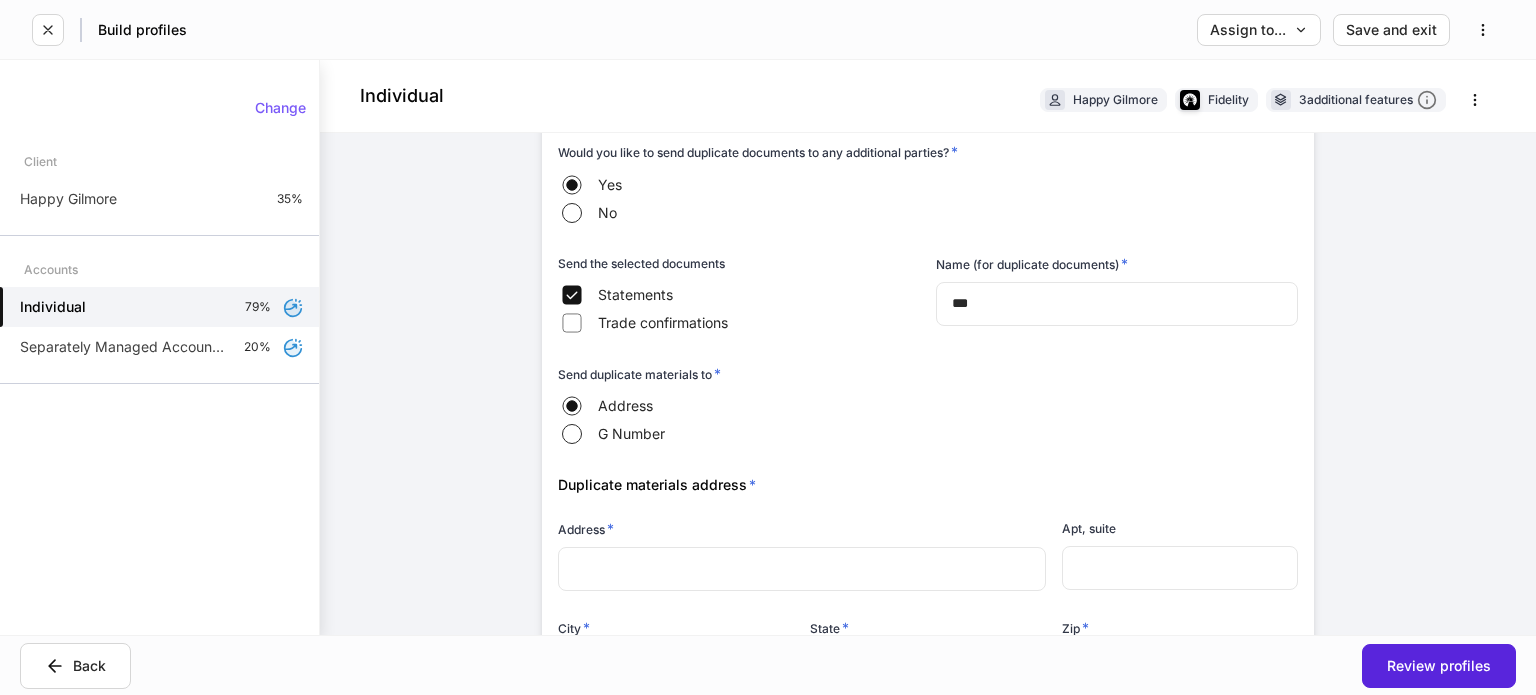 click at bounding box center (802, 569) 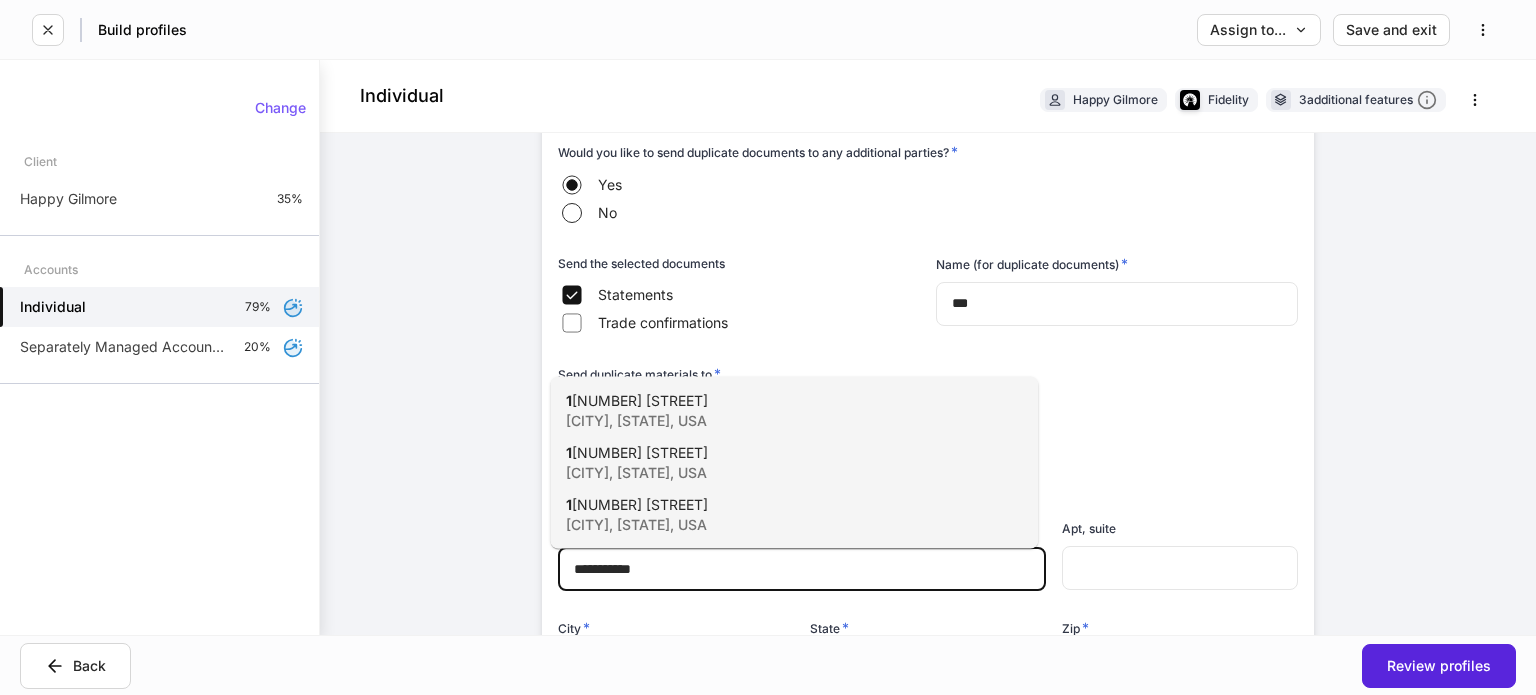 click on "[CITY], [STATE], USA" at bounding box center [772, 421] 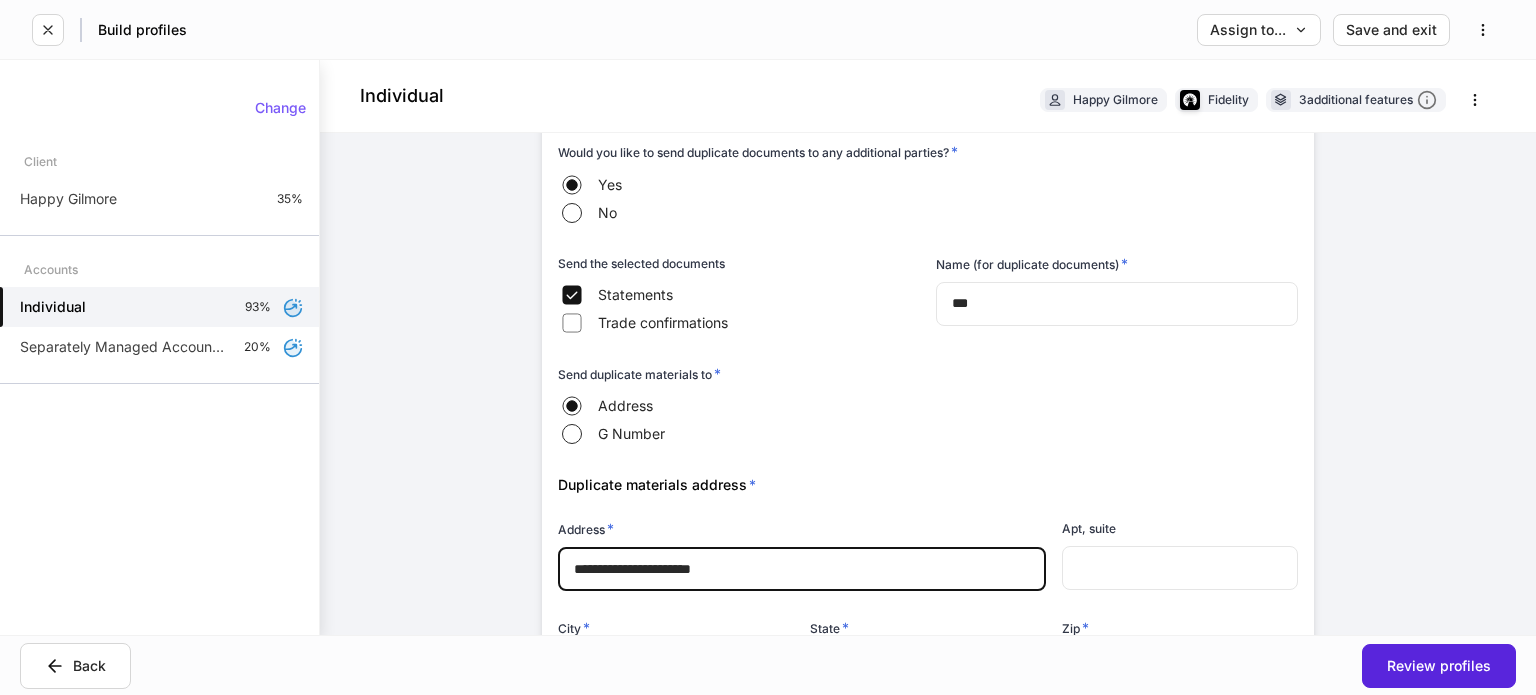 type on "*****" 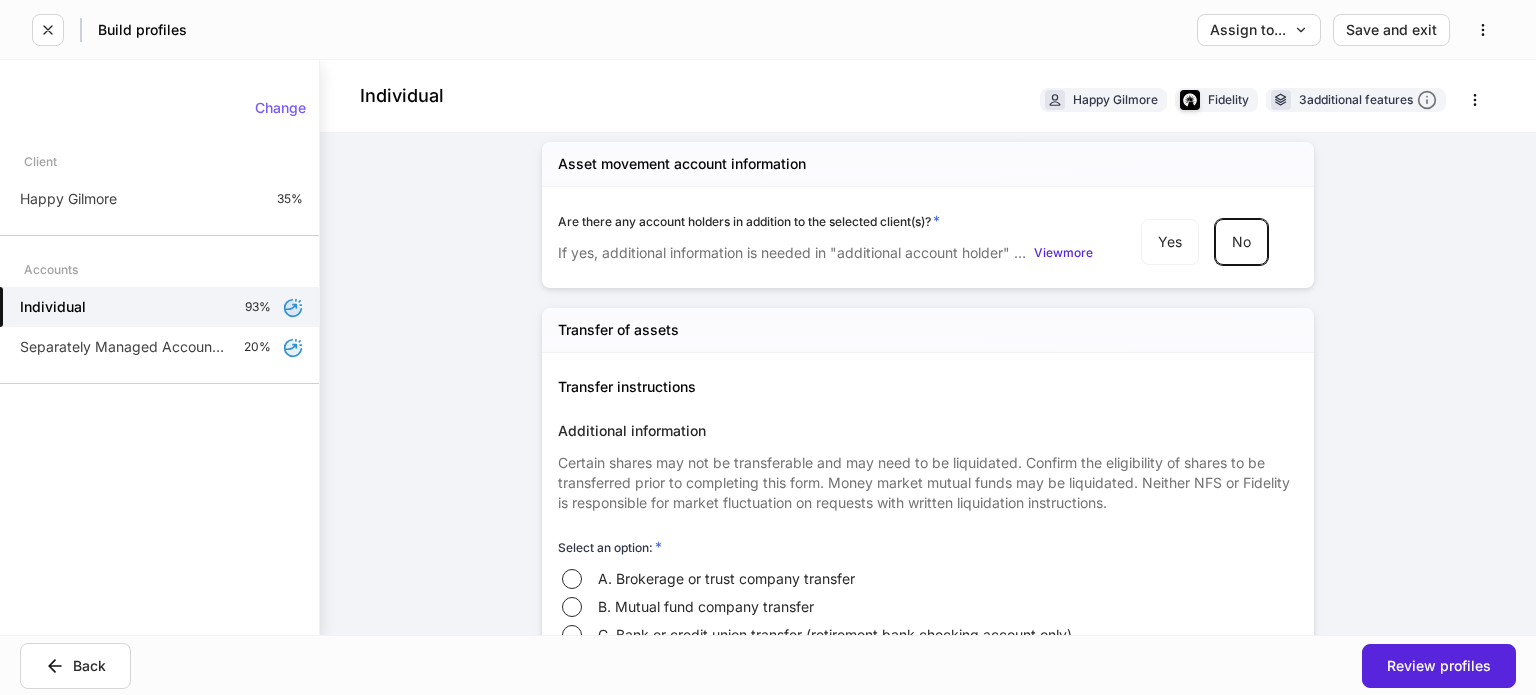 scroll, scrollTop: 4700, scrollLeft: 0, axis: vertical 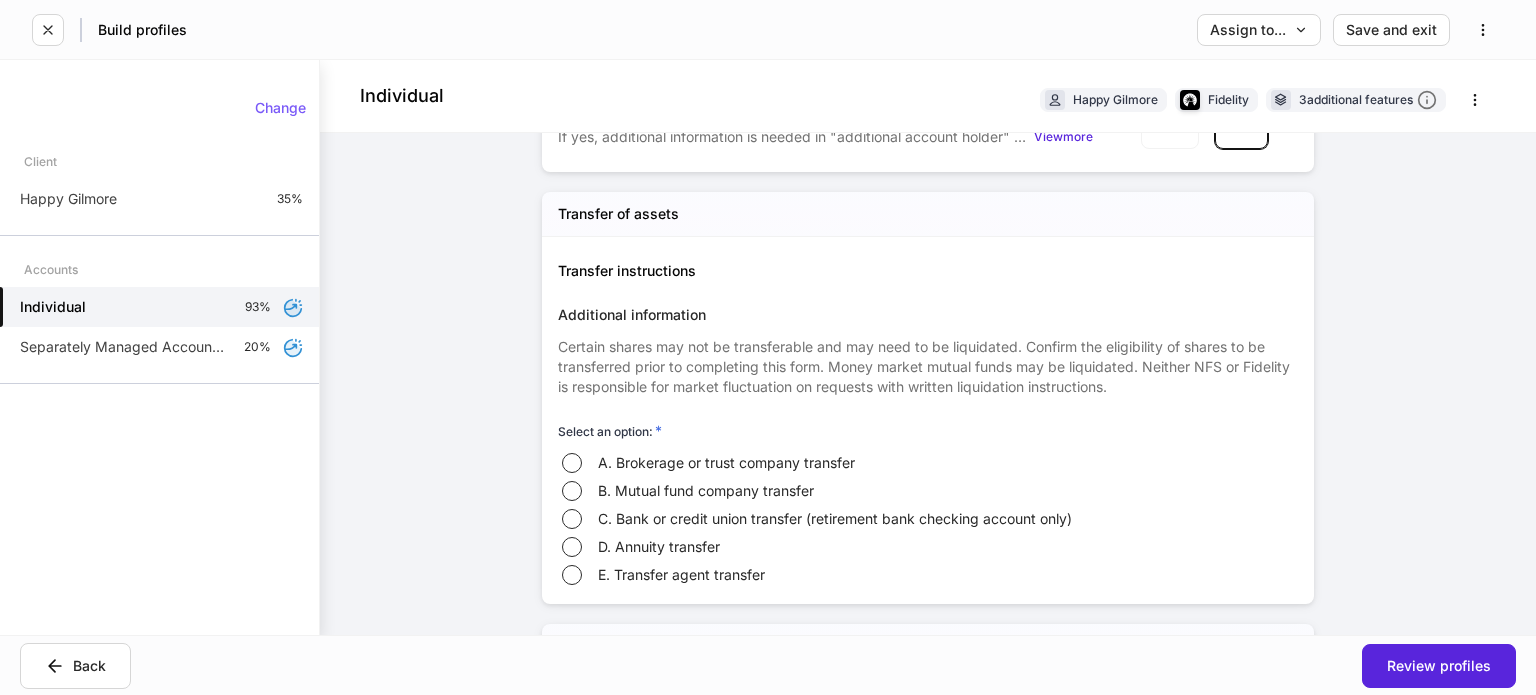 type on "**********" 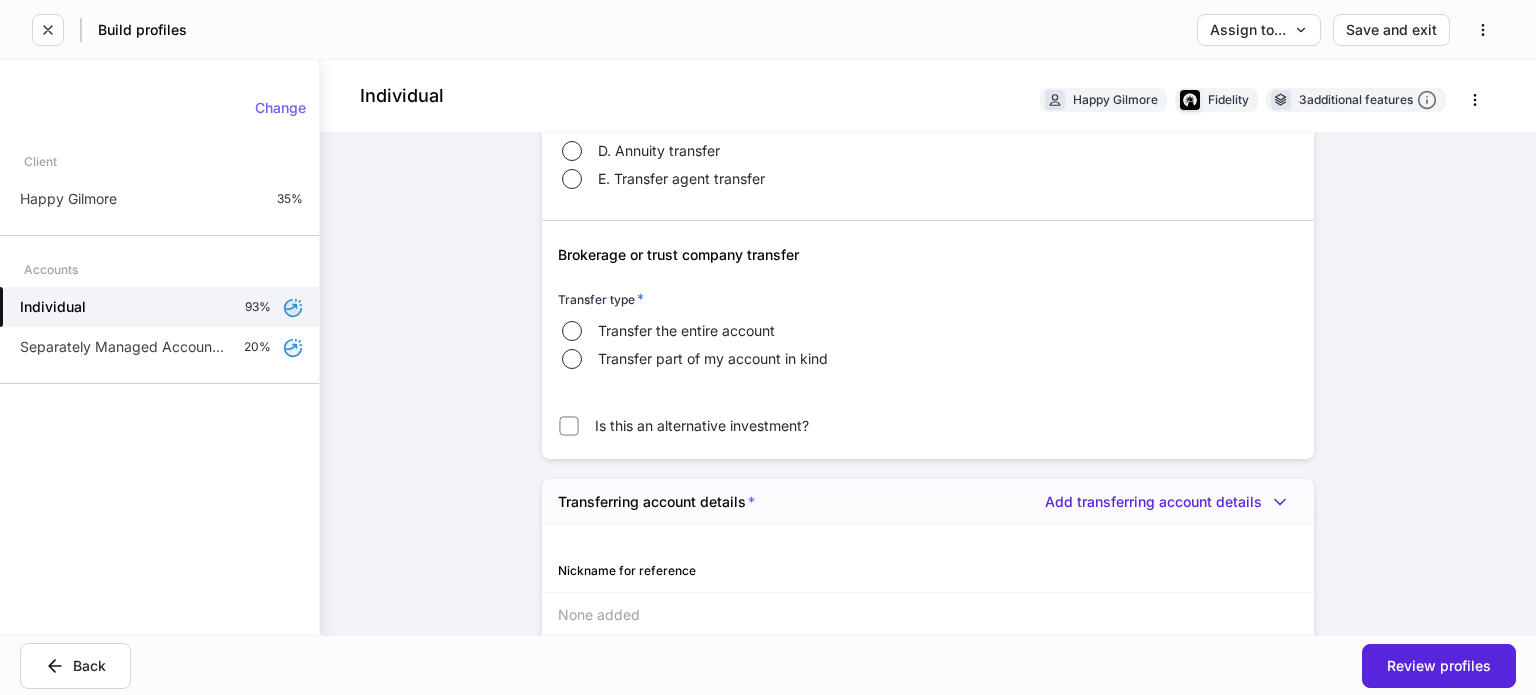 scroll, scrollTop: 5100, scrollLeft: 0, axis: vertical 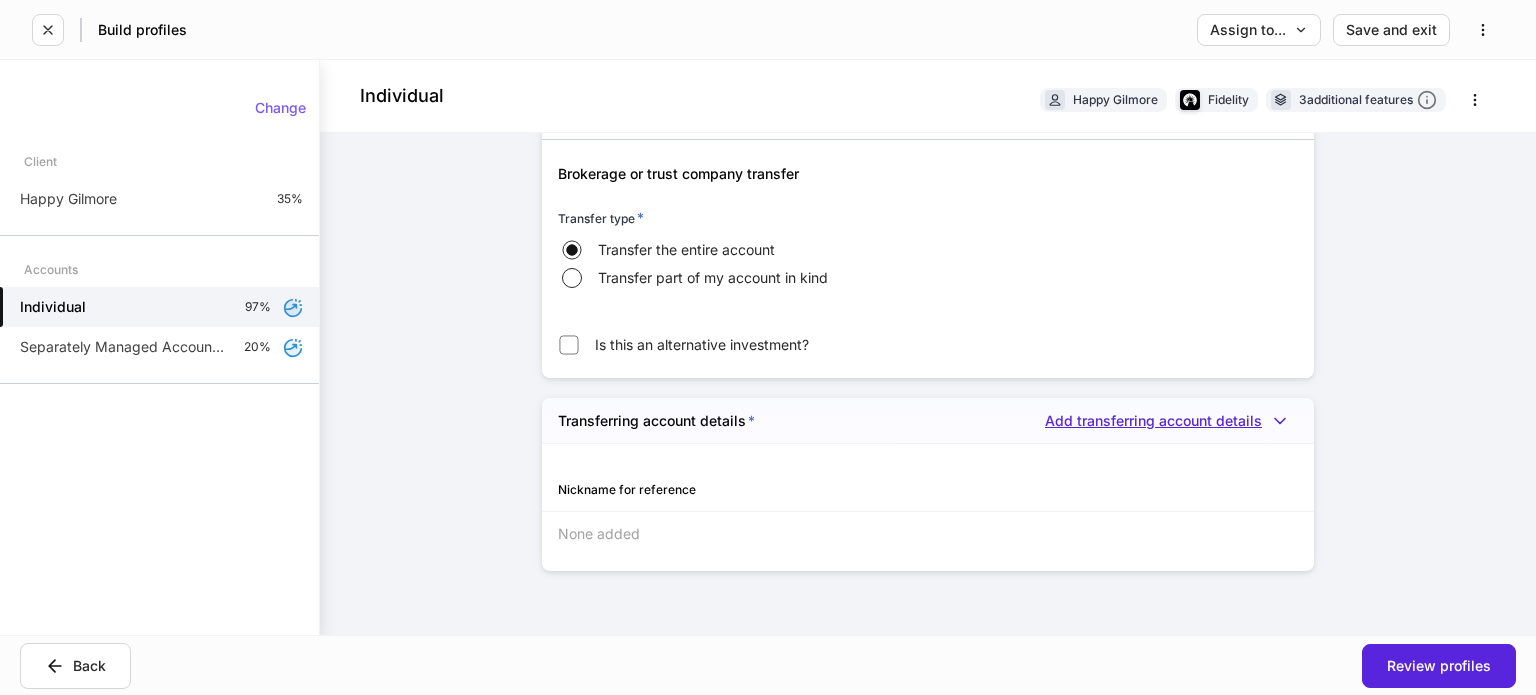 click on "Add transferring account details" at bounding box center (1171, 421) 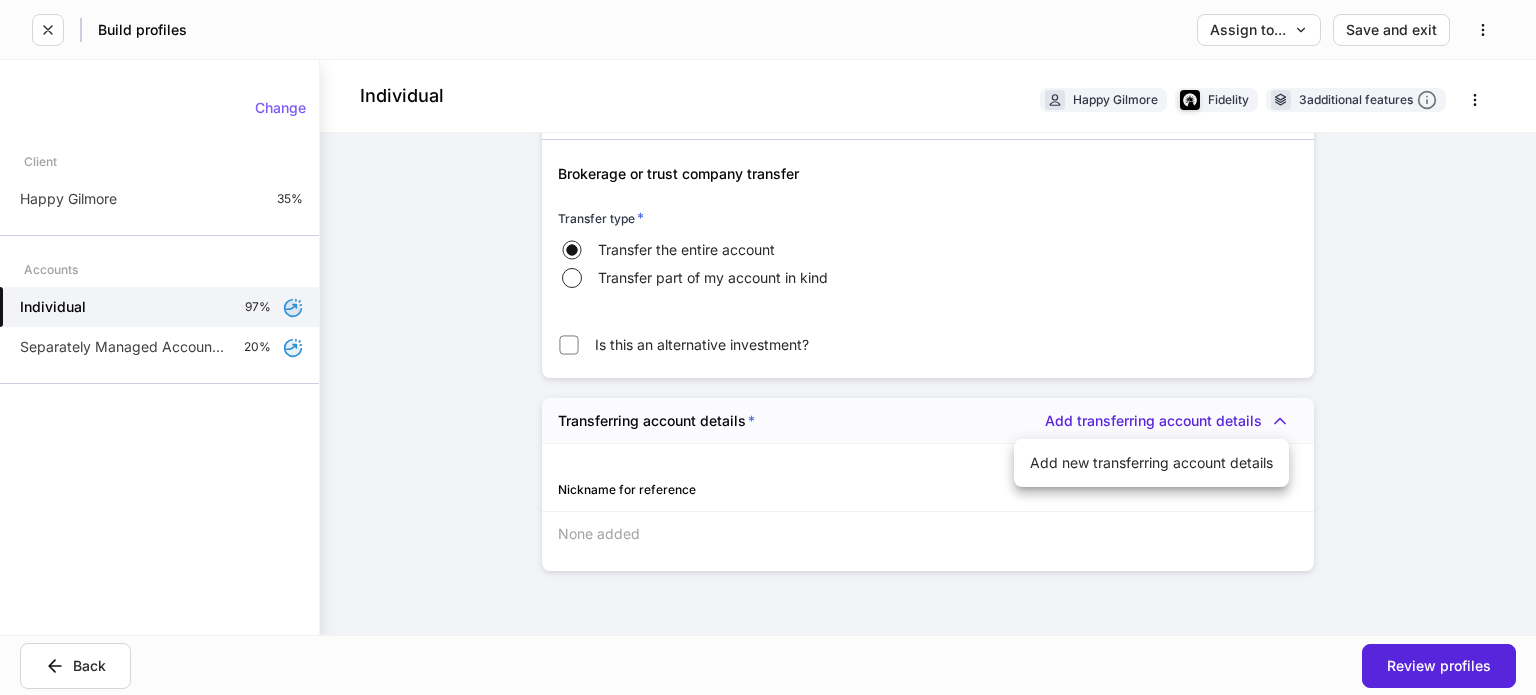 click on "Add new transferring account details" at bounding box center (1151, 463) 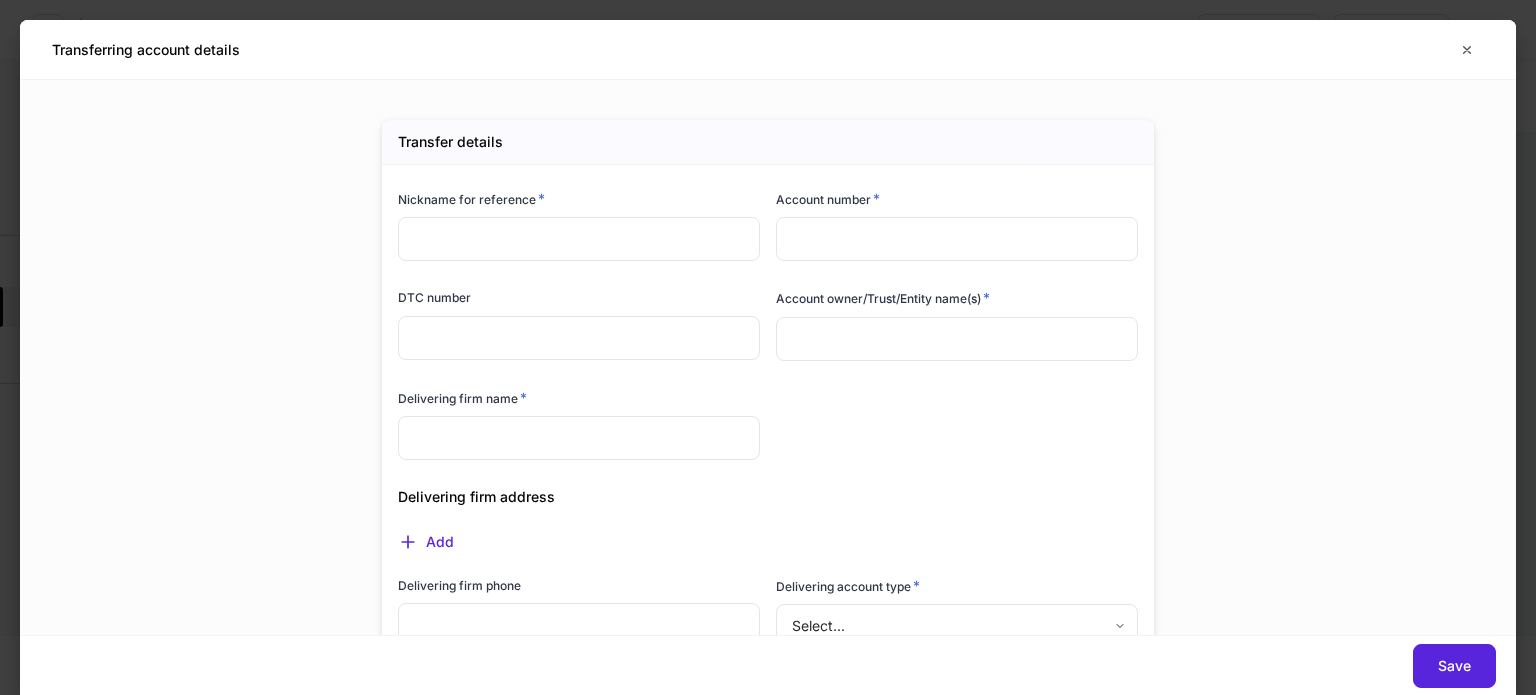 click at bounding box center [579, 239] 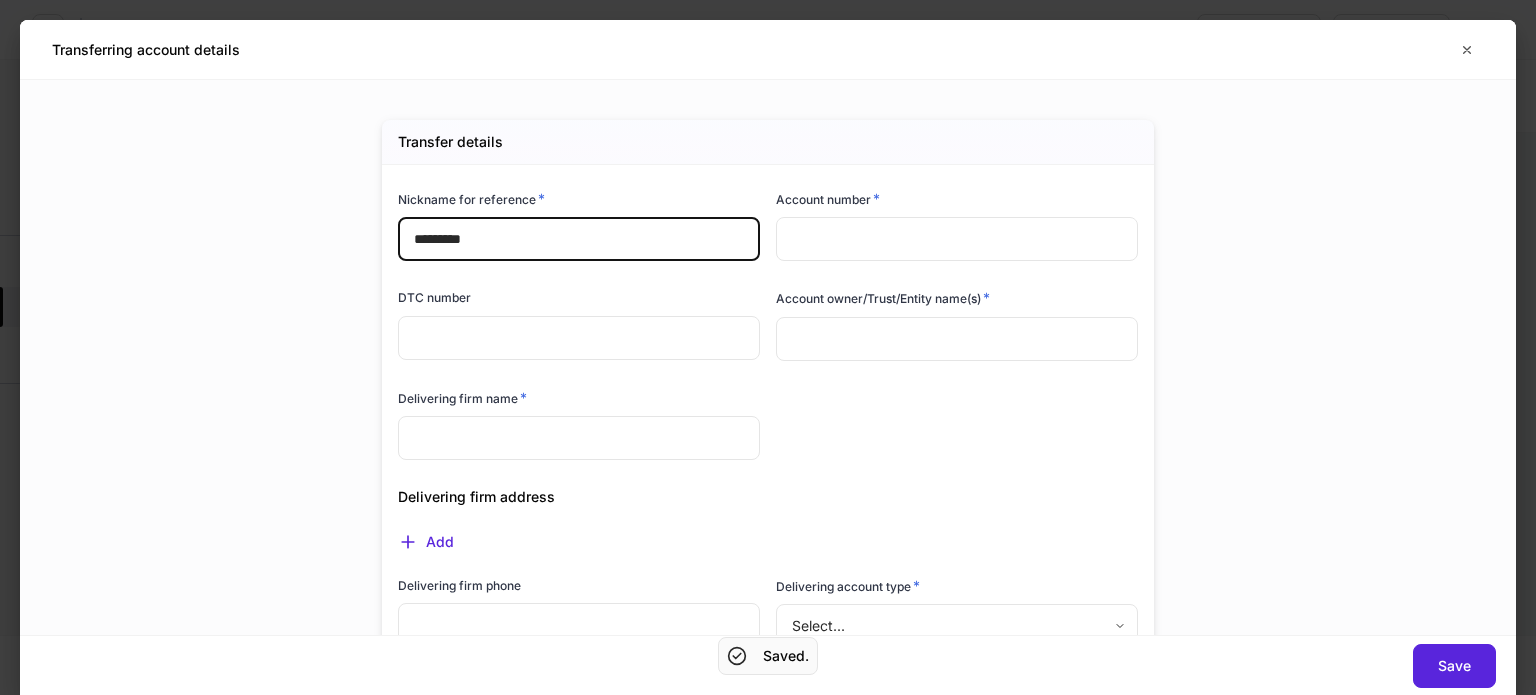 type on "*********" 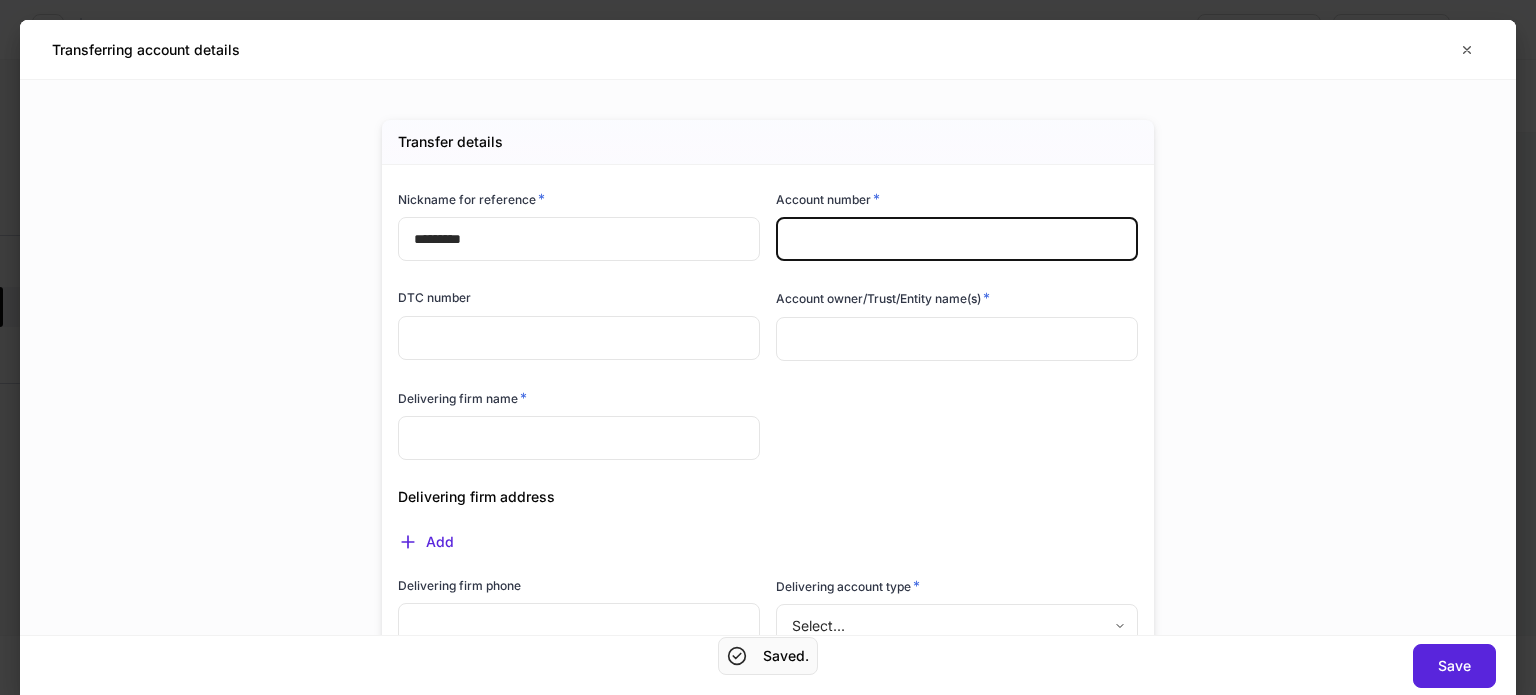 type on "*" 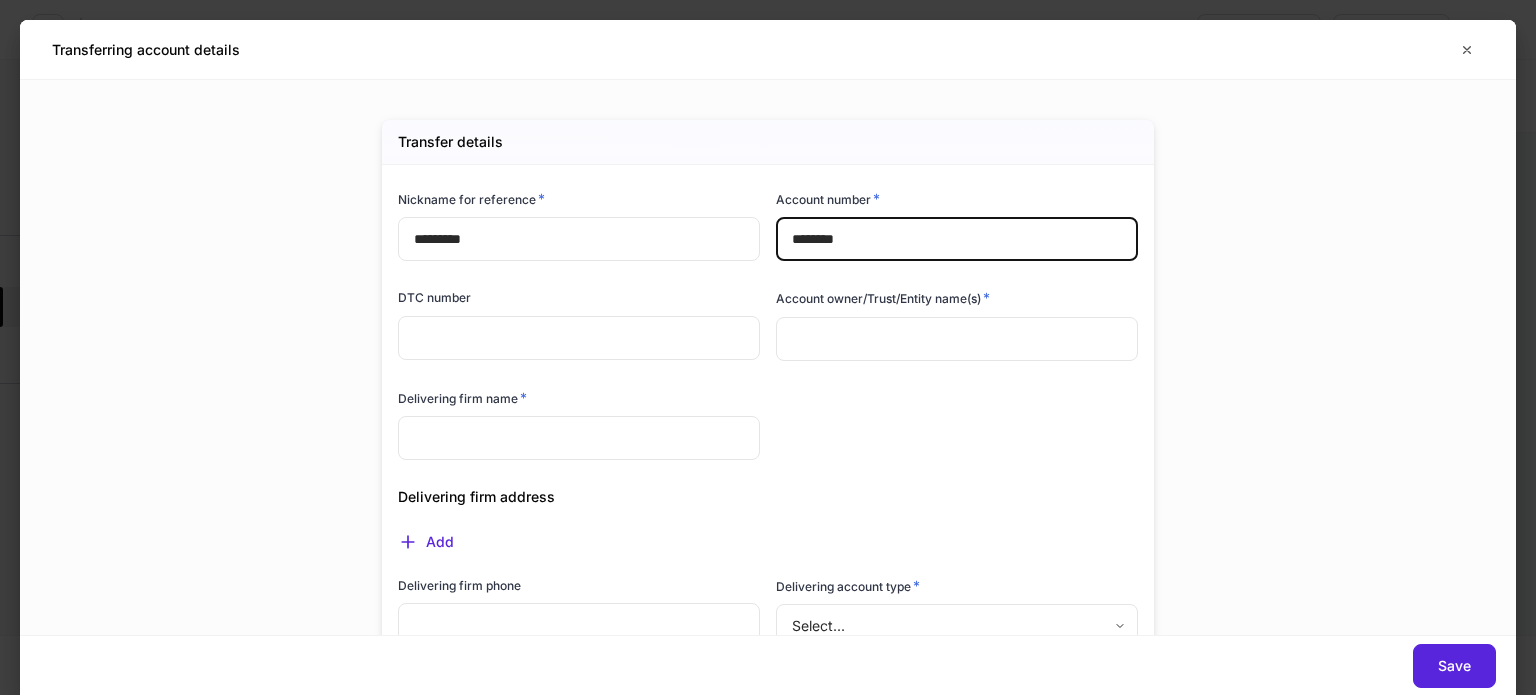 type on "********" 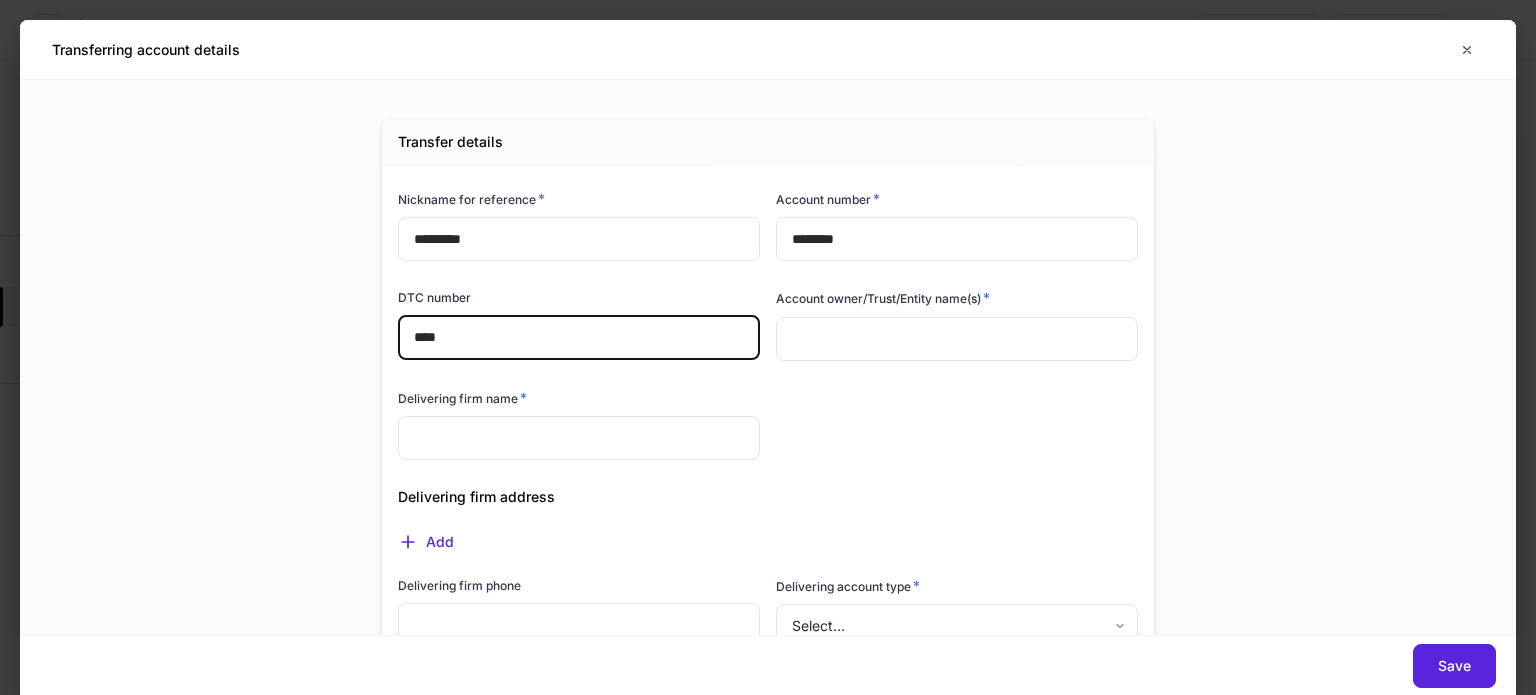type on "****" 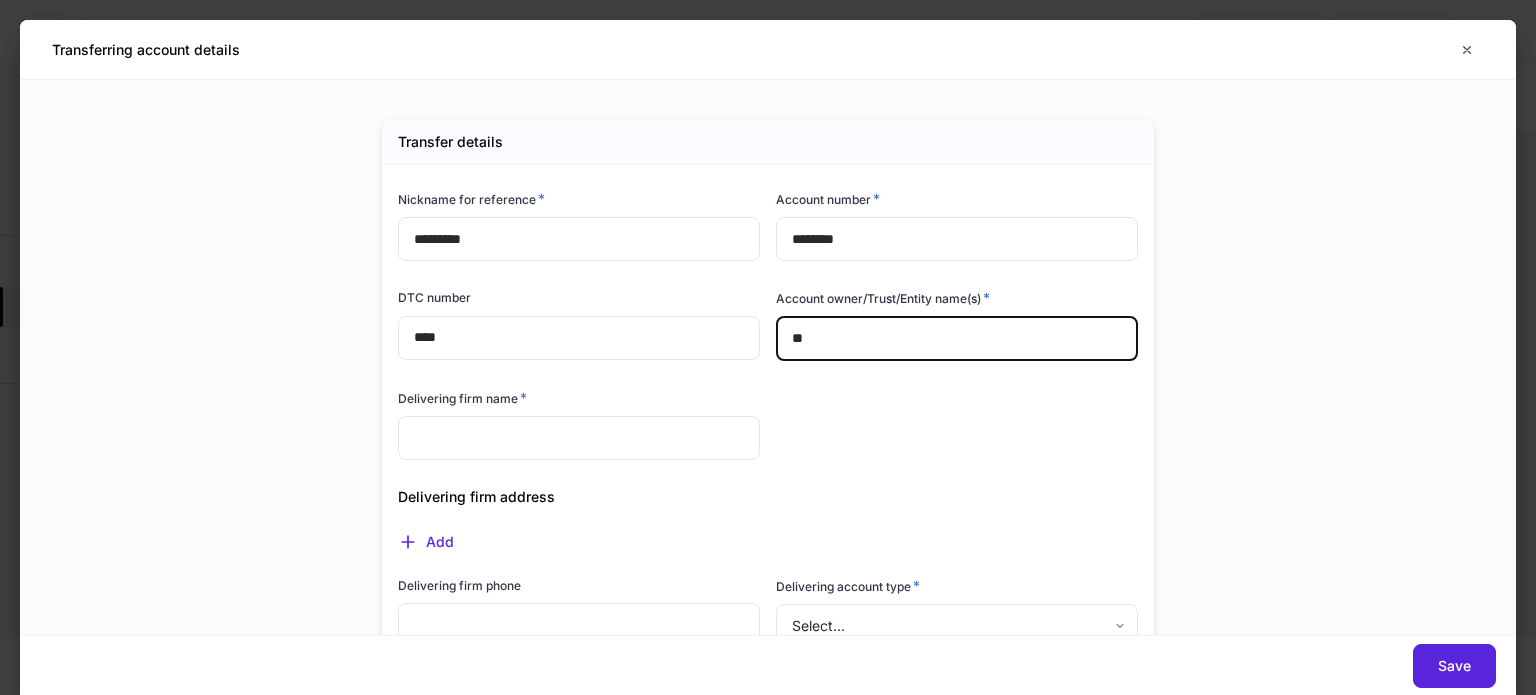 type on "*" 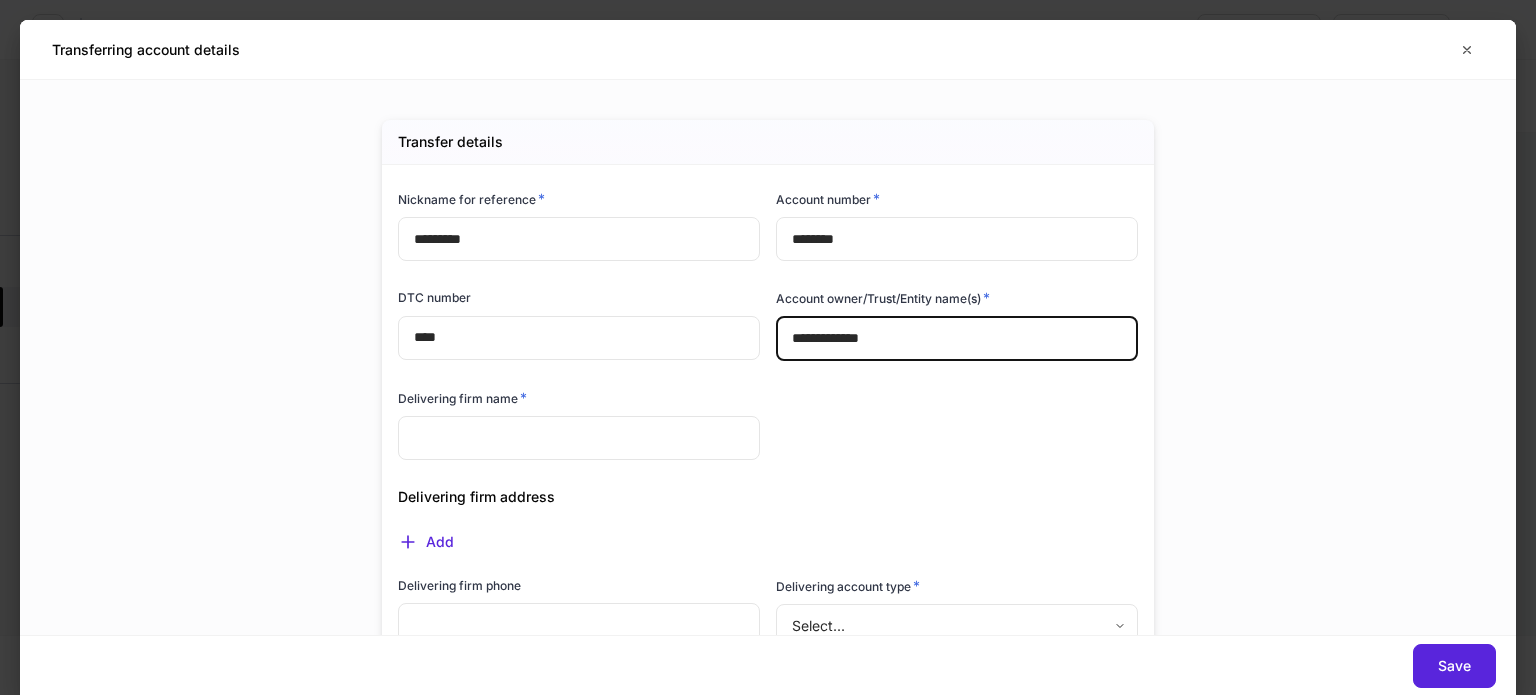 type on "**********" 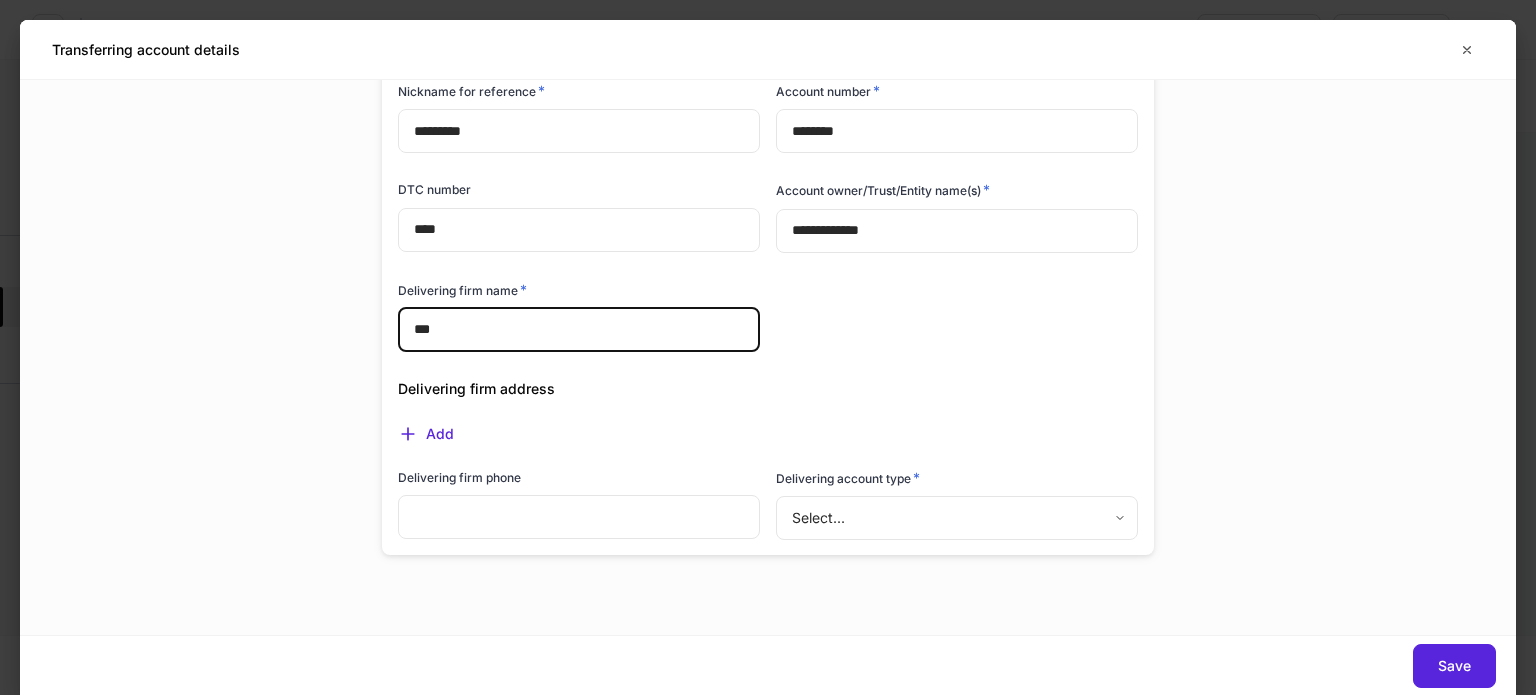 scroll, scrollTop: 110, scrollLeft: 0, axis: vertical 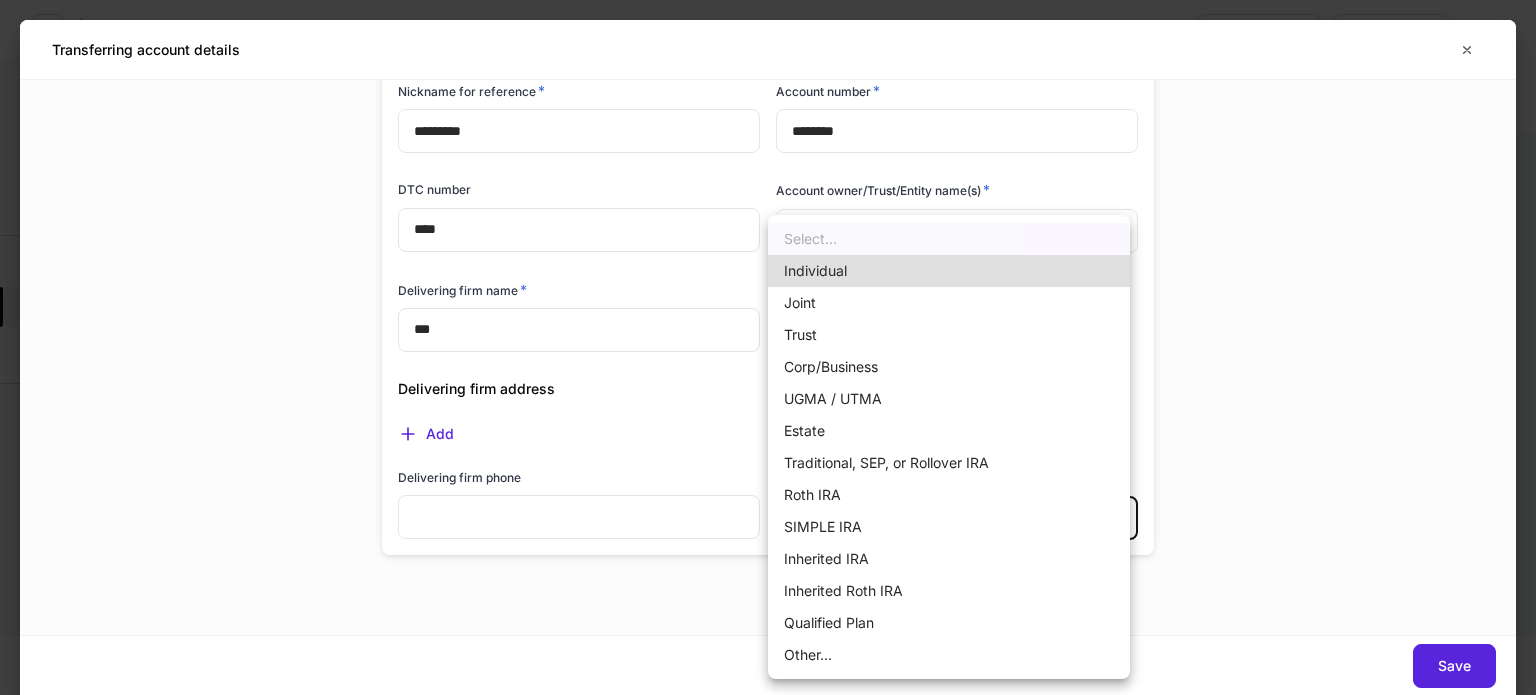 click on "Individual" at bounding box center (949, 271) 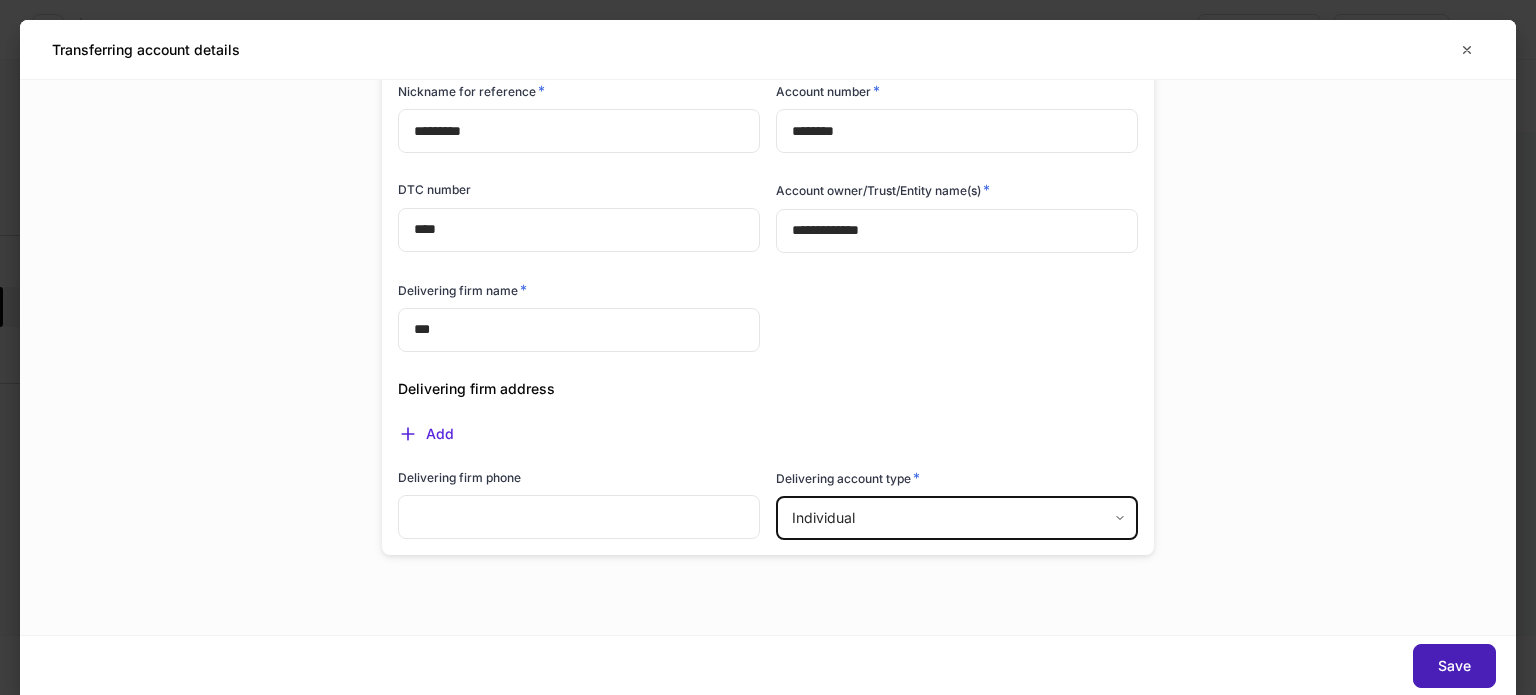 click on "Save" at bounding box center [1454, 666] 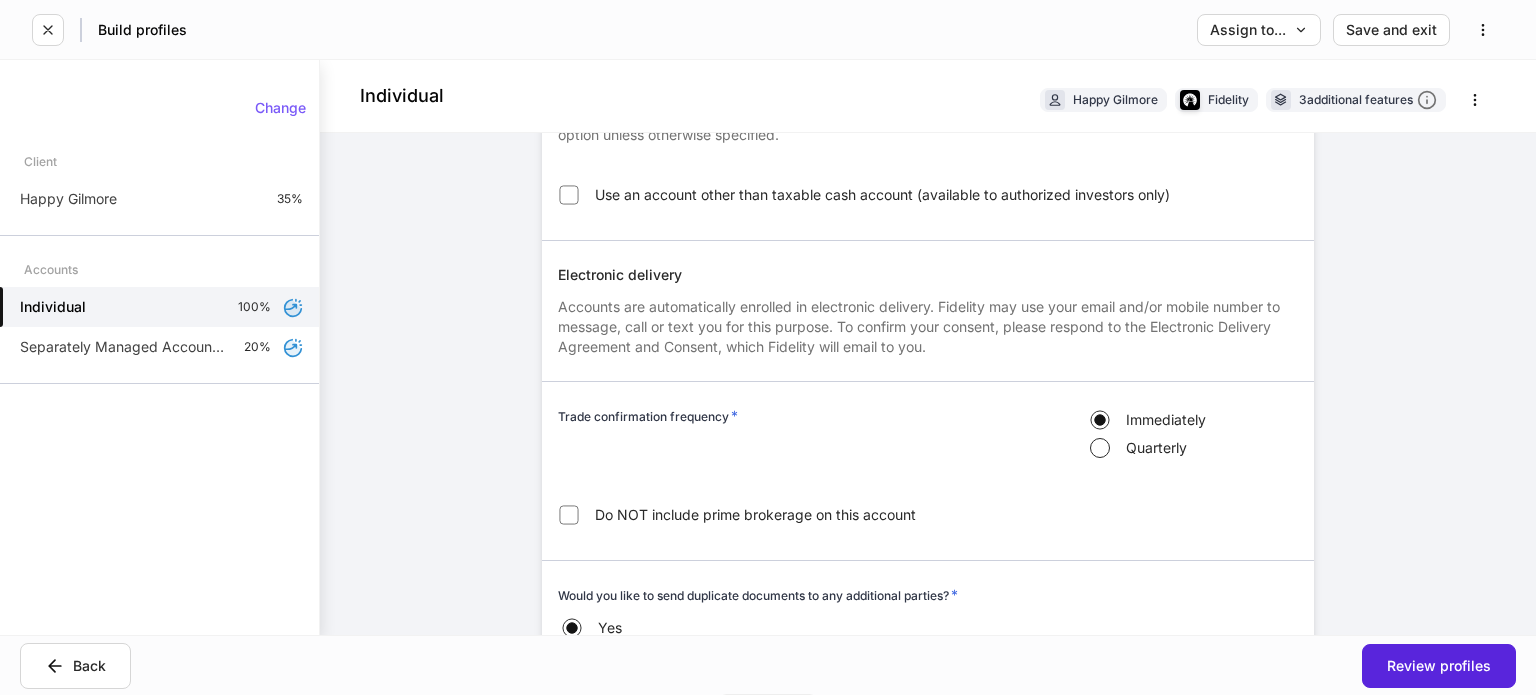 scroll, scrollTop: 3592, scrollLeft: 0, axis: vertical 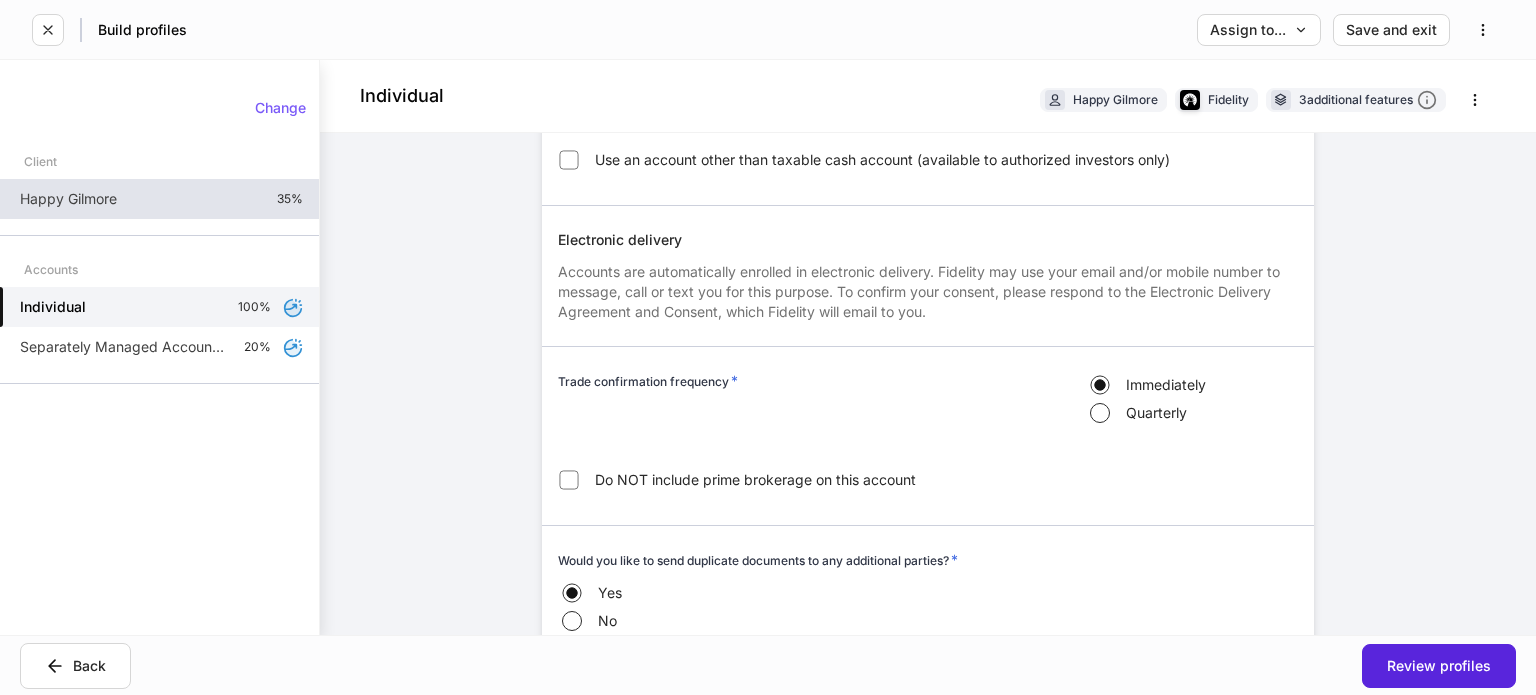 click on "Happy Gilmore 35%" at bounding box center (159, 199) 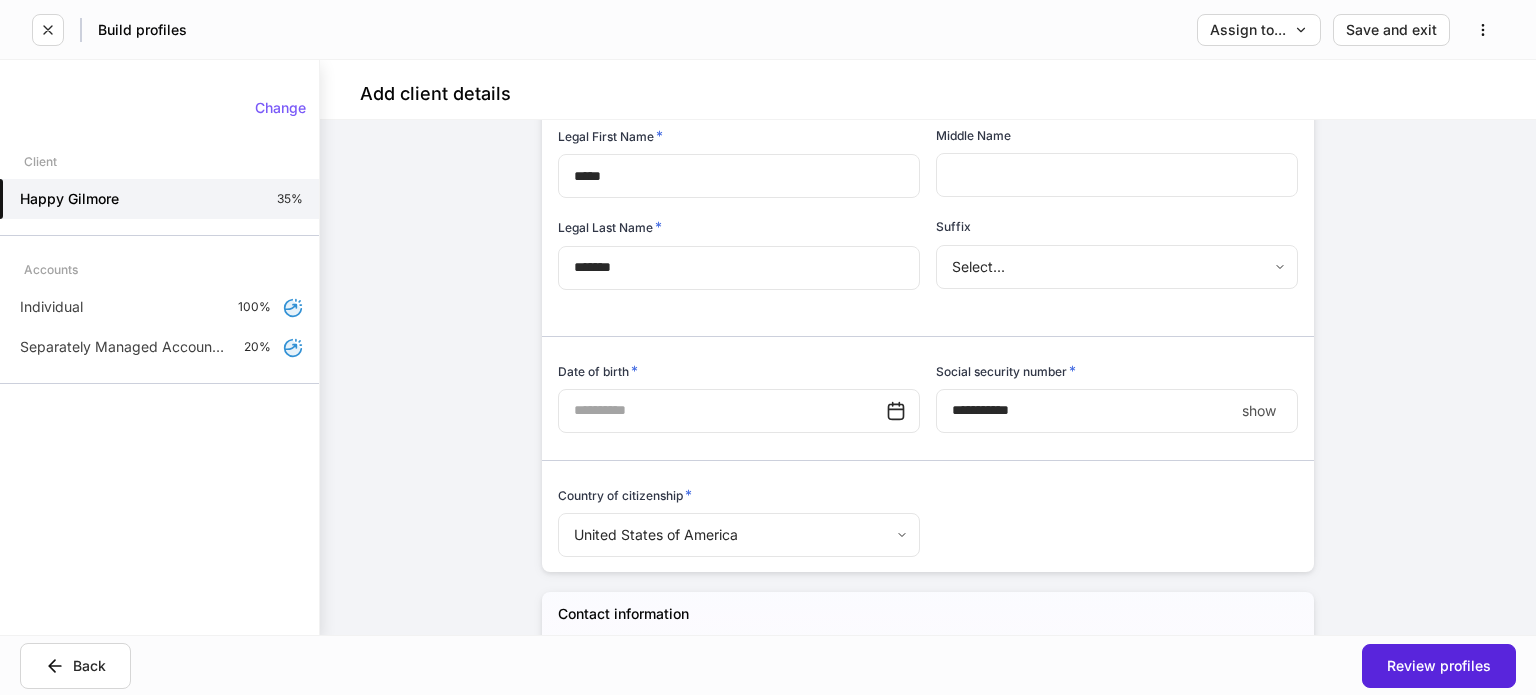 scroll, scrollTop: 200, scrollLeft: 0, axis: vertical 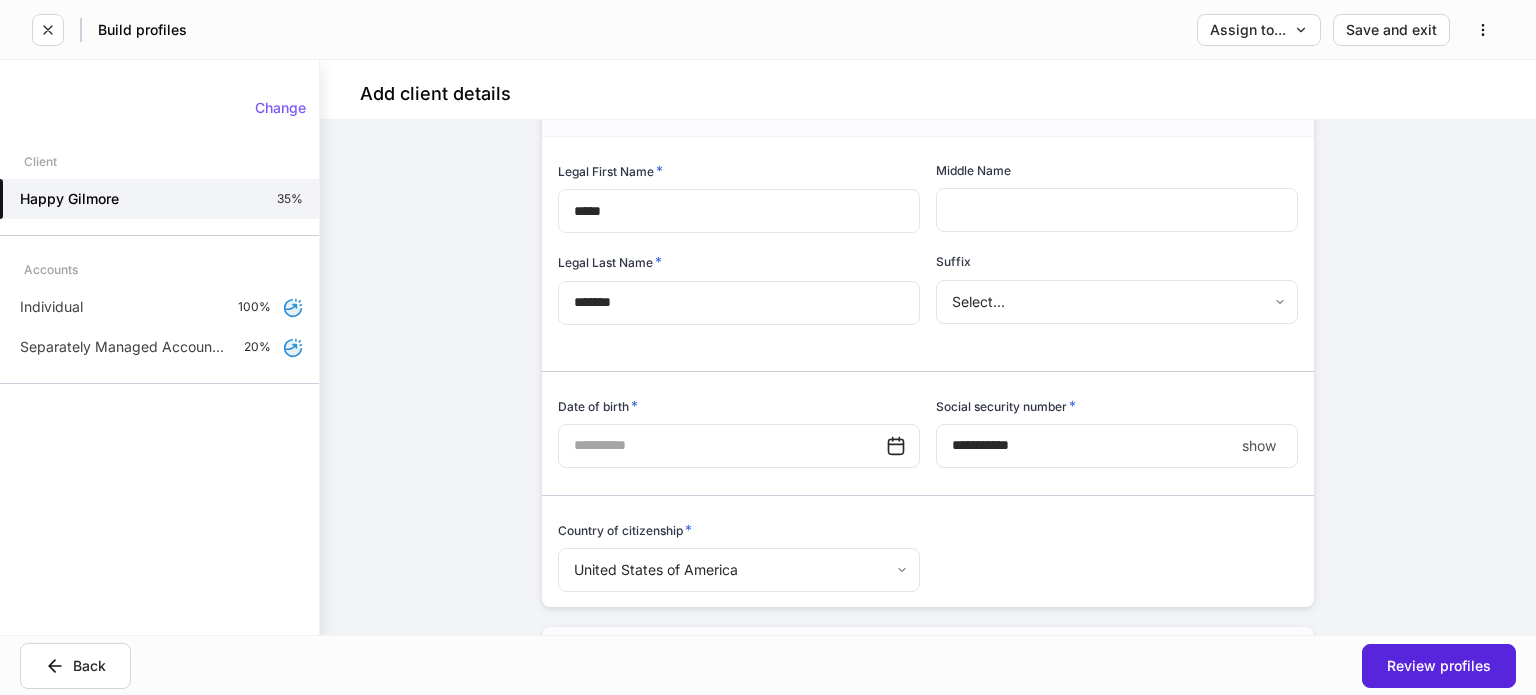 click at bounding box center [722, 446] 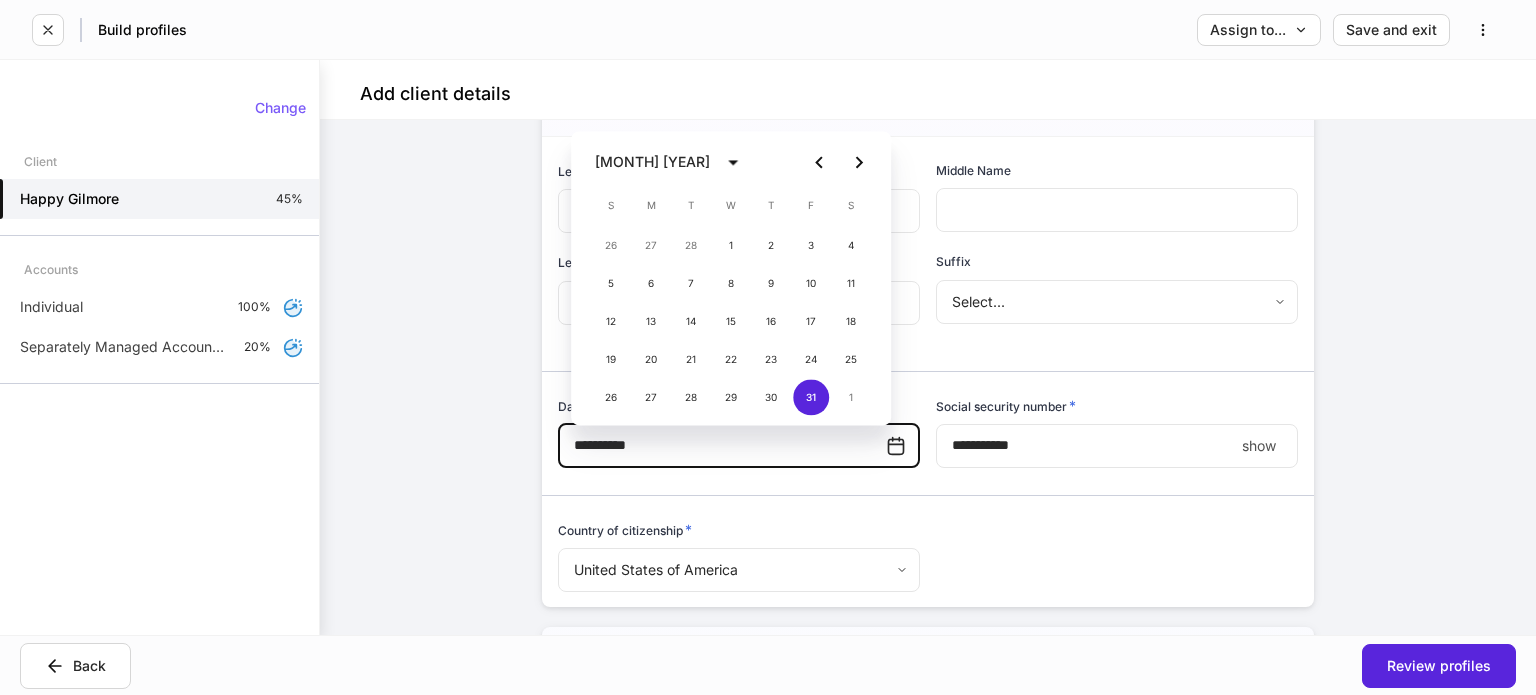 type on "**********" 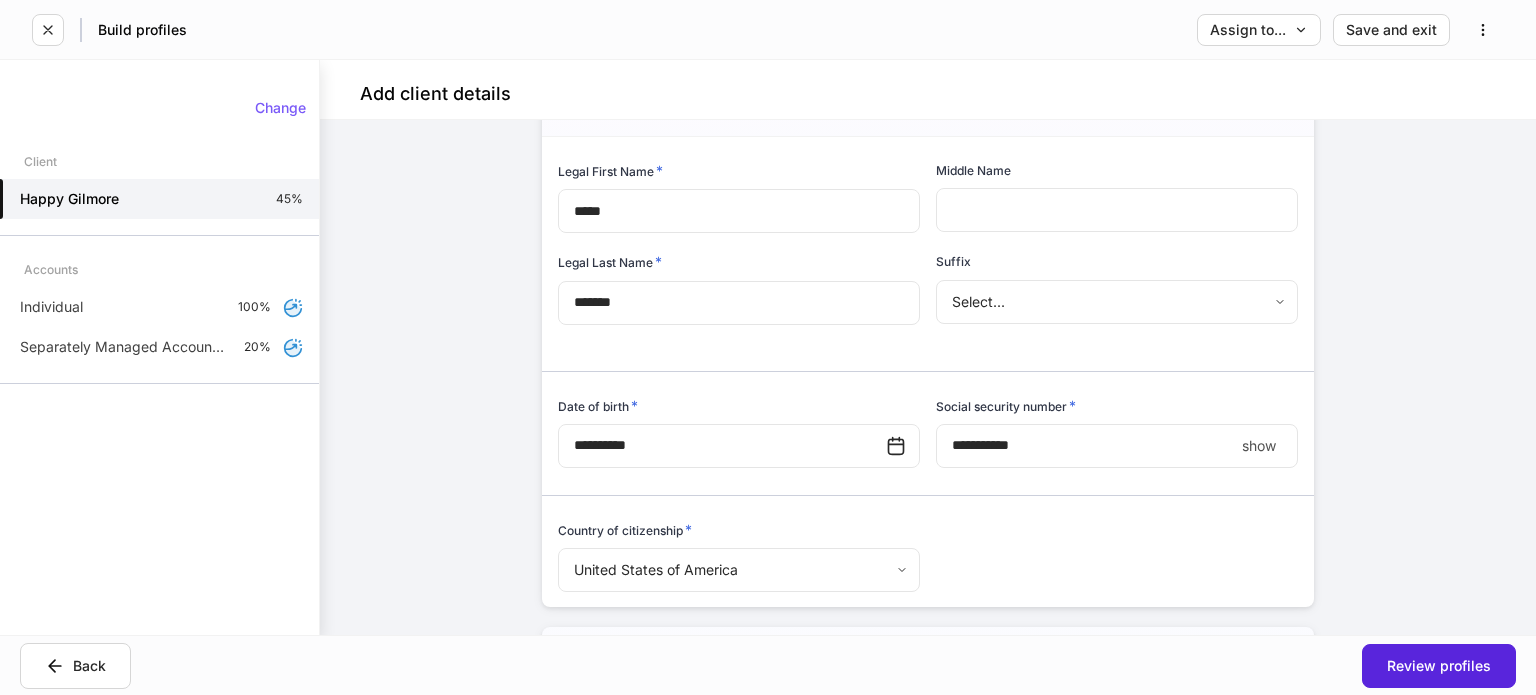 click on "****" at bounding box center [1085, 446] 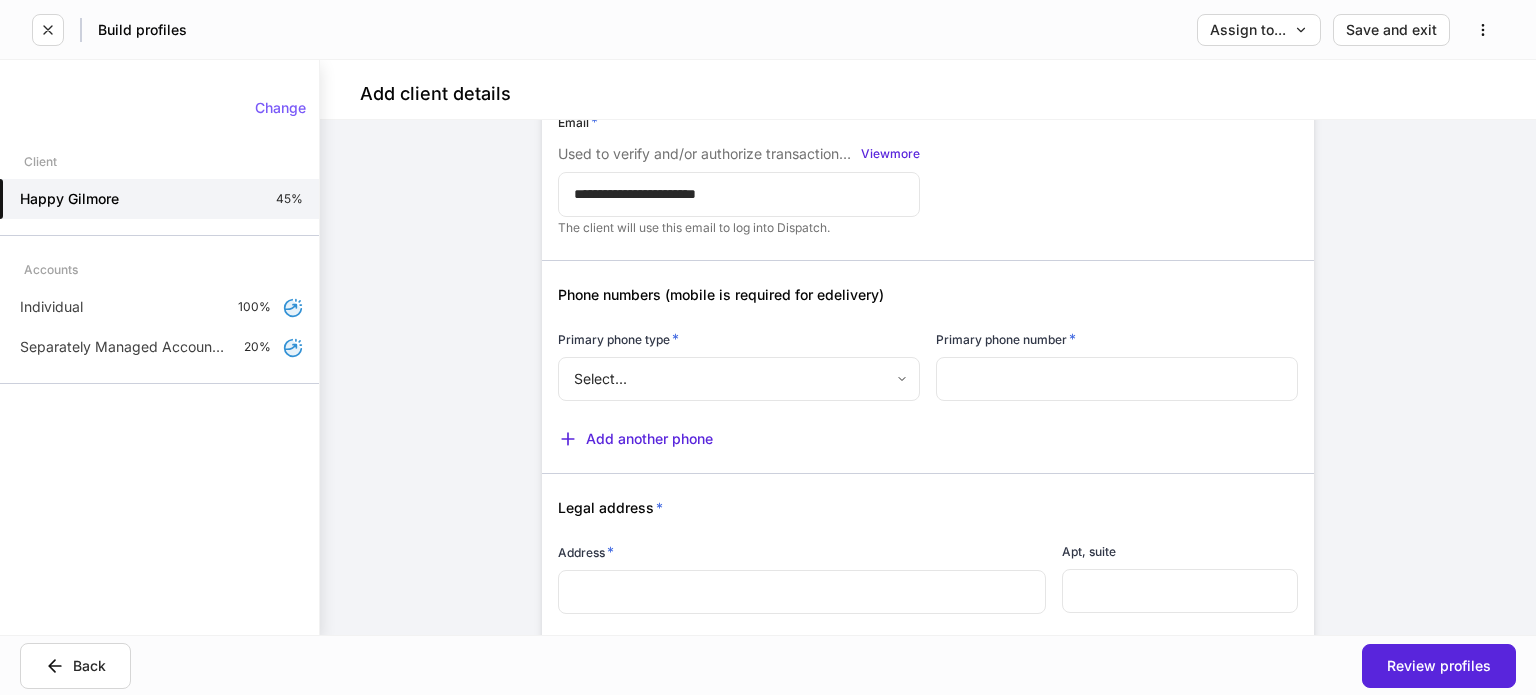 scroll, scrollTop: 900, scrollLeft: 0, axis: vertical 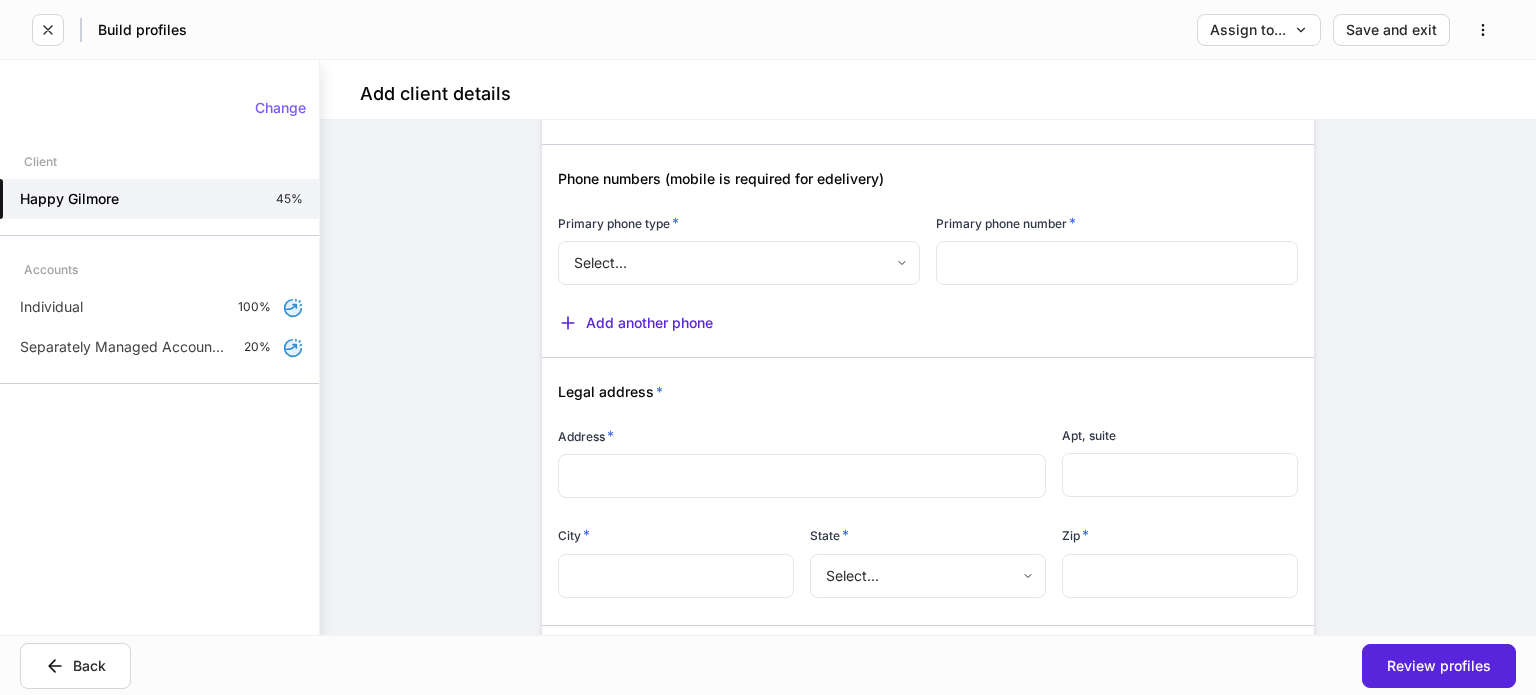 type on "**********" 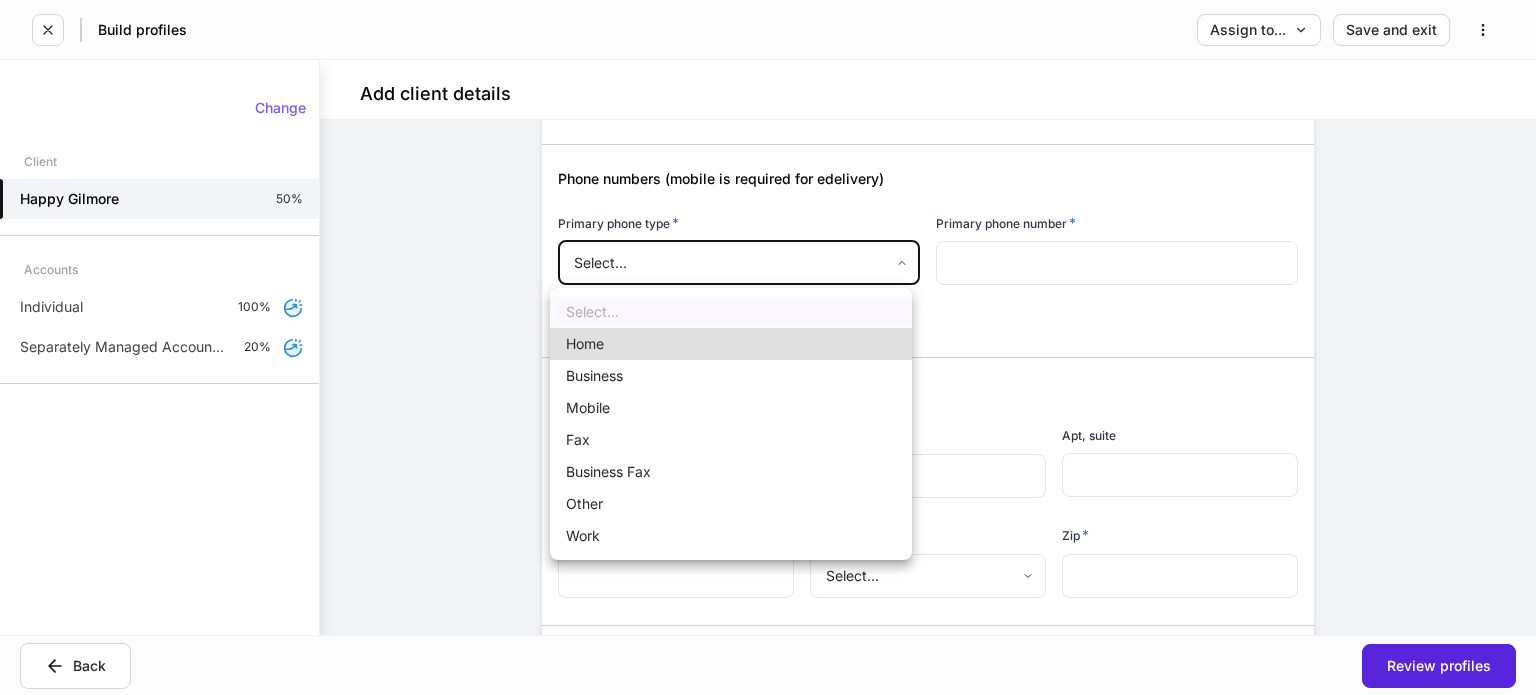 click on "Business" at bounding box center (731, 376) 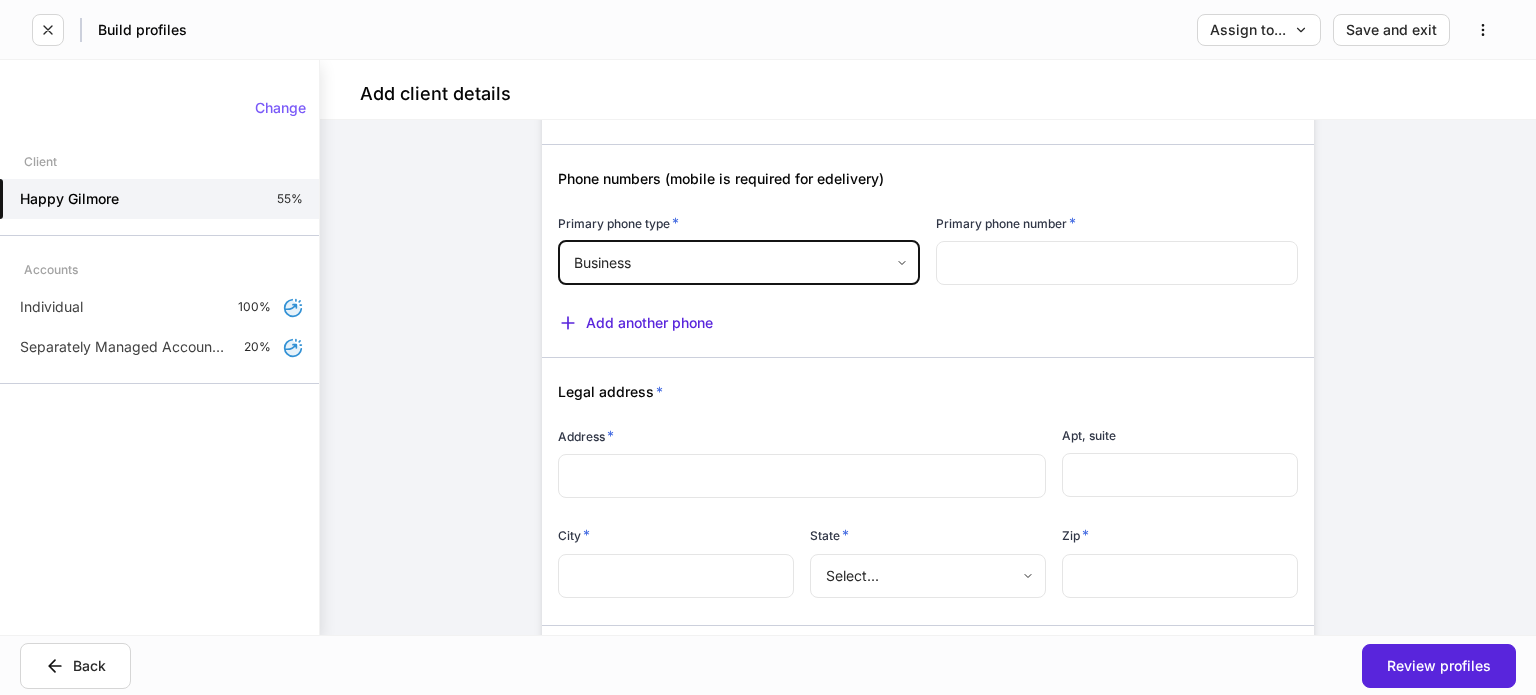 click on "**********" at bounding box center (768, 347) 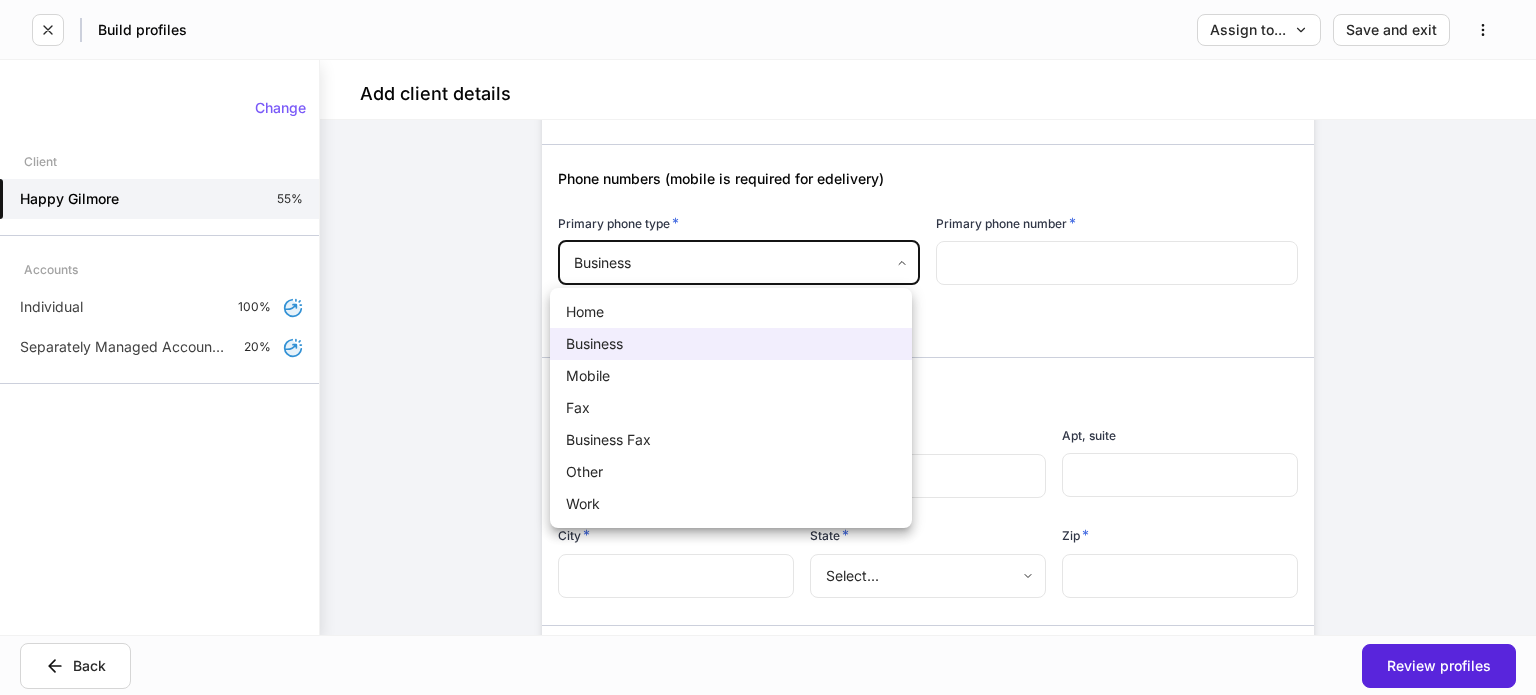 click on "Mobile" at bounding box center [731, 376] 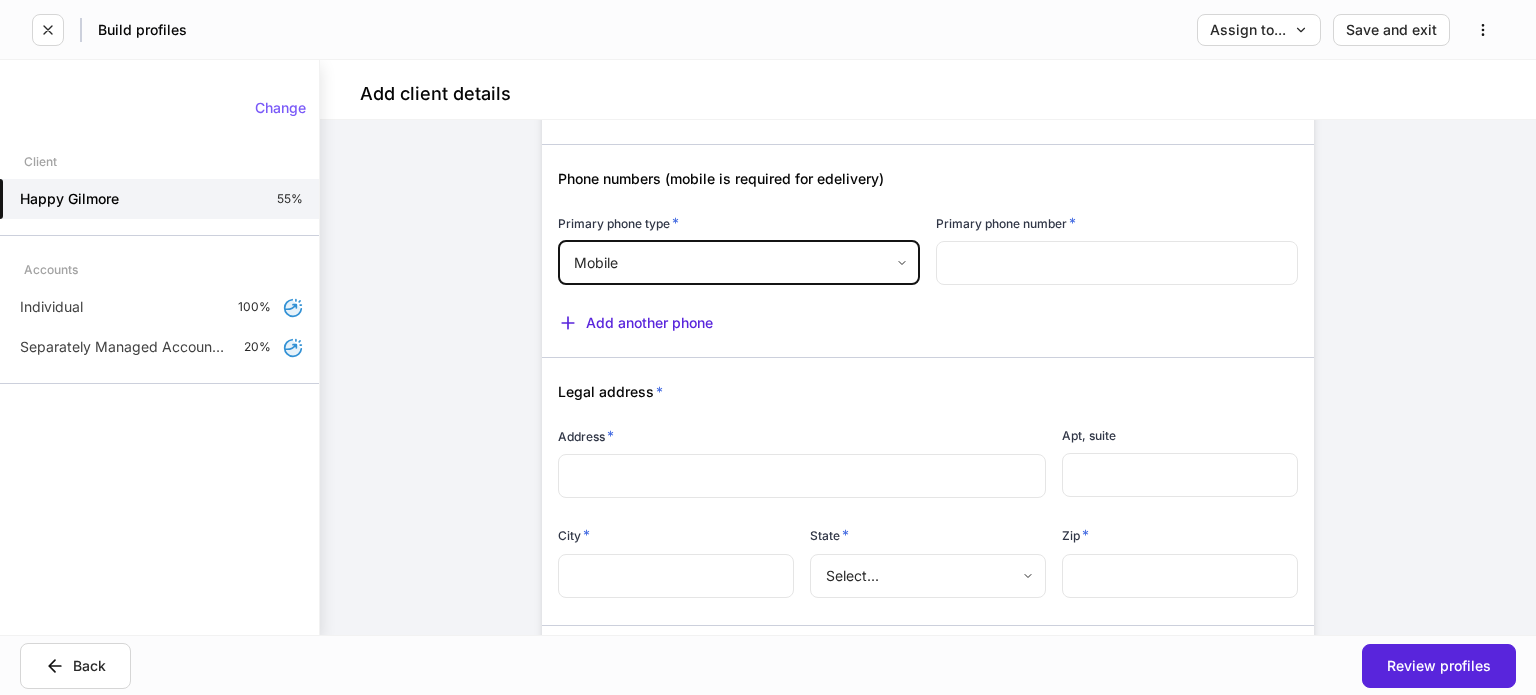 click at bounding box center (1117, 263) 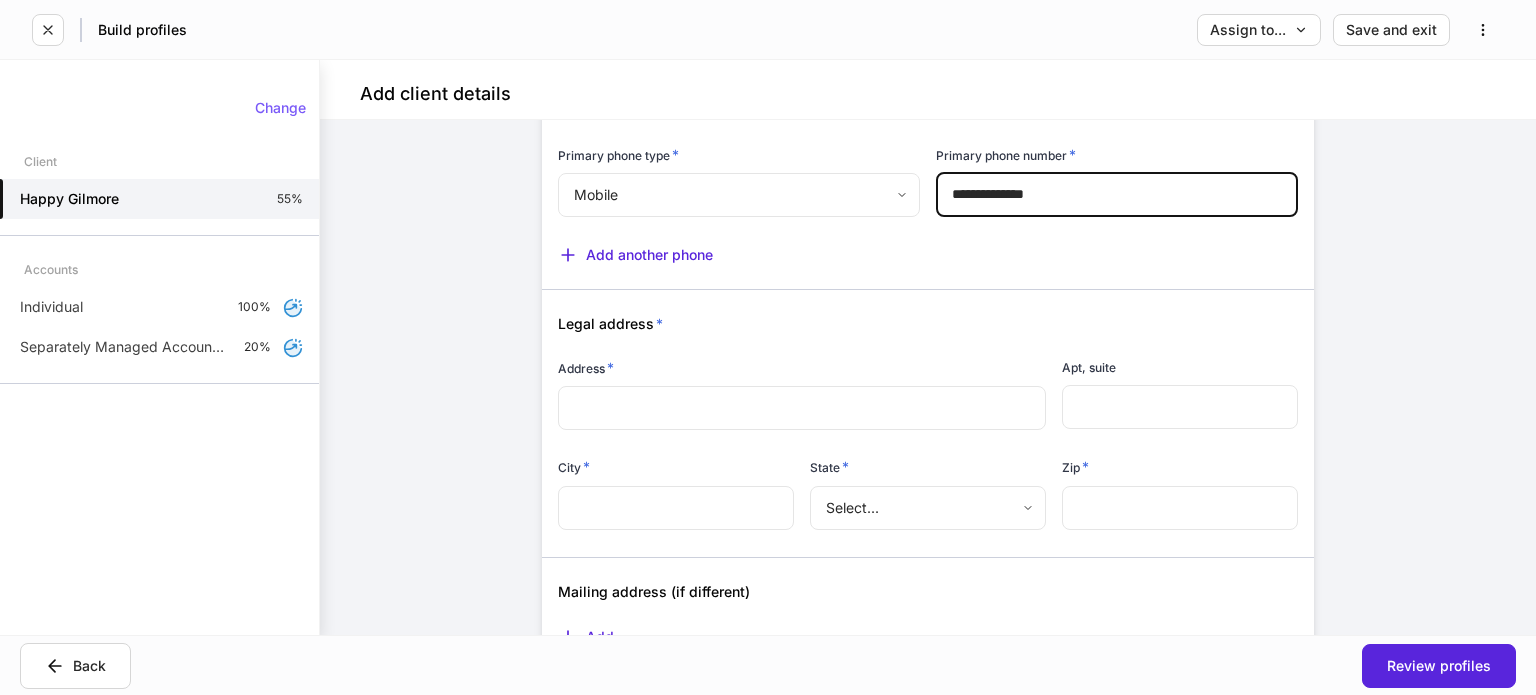 scroll, scrollTop: 1000, scrollLeft: 0, axis: vertical 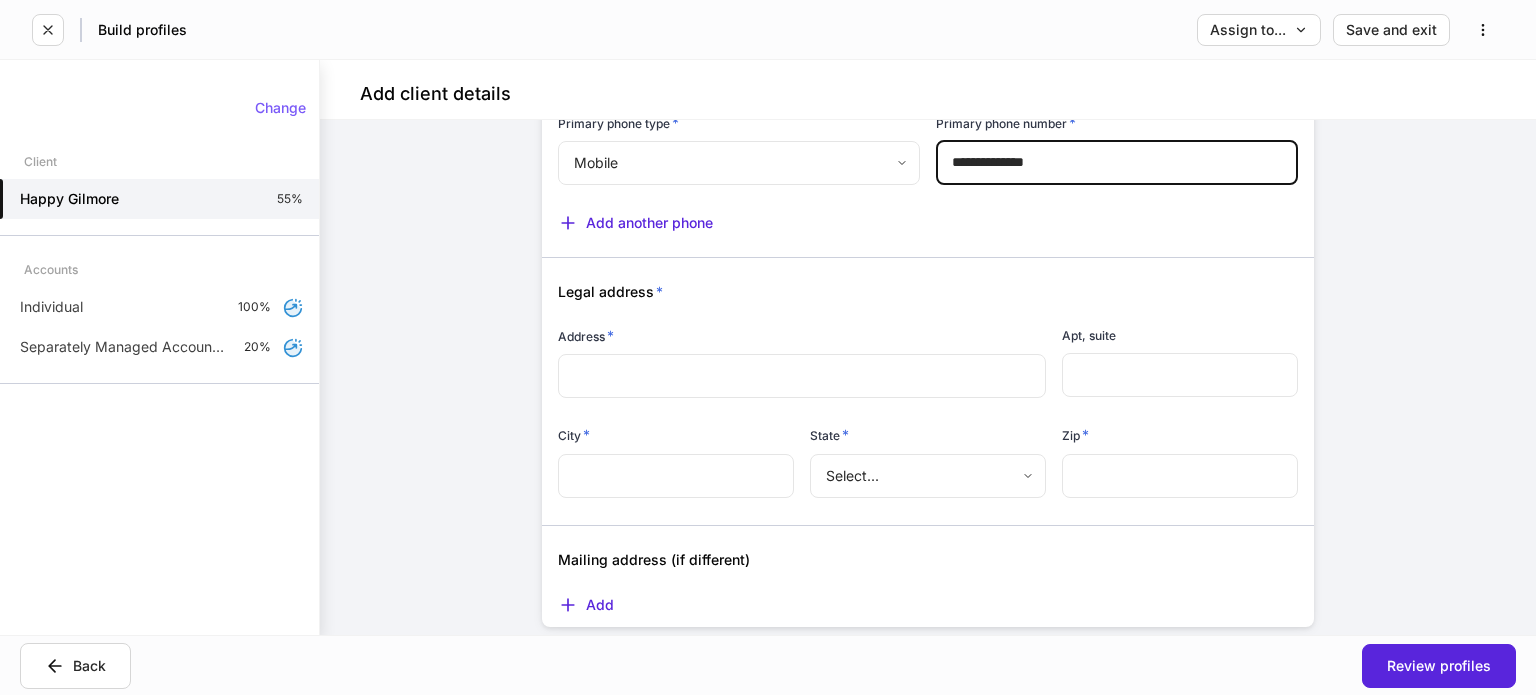 type on "**********" 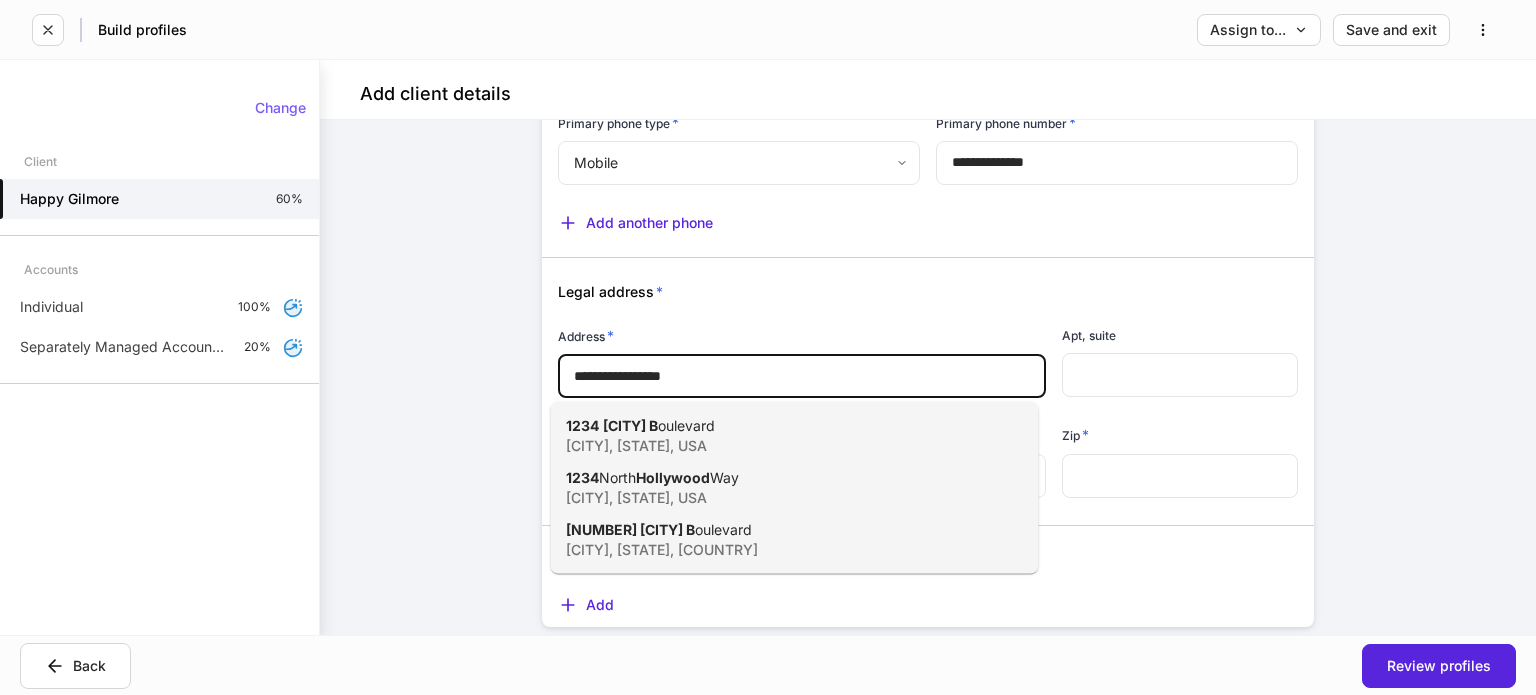 click on "1234 [STREET_NAME] [CITY], [STATE], [COUNTRY]" at bounding box center (772, 436) 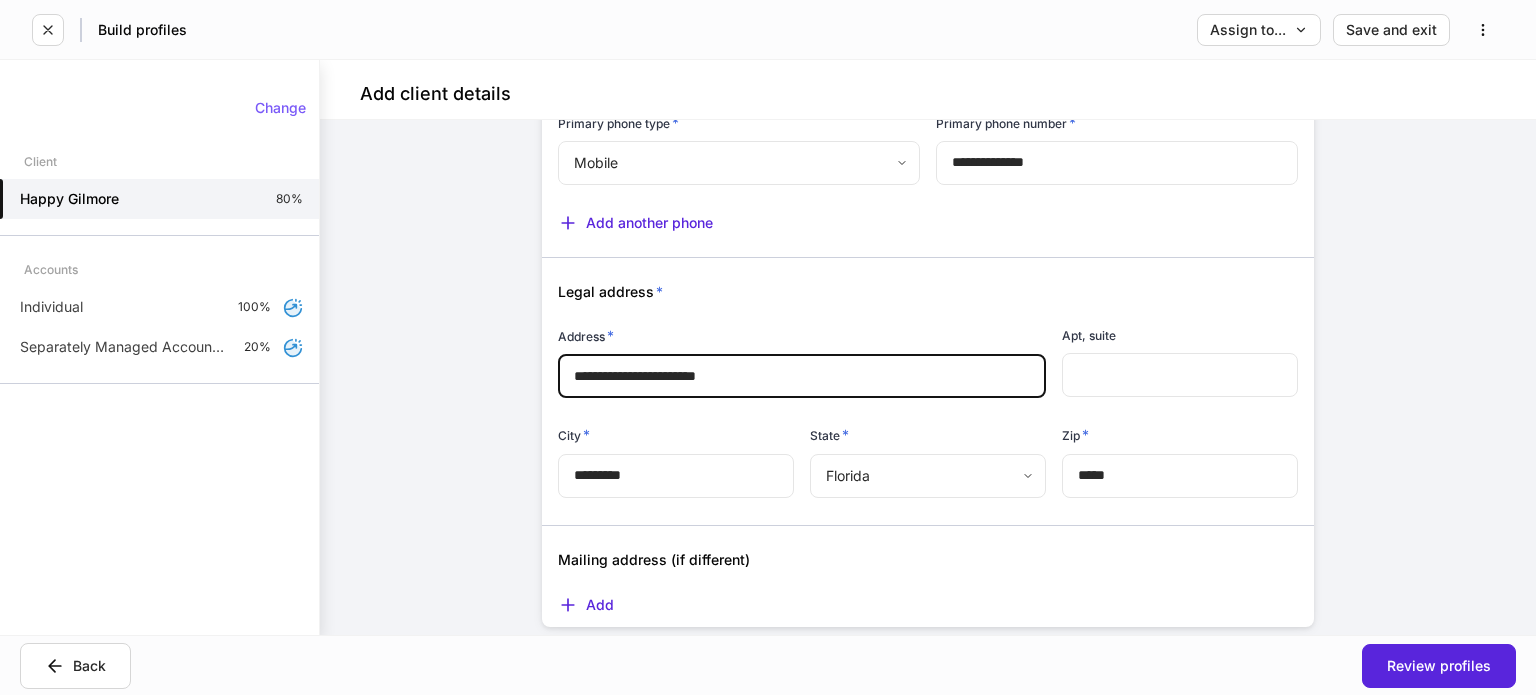 type on "*********" 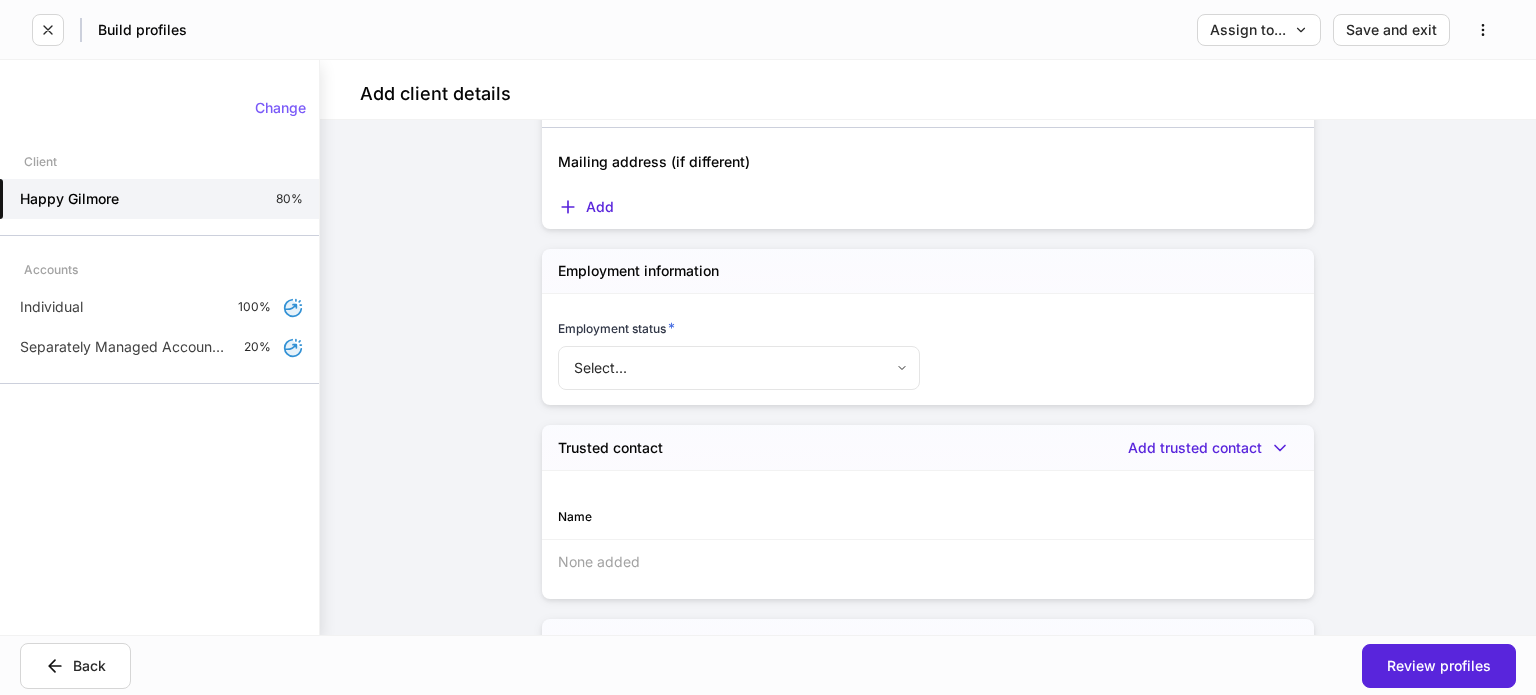 scroll, scrollTop: 1400, scrollLeft: 0, axis: vertical 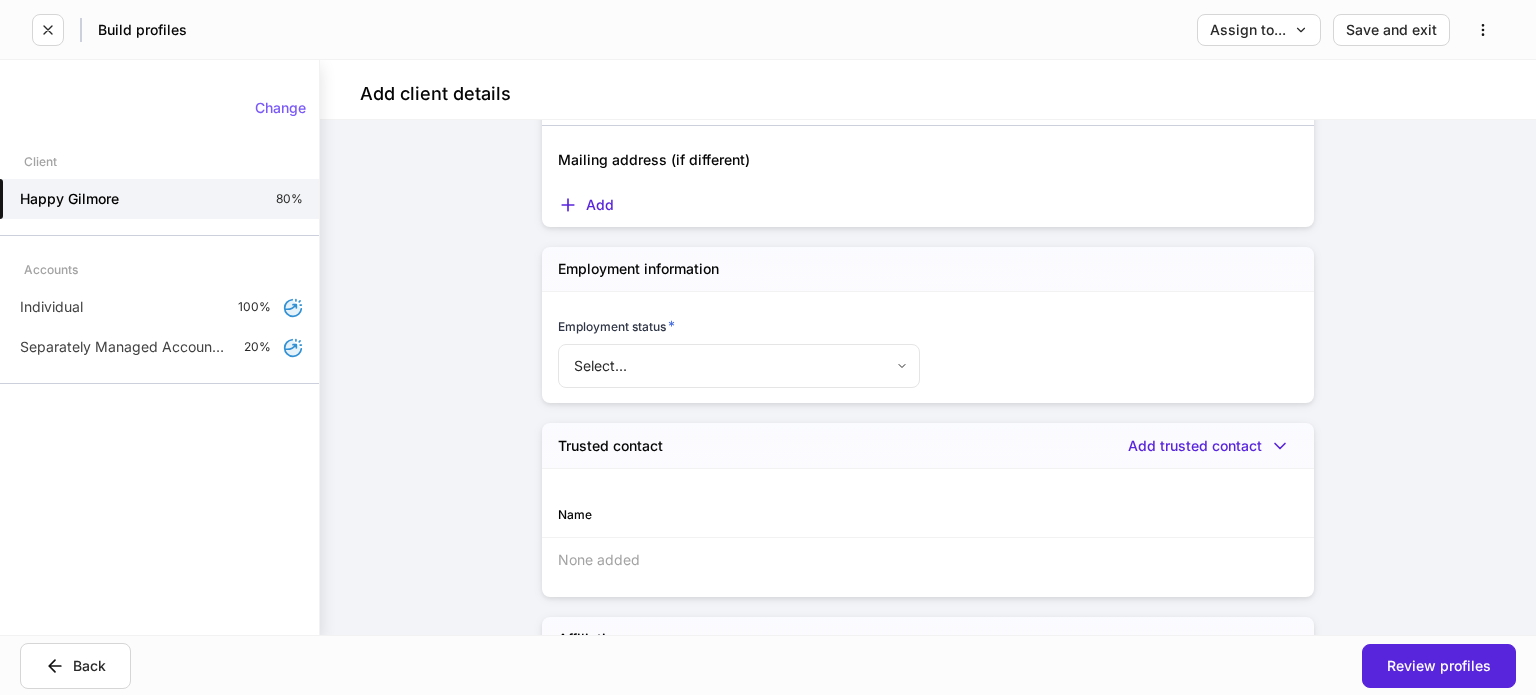 type on "**********" 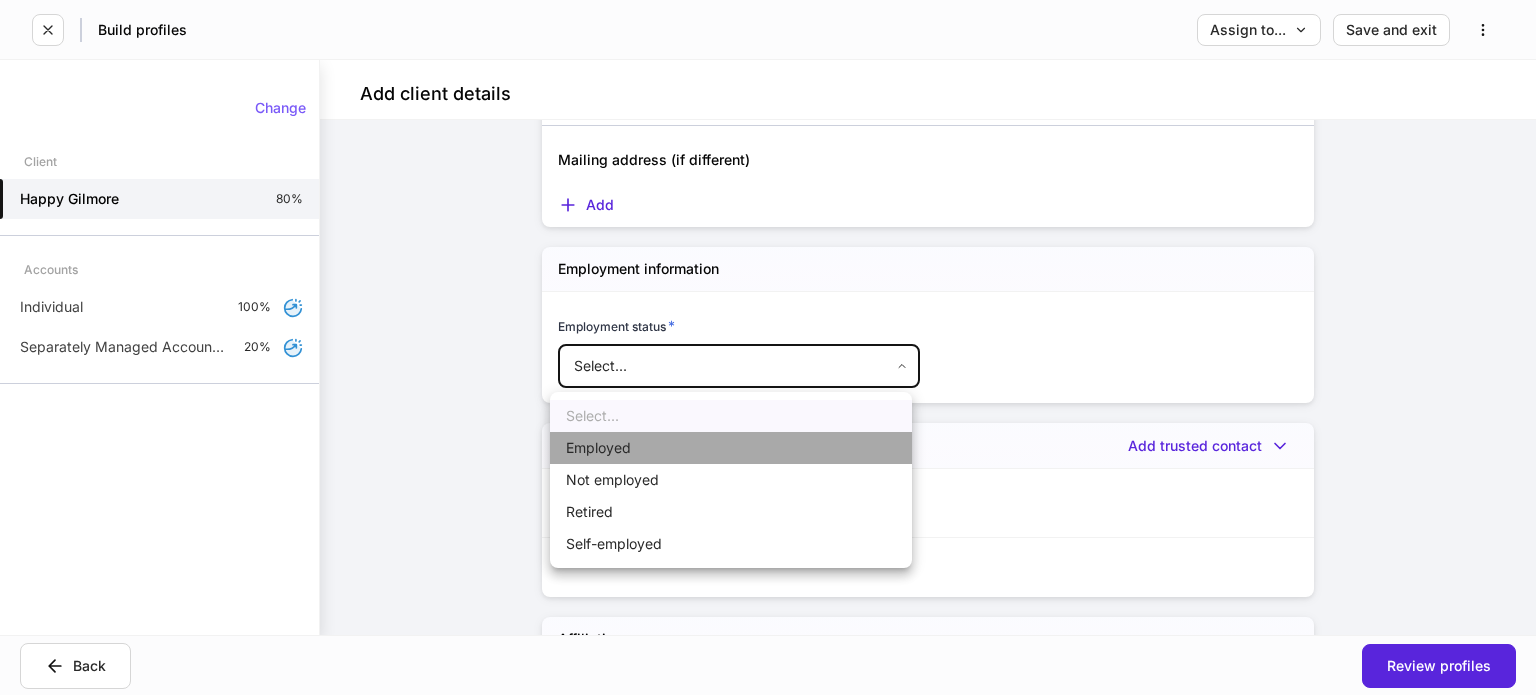 click on "Employed" at bounding box center [731, 448] 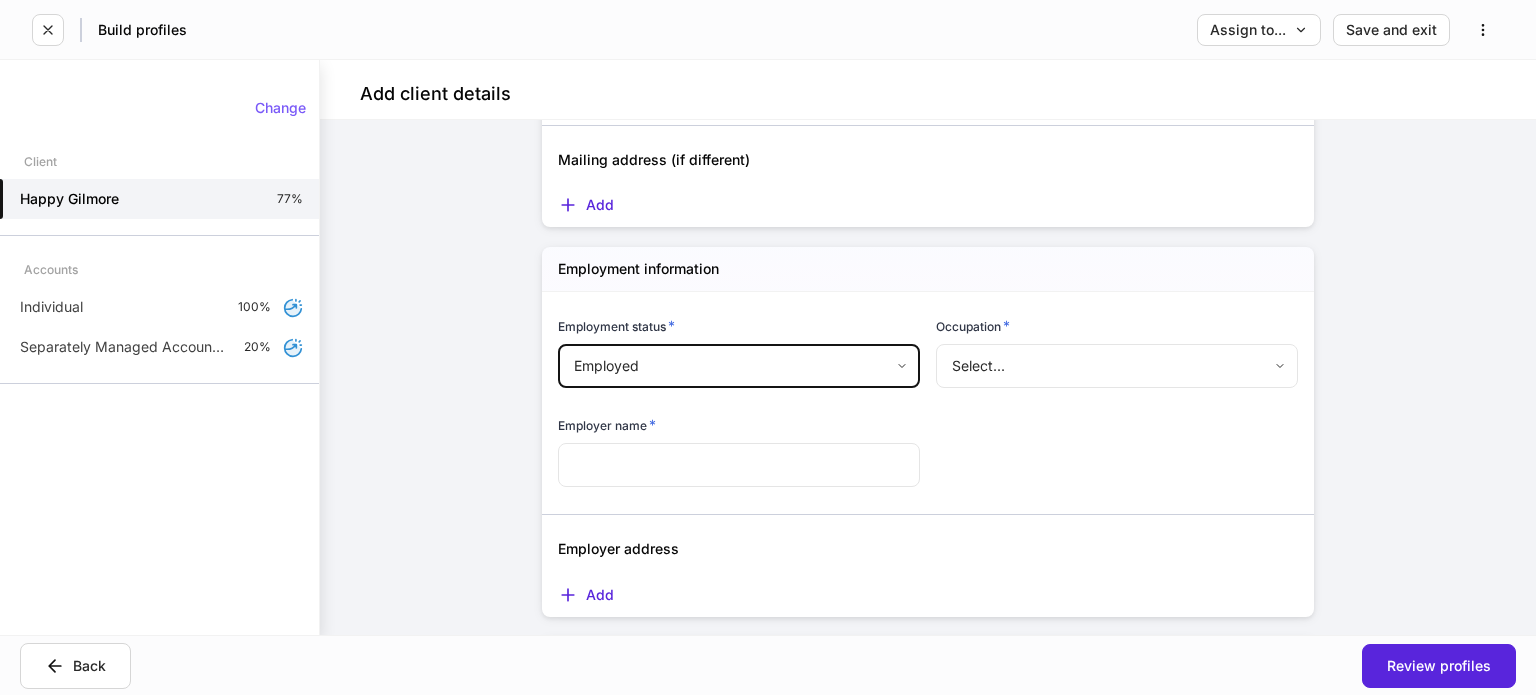 click on "**********" at bounding box center (768, 347) 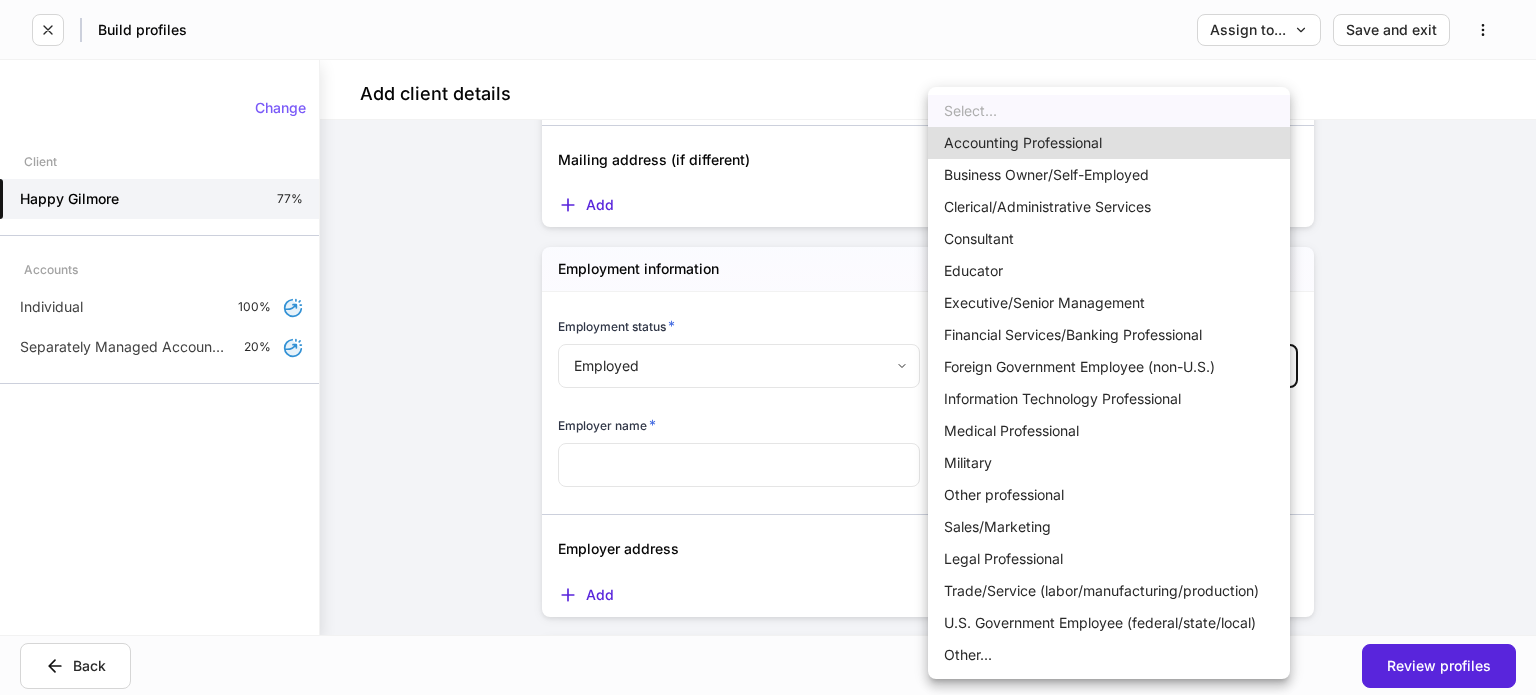 click on "Consultant" at bounding box center (1109, 239) 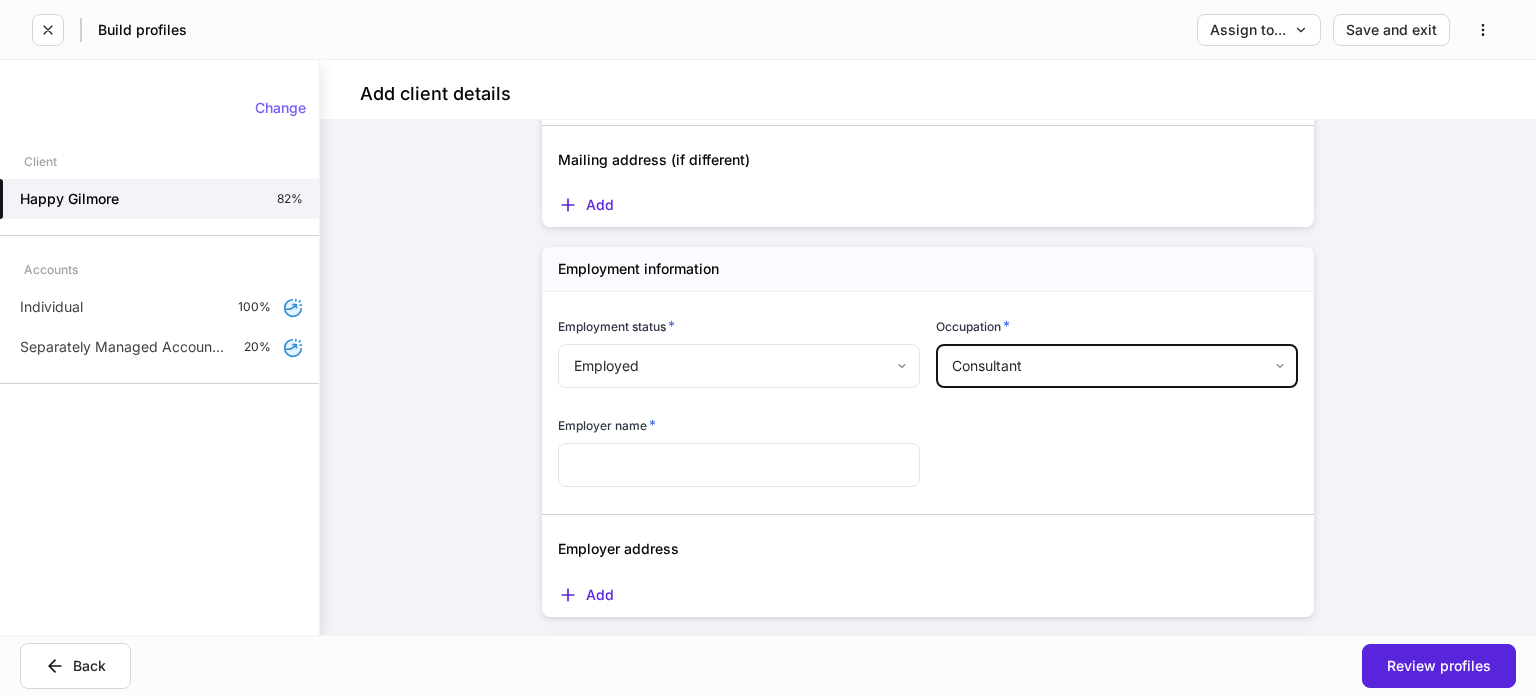click at bounding box center (739, 465) 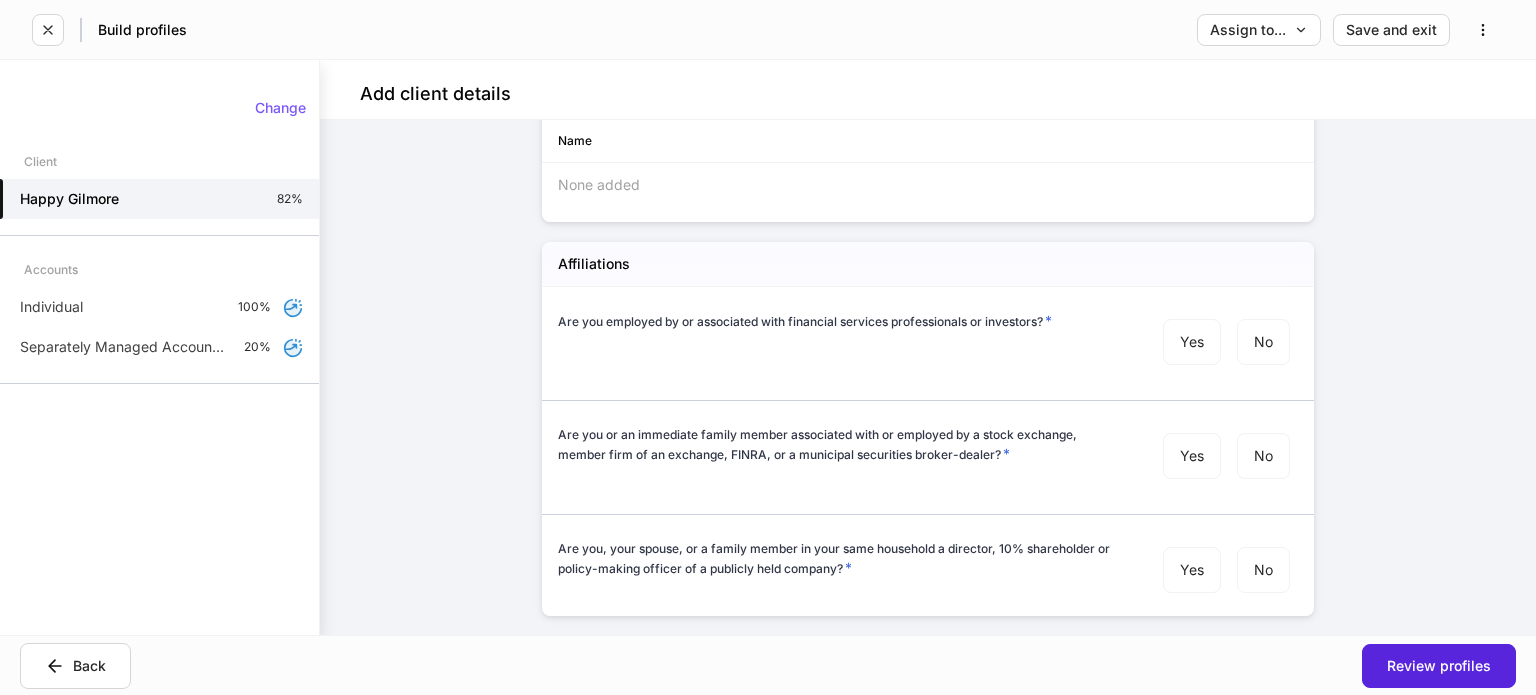 scroll, scrollTop: 2000, scrollLeft: 0, axis: vertical 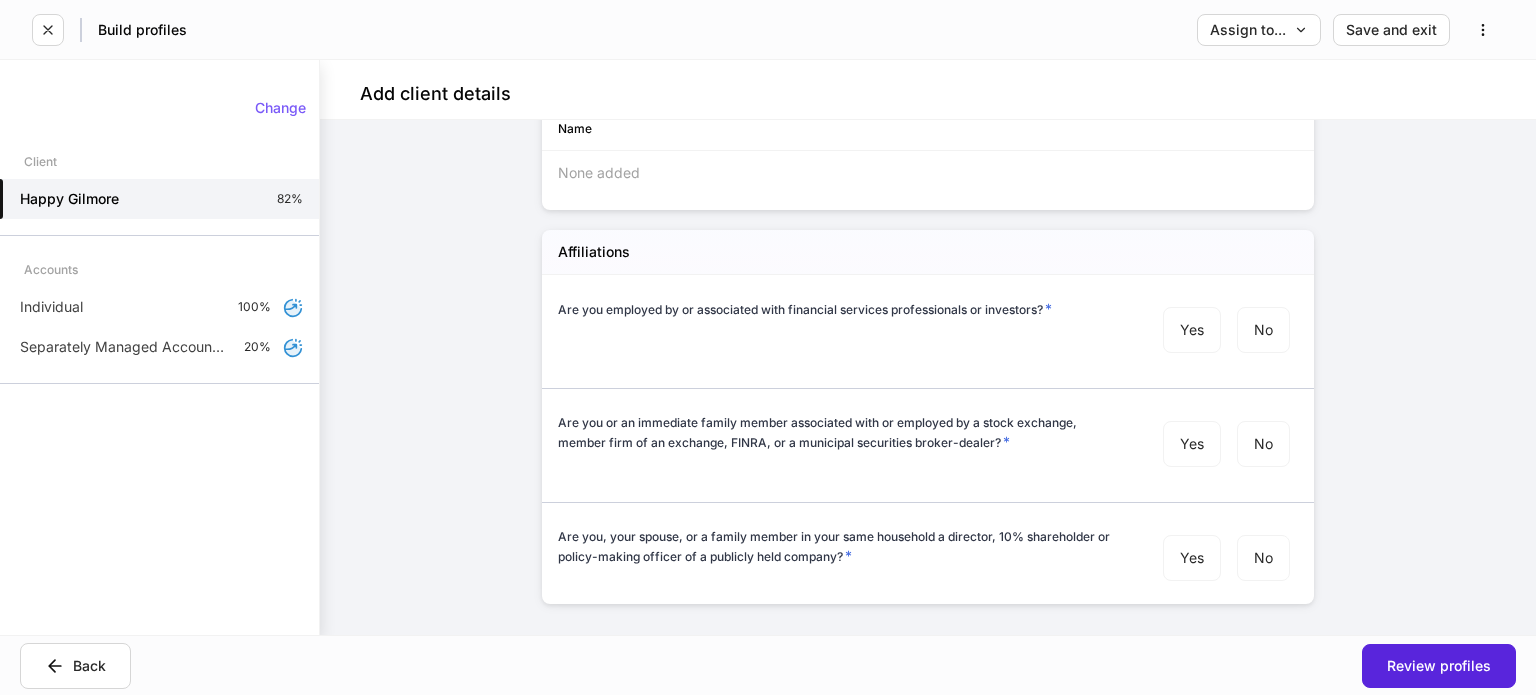 type on "**********" 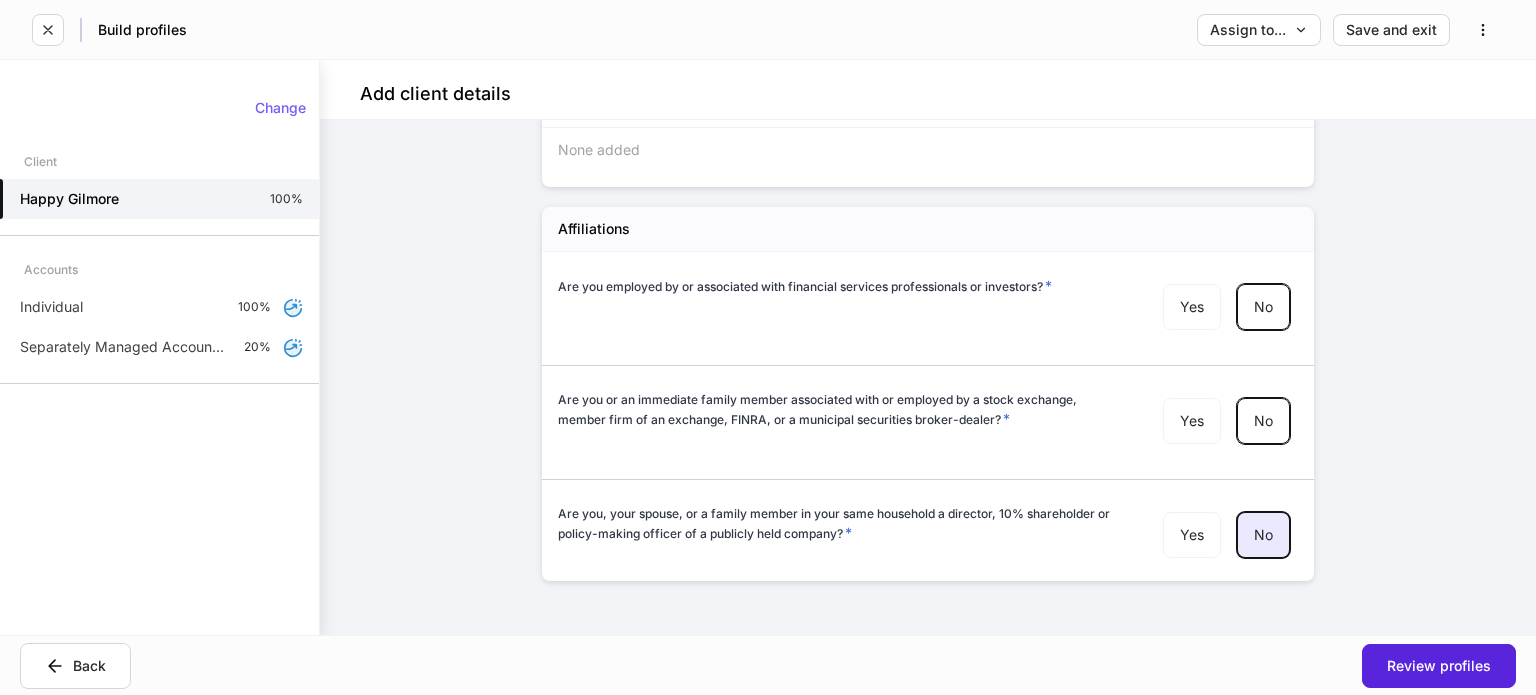 scroll, scrollTop: 2036, scrollLeft: 0, axis: vertical 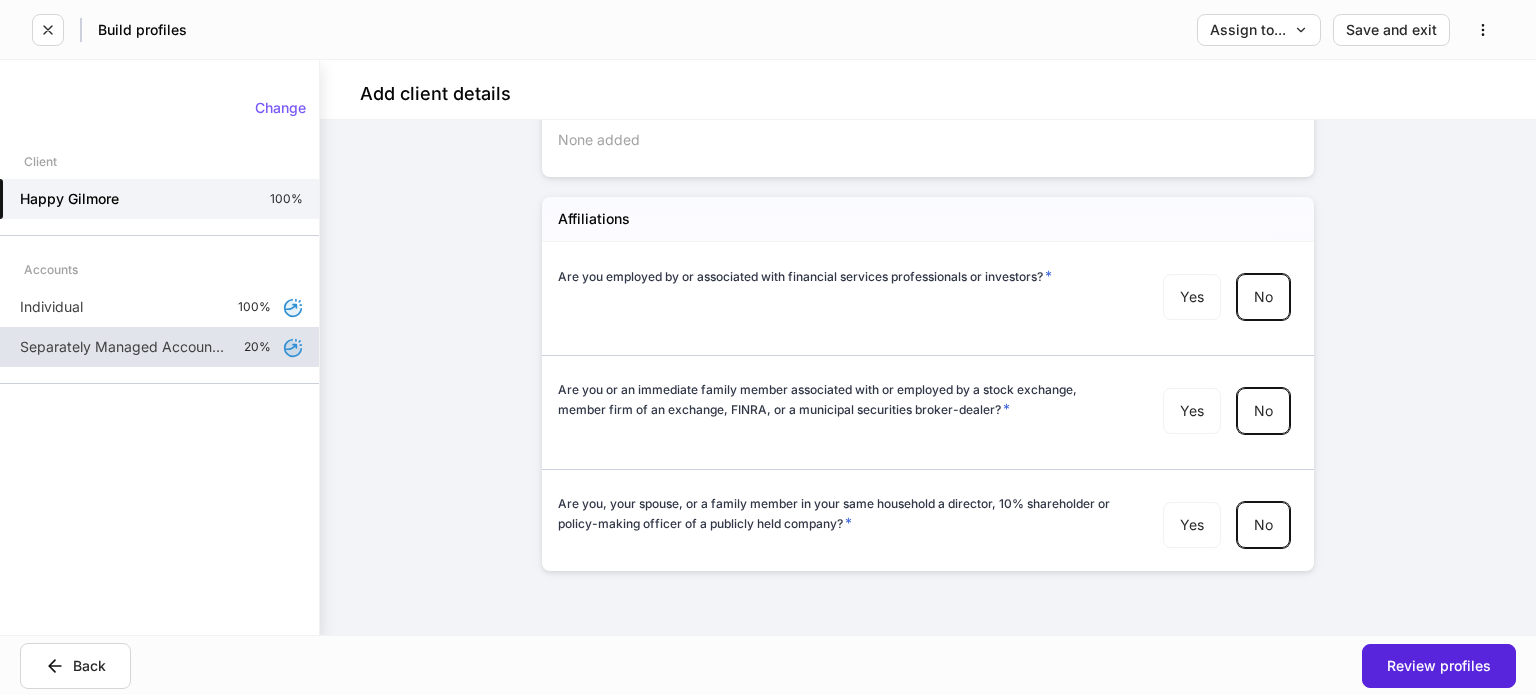 click on "Separately Managed Account Addendum 20%" at bounding box center (159, 347) 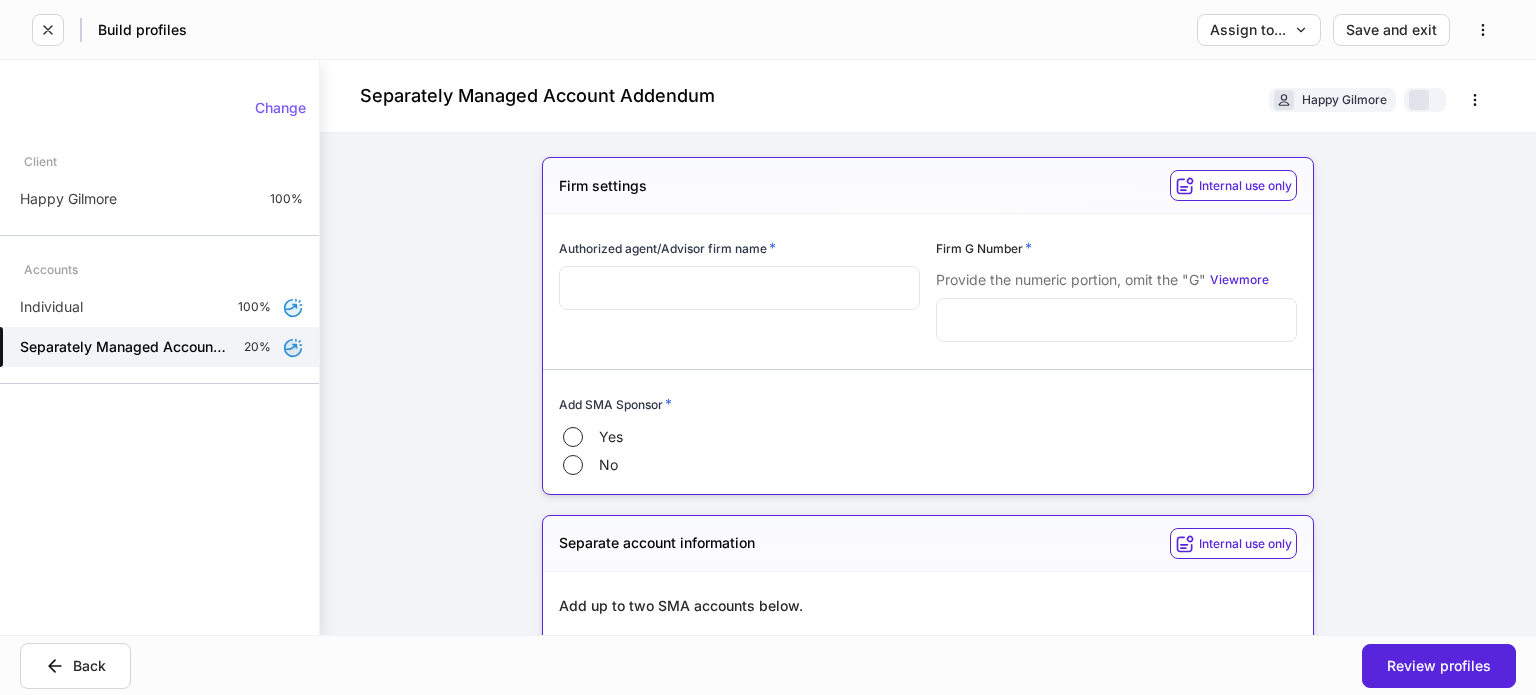 click at bounding box center (739, 288) 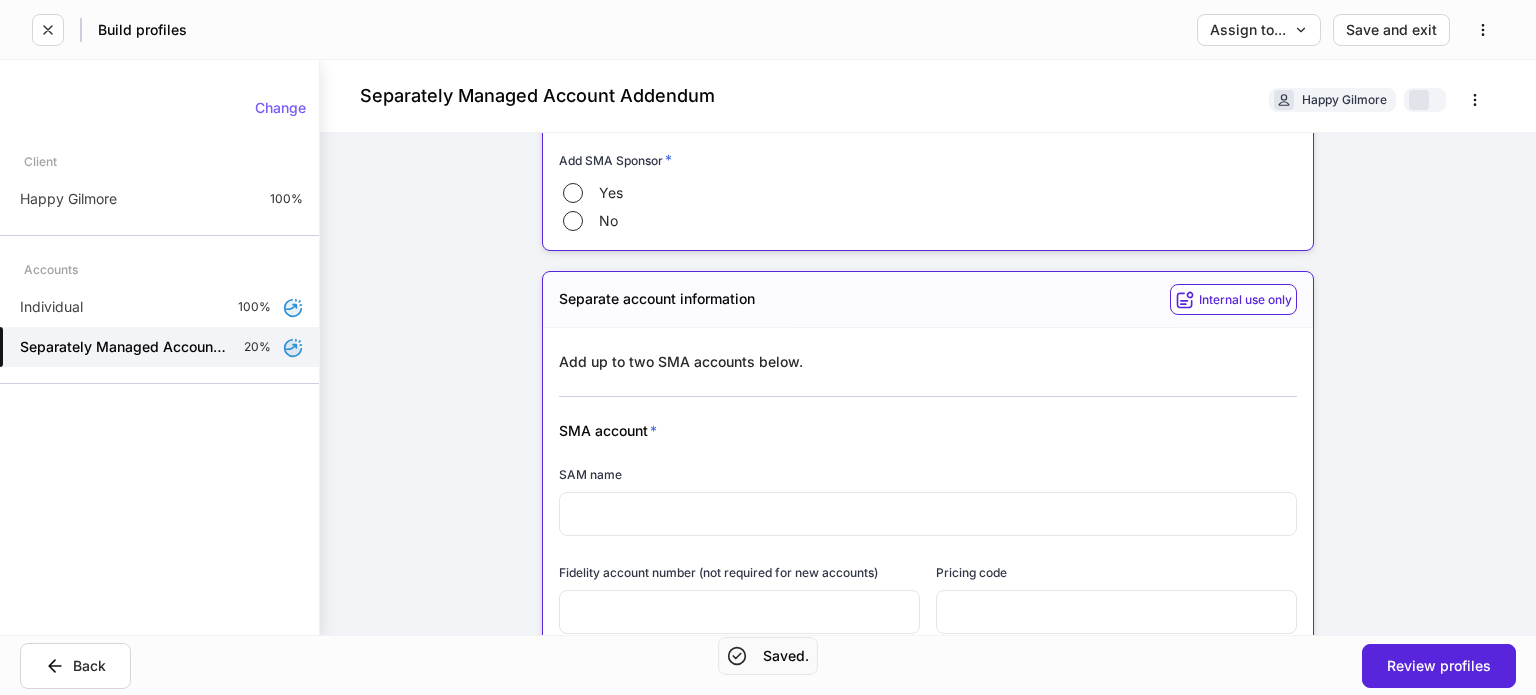 scroll, scrollTop: 102, scrollLeft: 0, axis: vertical 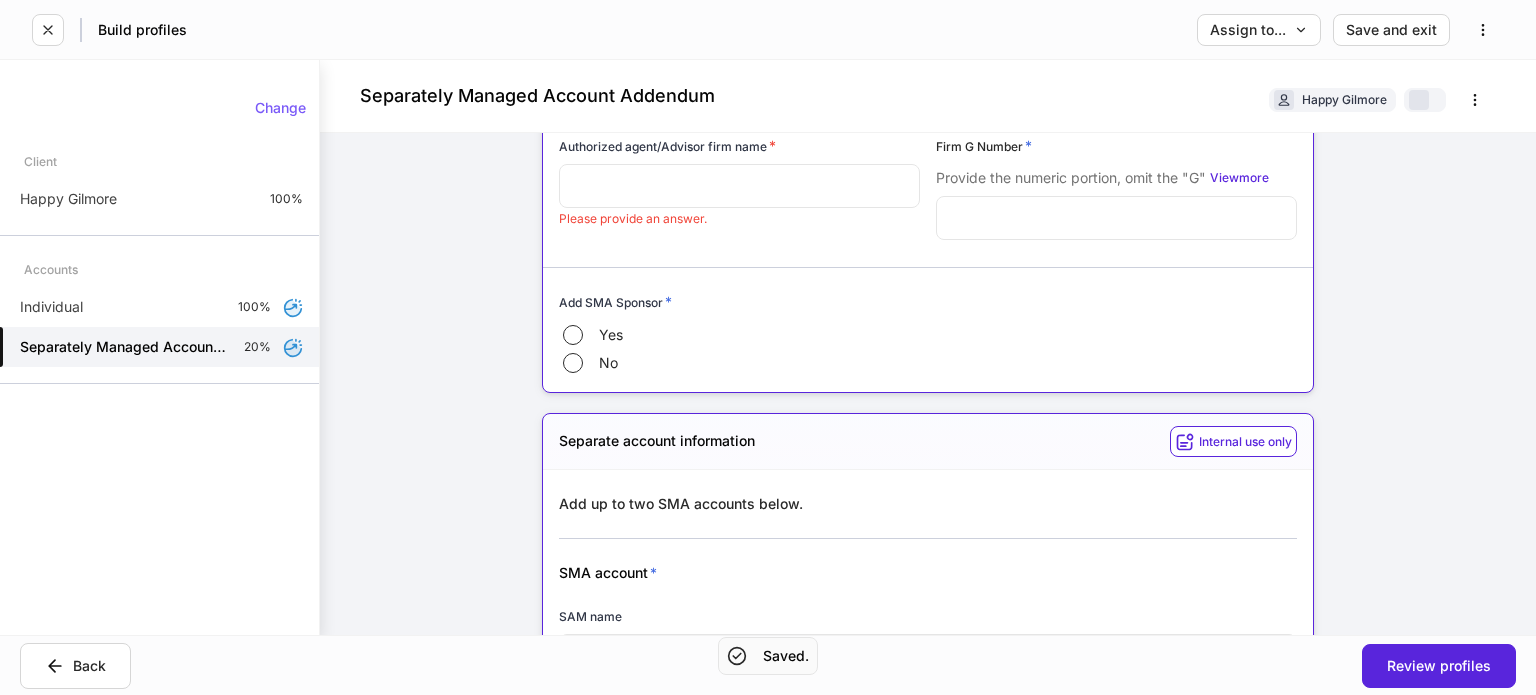 click at bounding box center [739, 186] 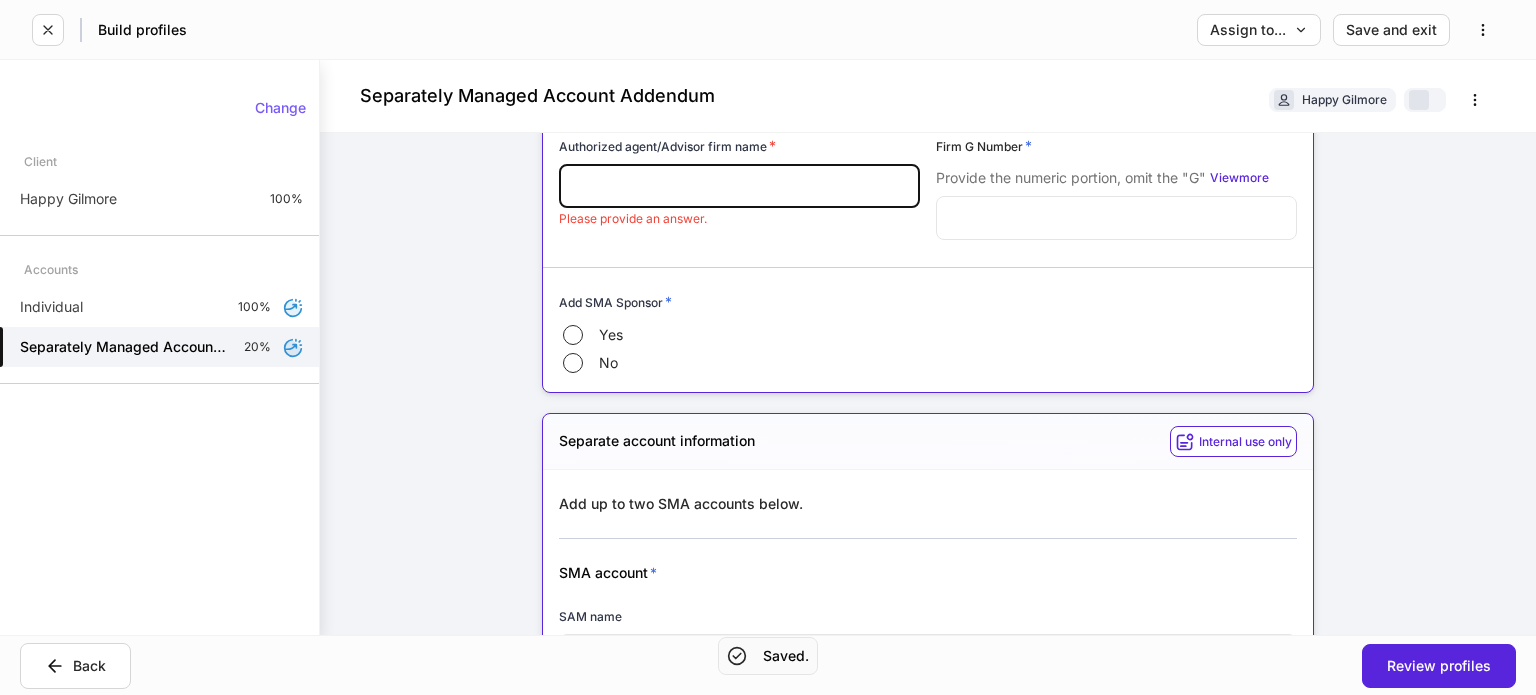 type on "*" 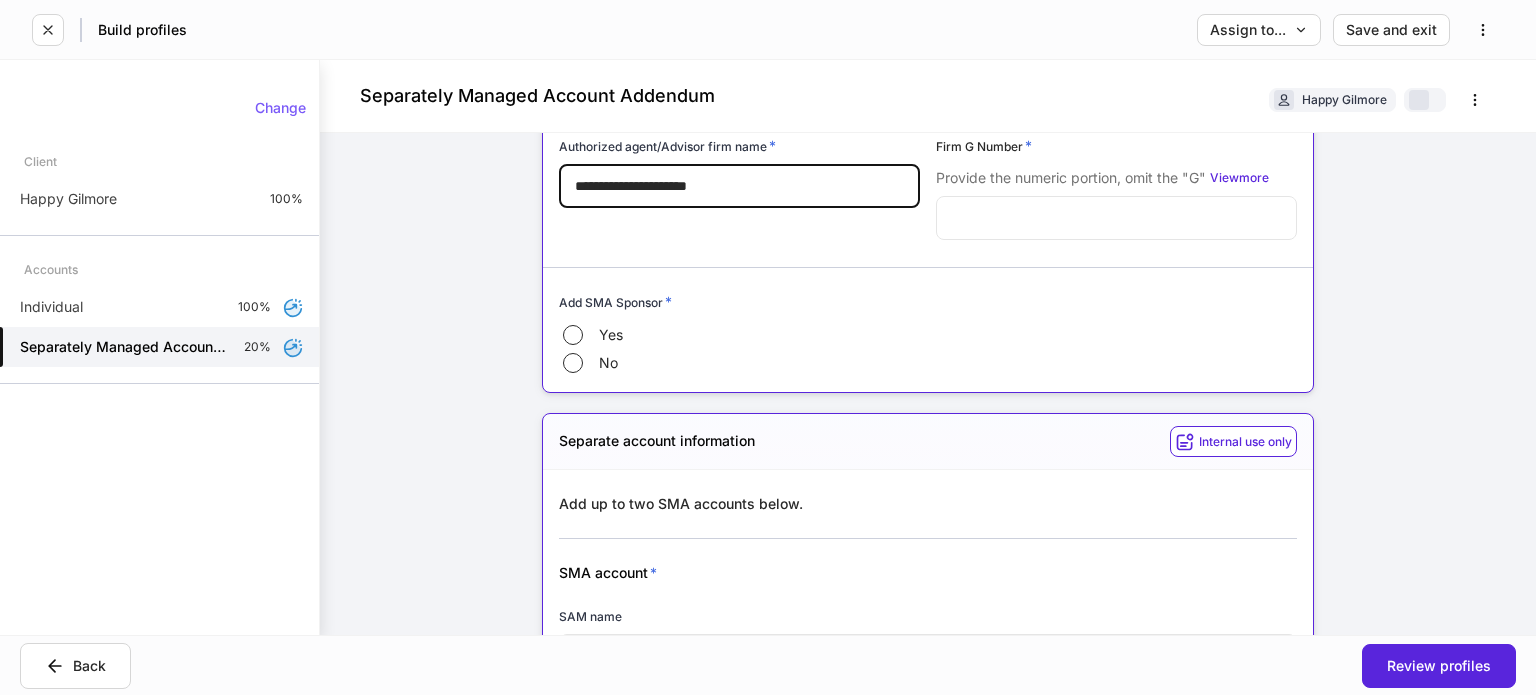 type on "**********" 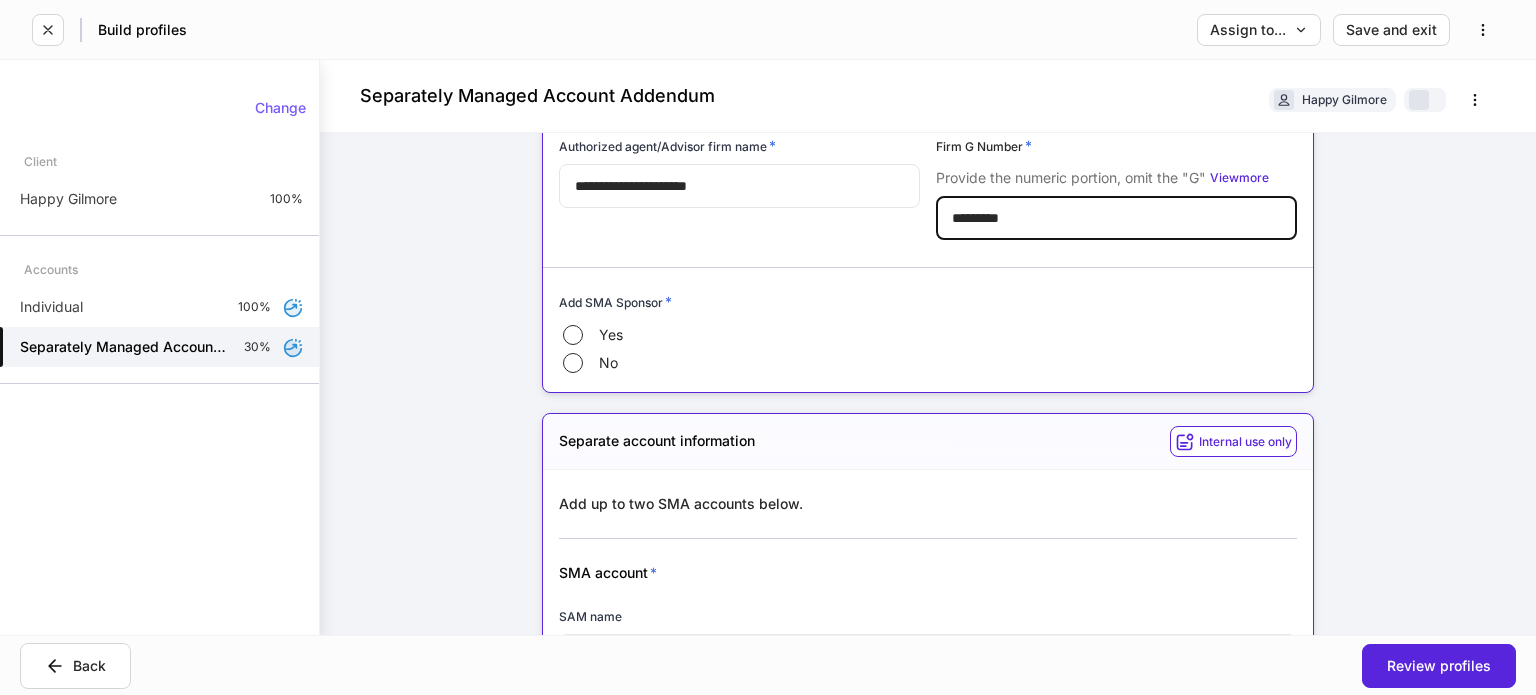 click on "Add SMA Sponsor * Yes No" at bounding box center [920, 323] 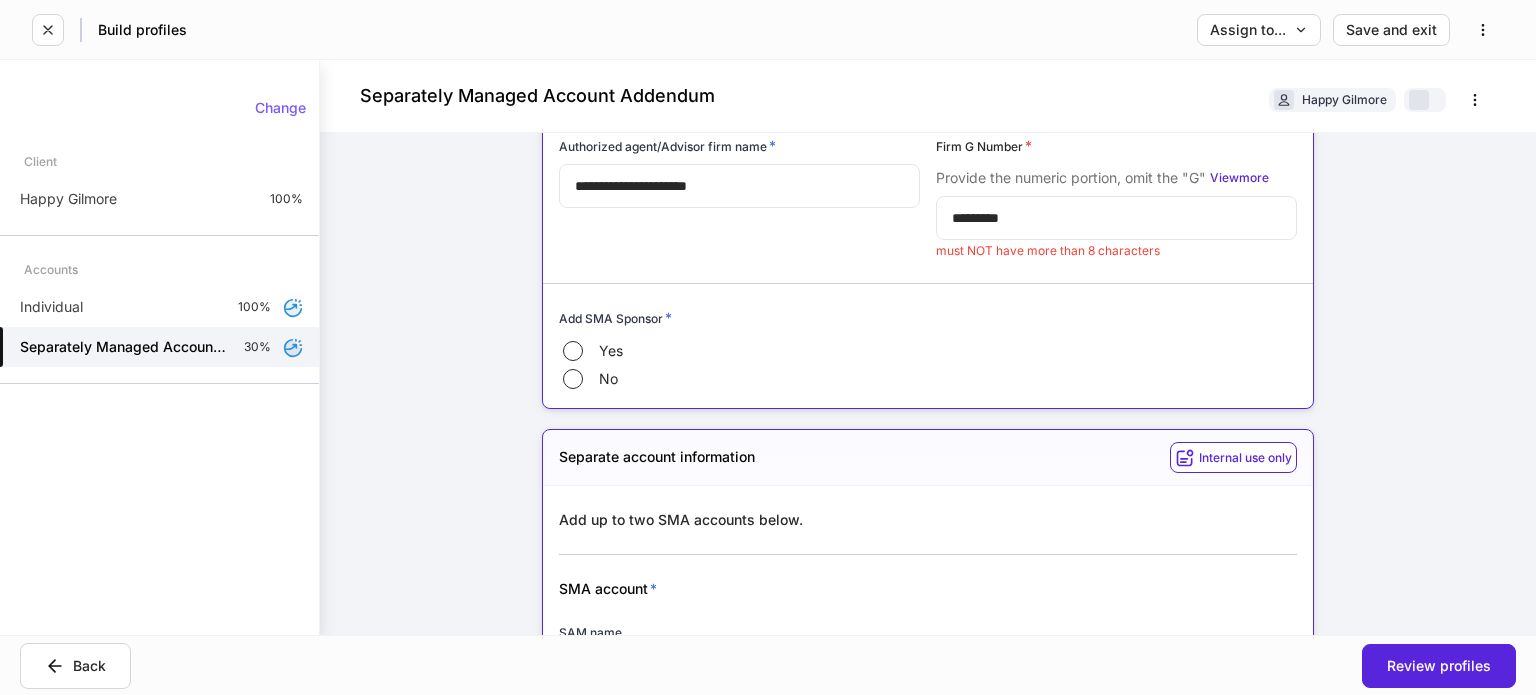 click on "*********" at bounding box center (1116, 218) 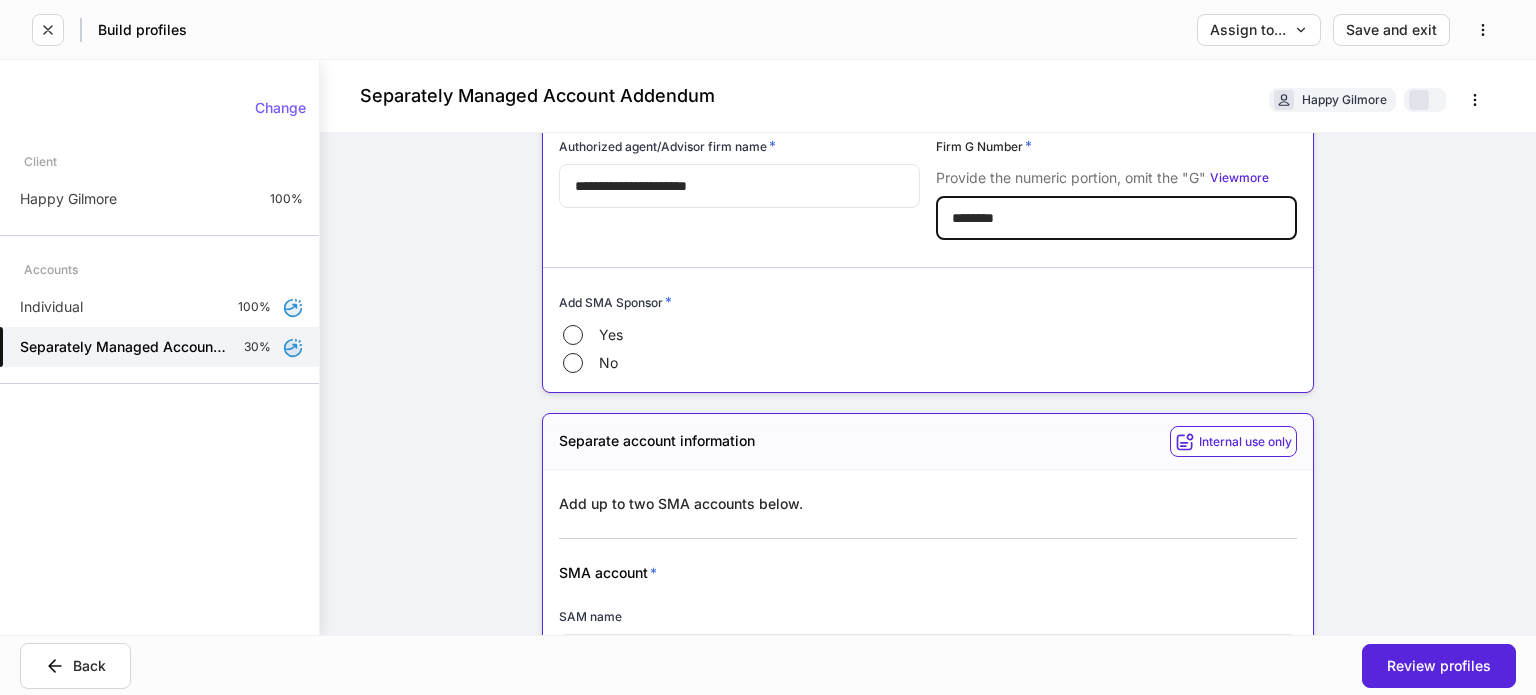 type on "********" 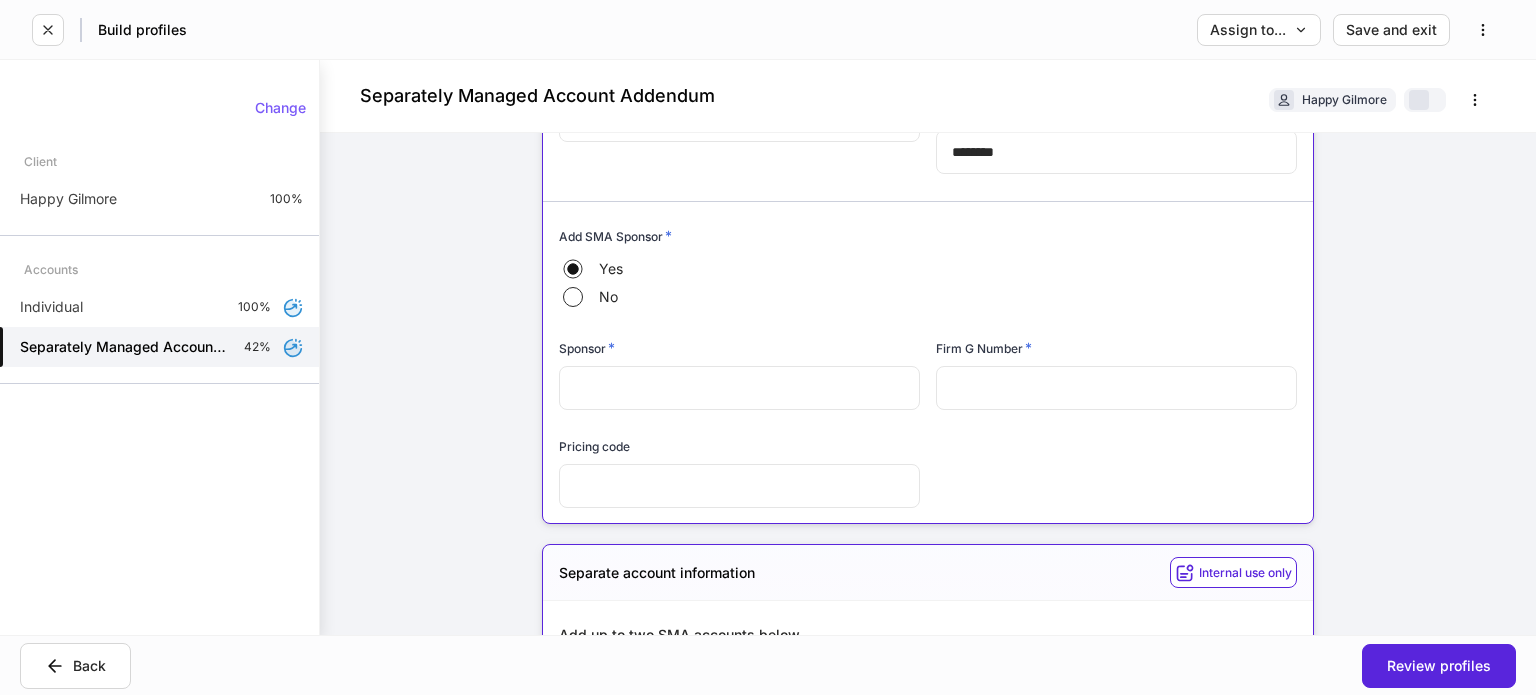 scroll, scrollTop: 202, scrollLeft: 0, axis: vertical 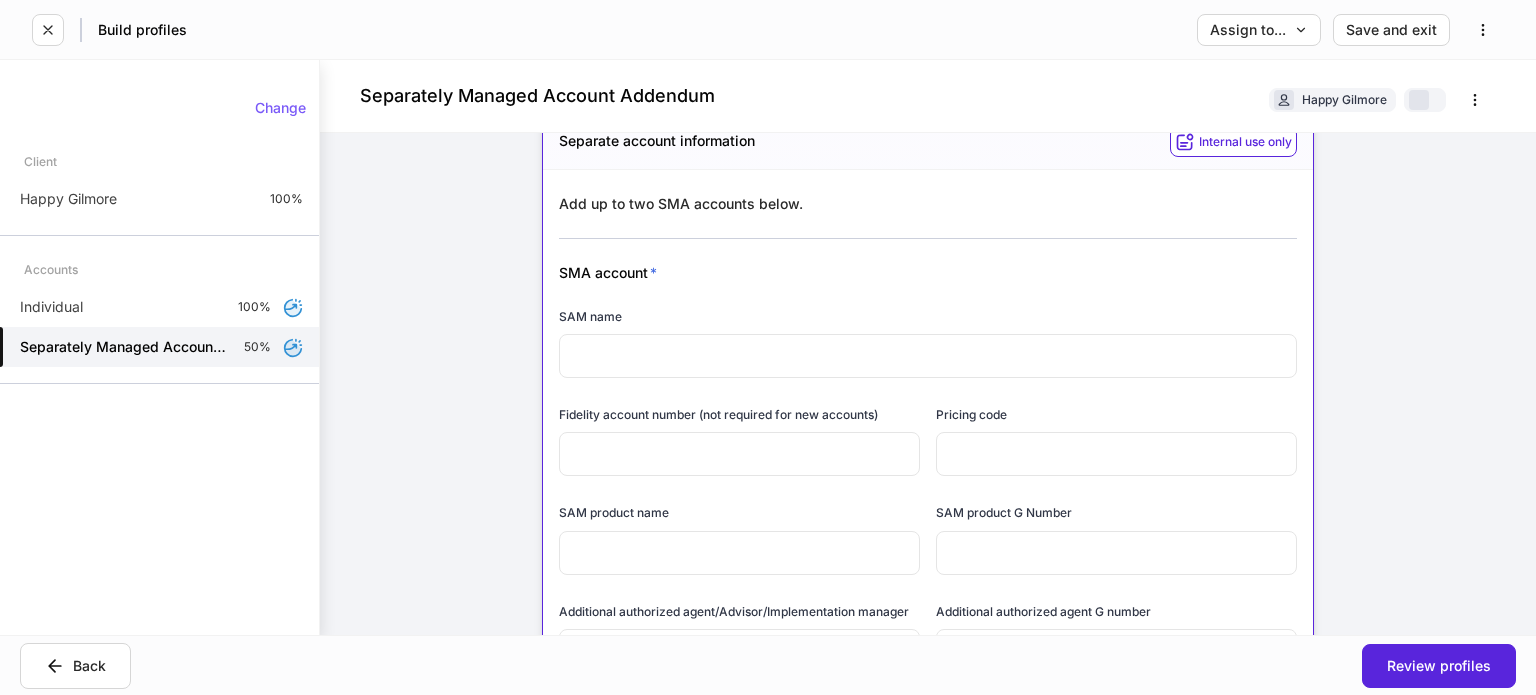 click on "SAM name ​" at bounding box center [920, 332] 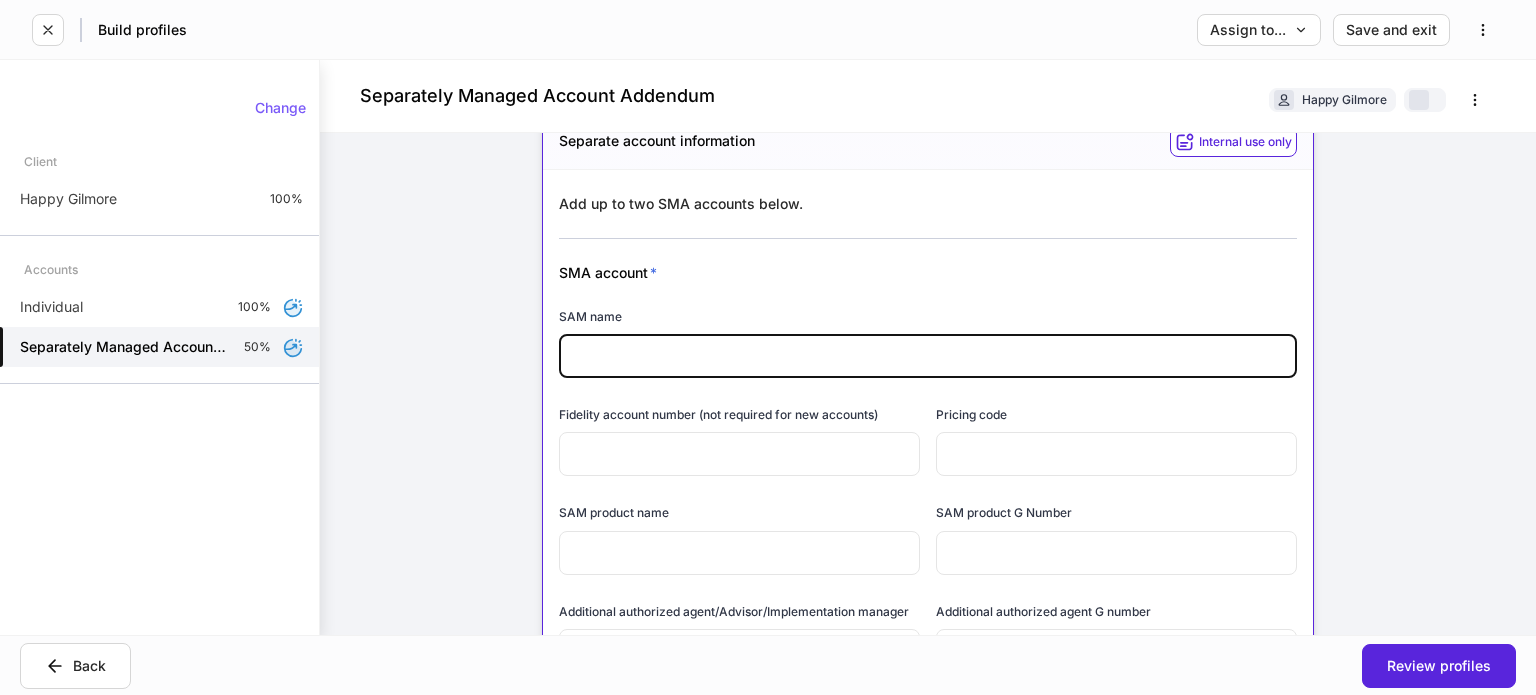click at bounding box center (928, 356) 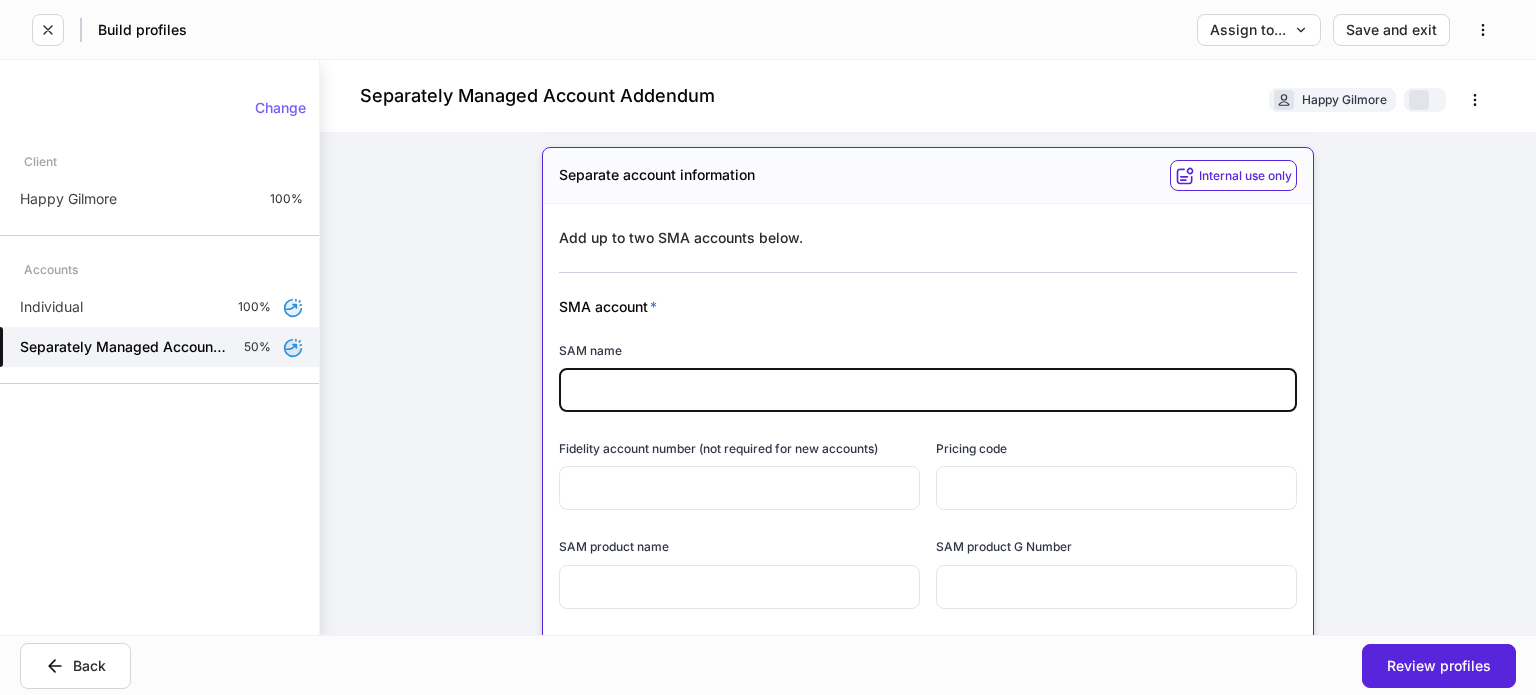 scroll, scrollTop: 402, scrollLeft: 0, axis: vertical 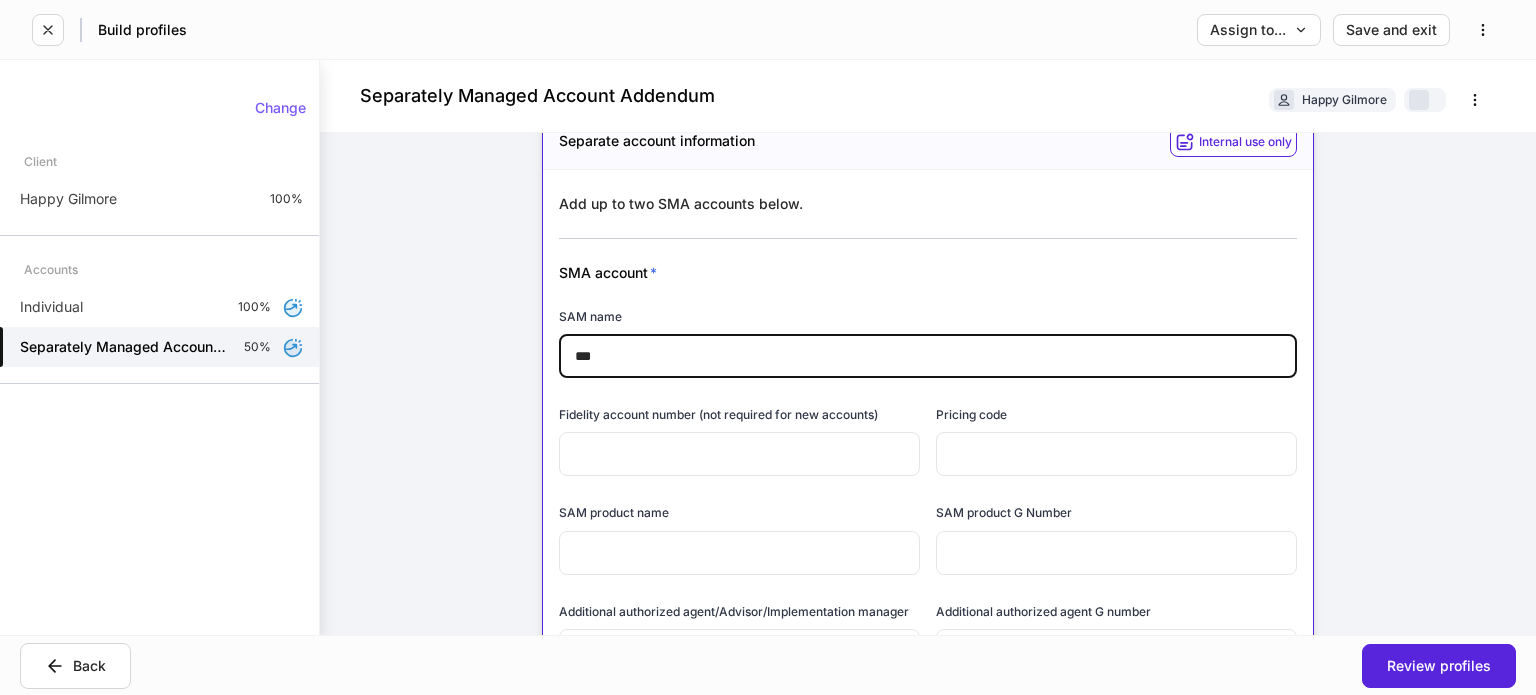 type on "***" 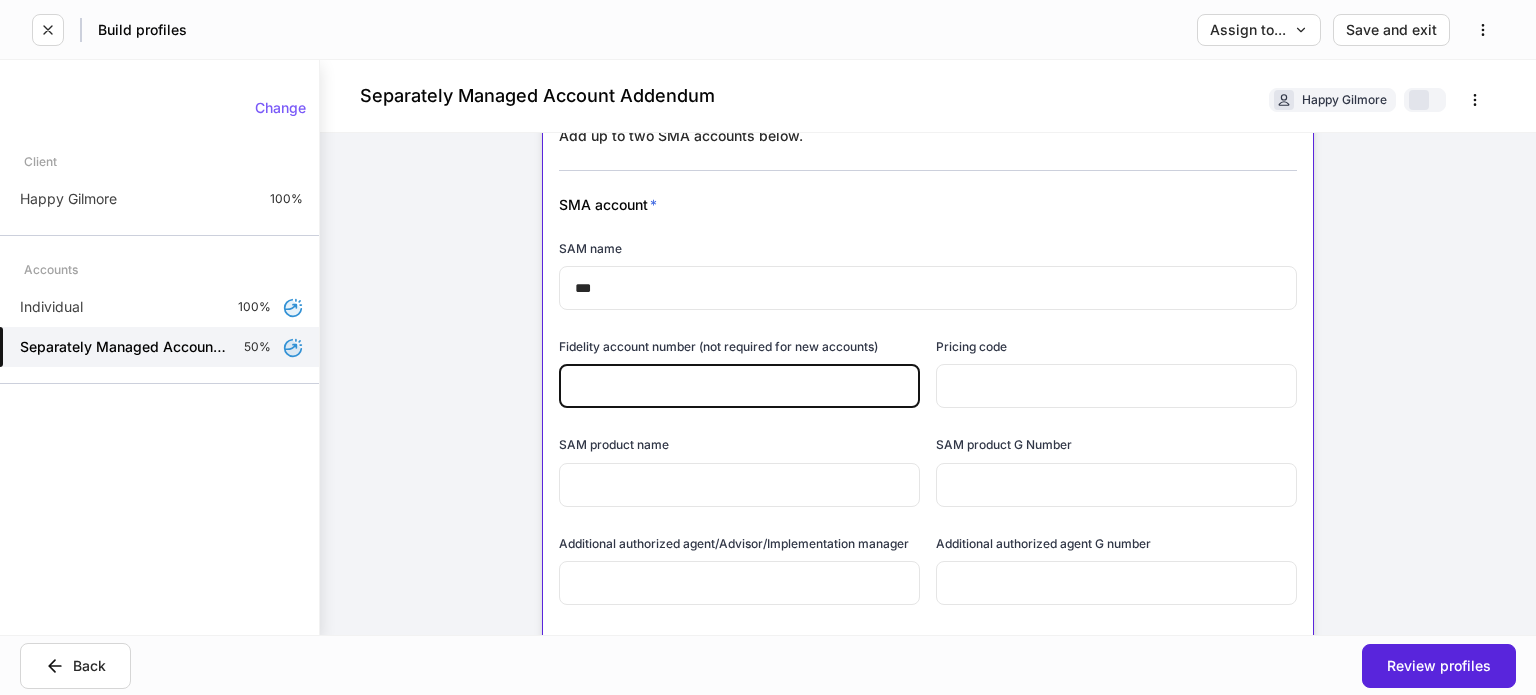 scroll, scrollTop: 502, scrollLeft: 0, axis: vertical 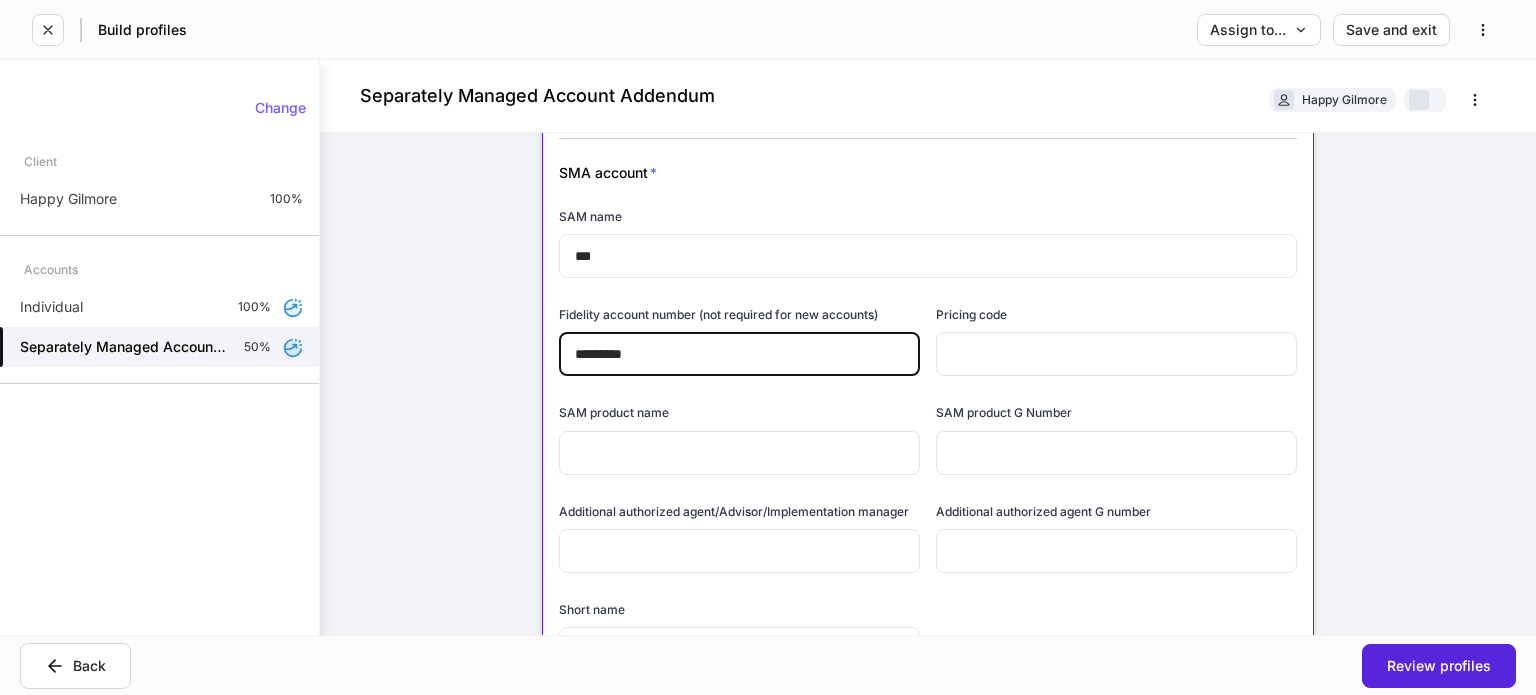type on "*********" 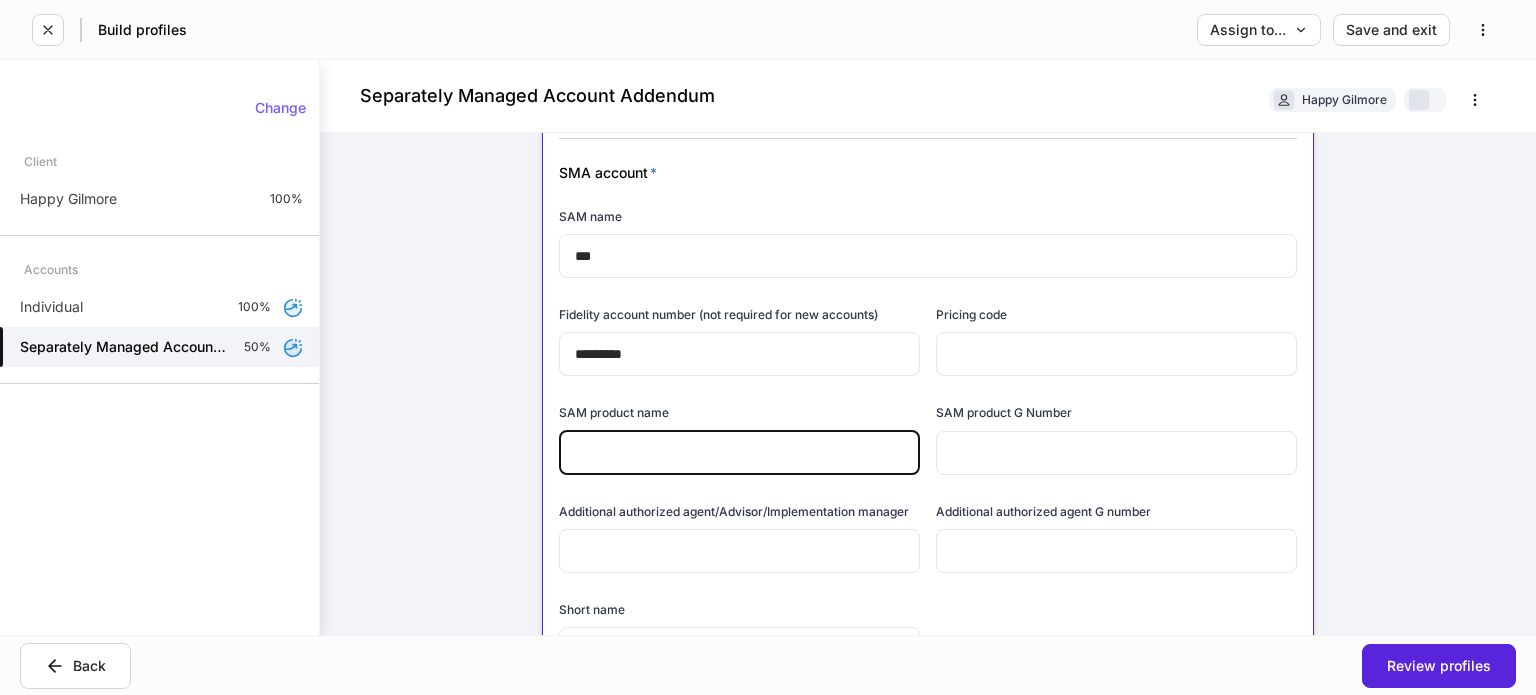 click at bounding box center (739, 453) 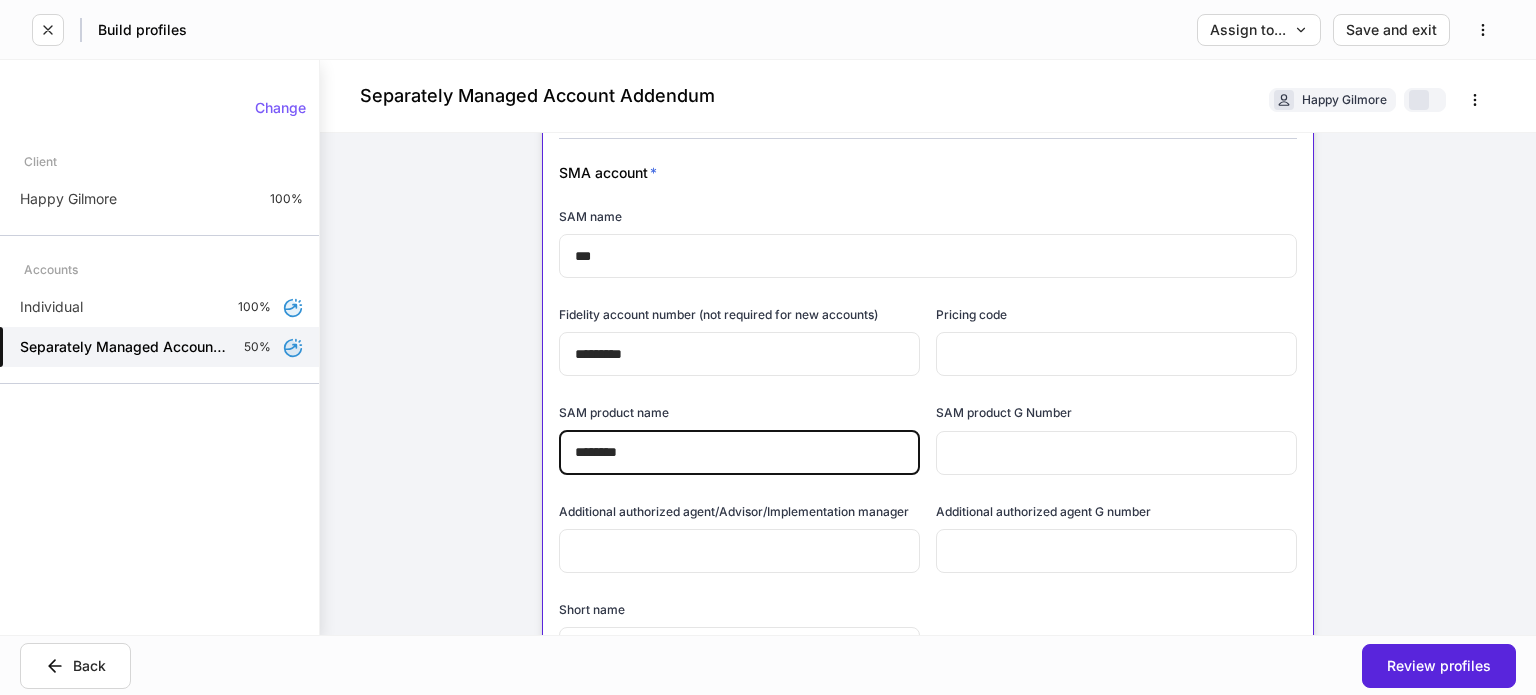 type on "********" 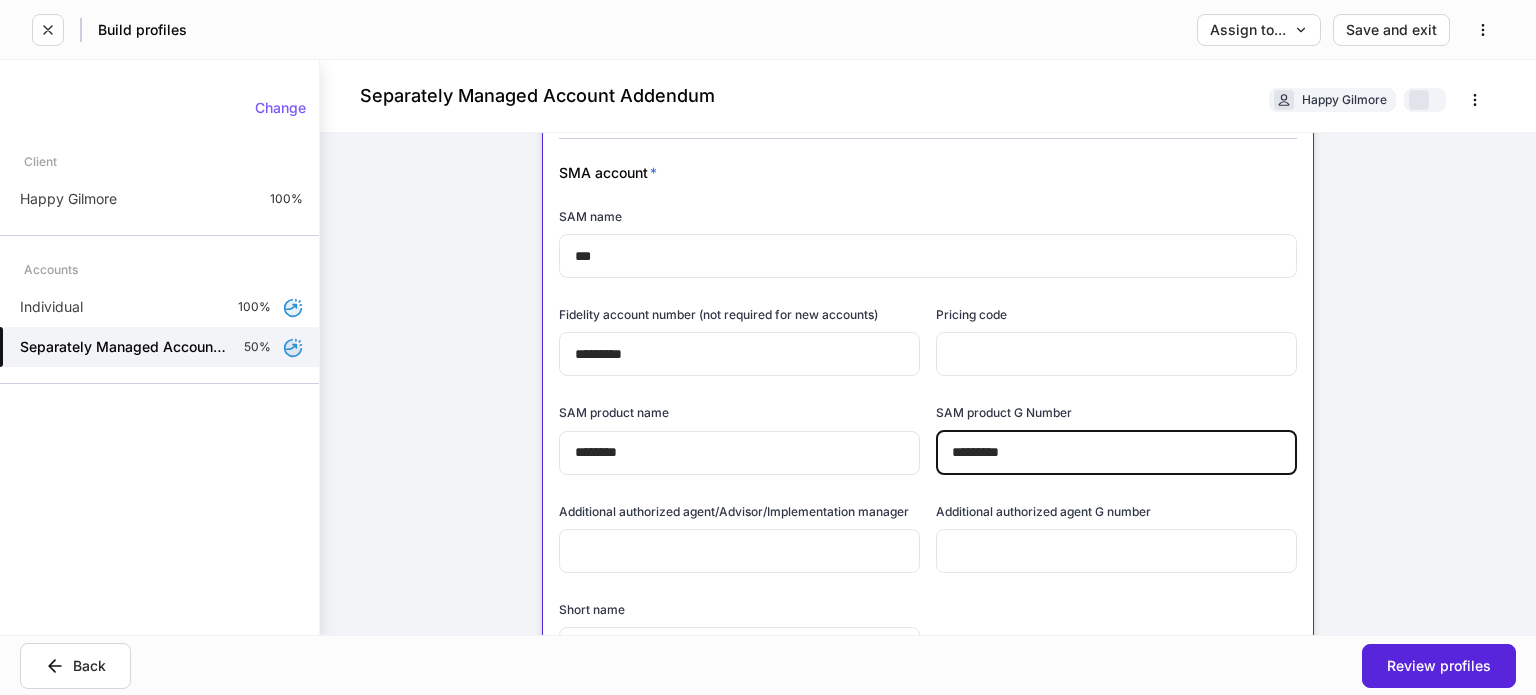 click on "***" at bounding box center (928, 256) 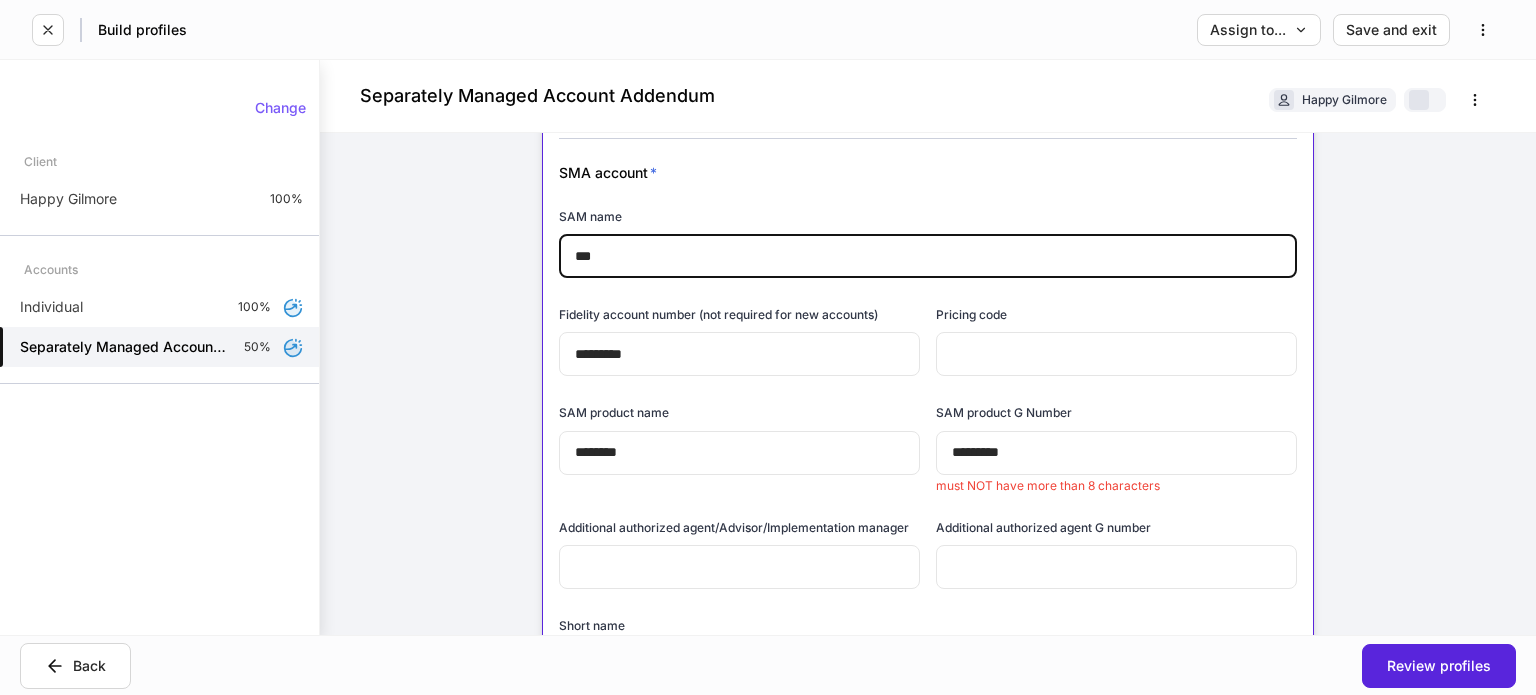 click on "*********" at bounding box center (1116, 453) 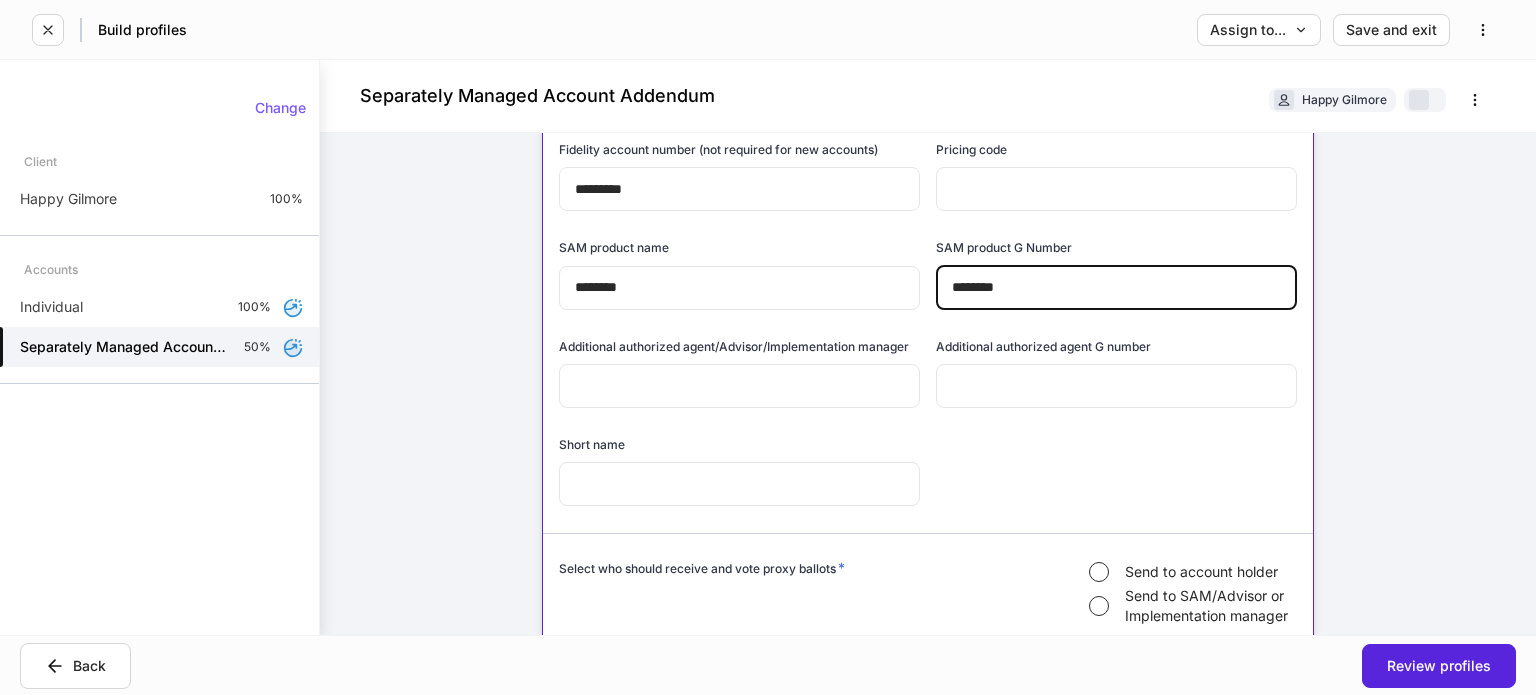scroll, scrollTop: 702, scrollLeft: 0, axis: vertical 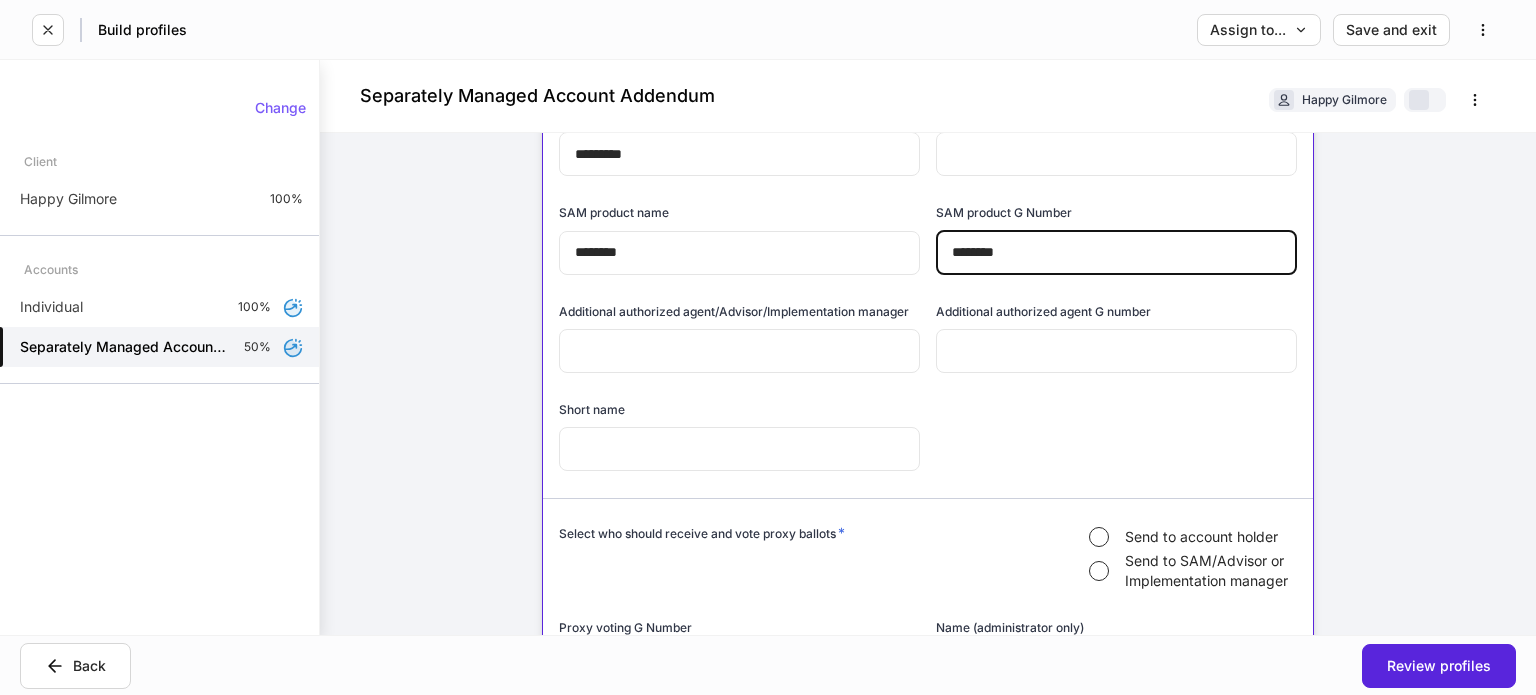 type on "********" 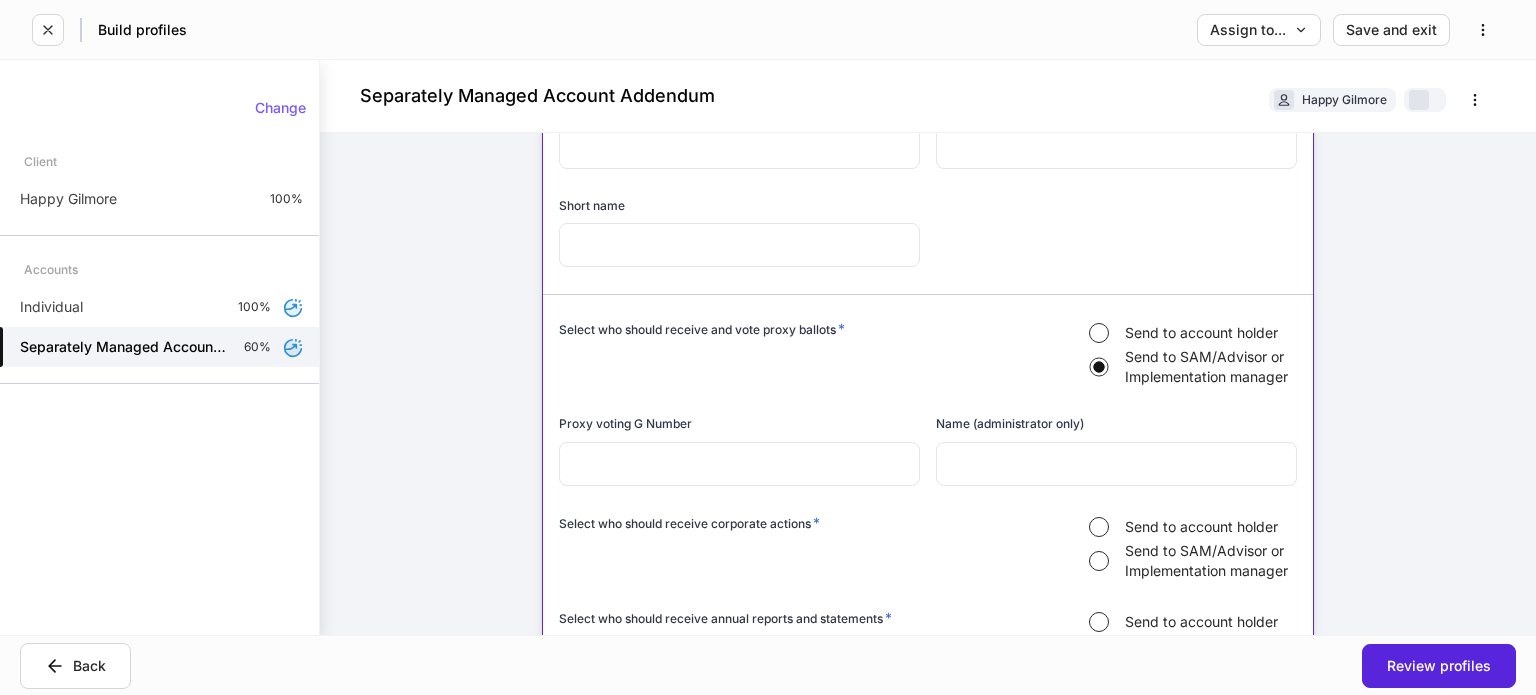 scroll, scrollTop: 1002, scrollLeft: 0, axis: vertical 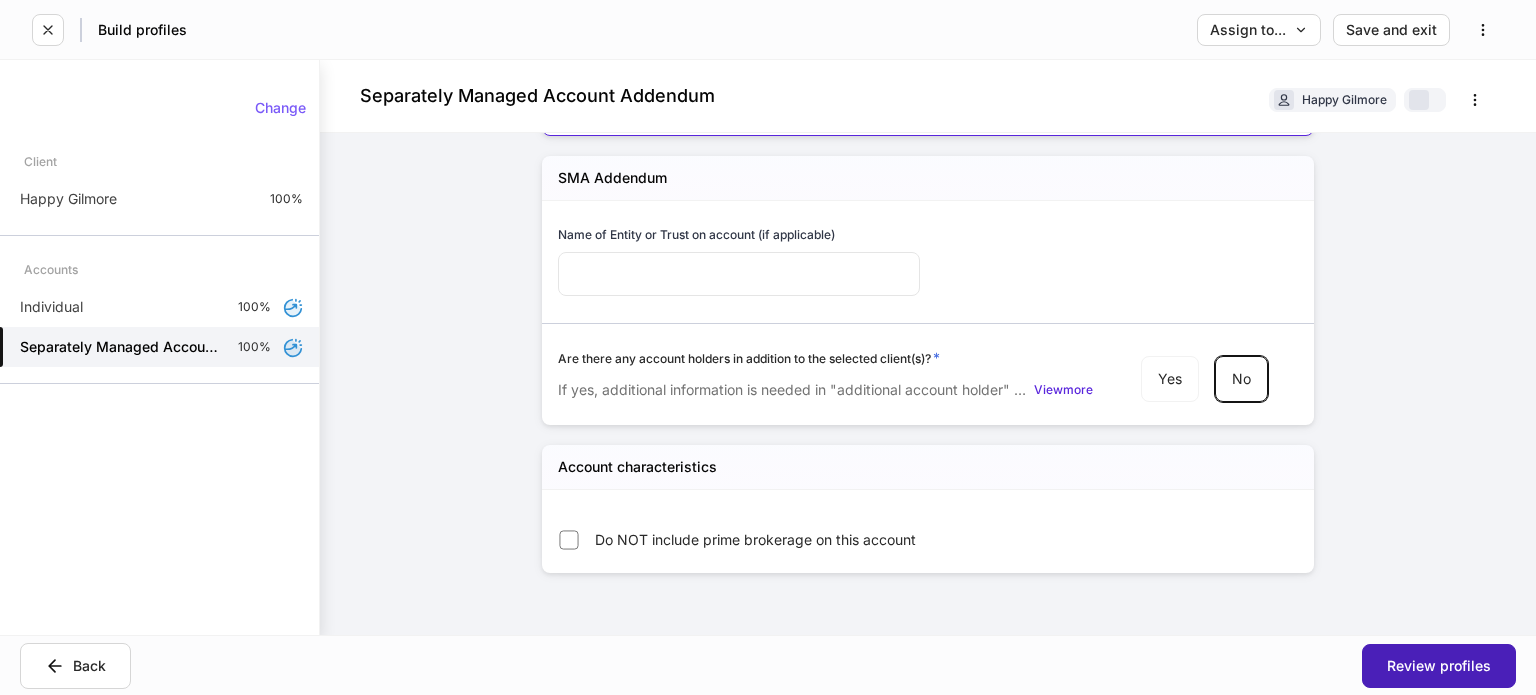 click on "Review profiles" at bounding box center [1439, 666] 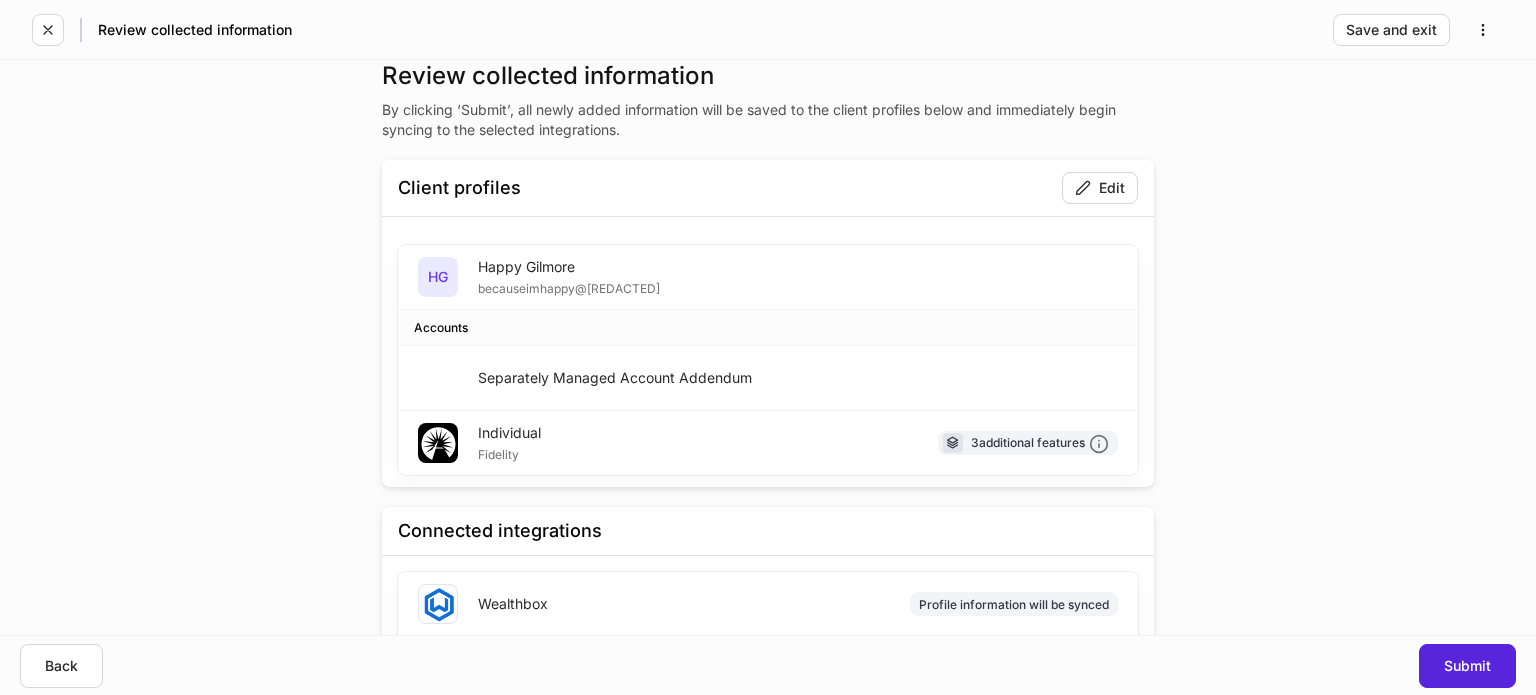 scroll, scrollTop: 76, scrollLeft: 0, axis: vertical 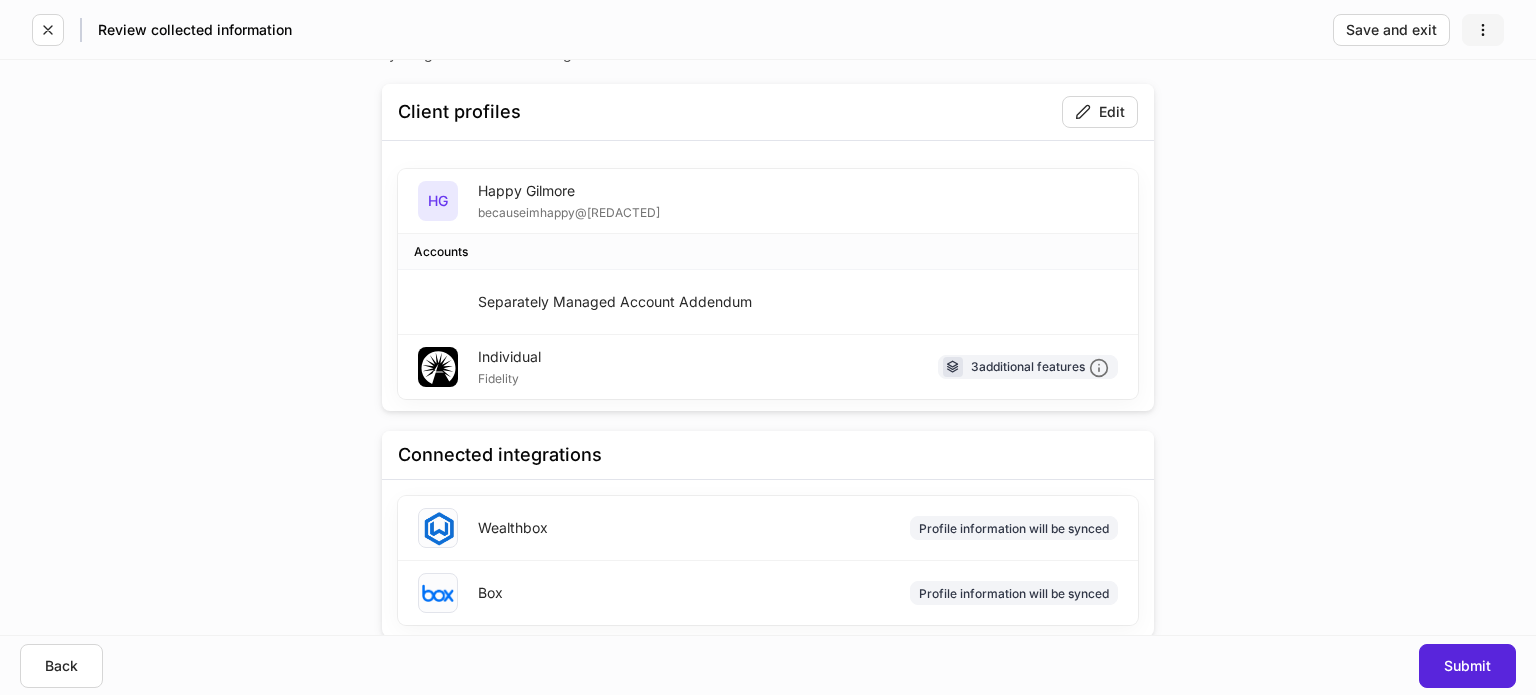 click 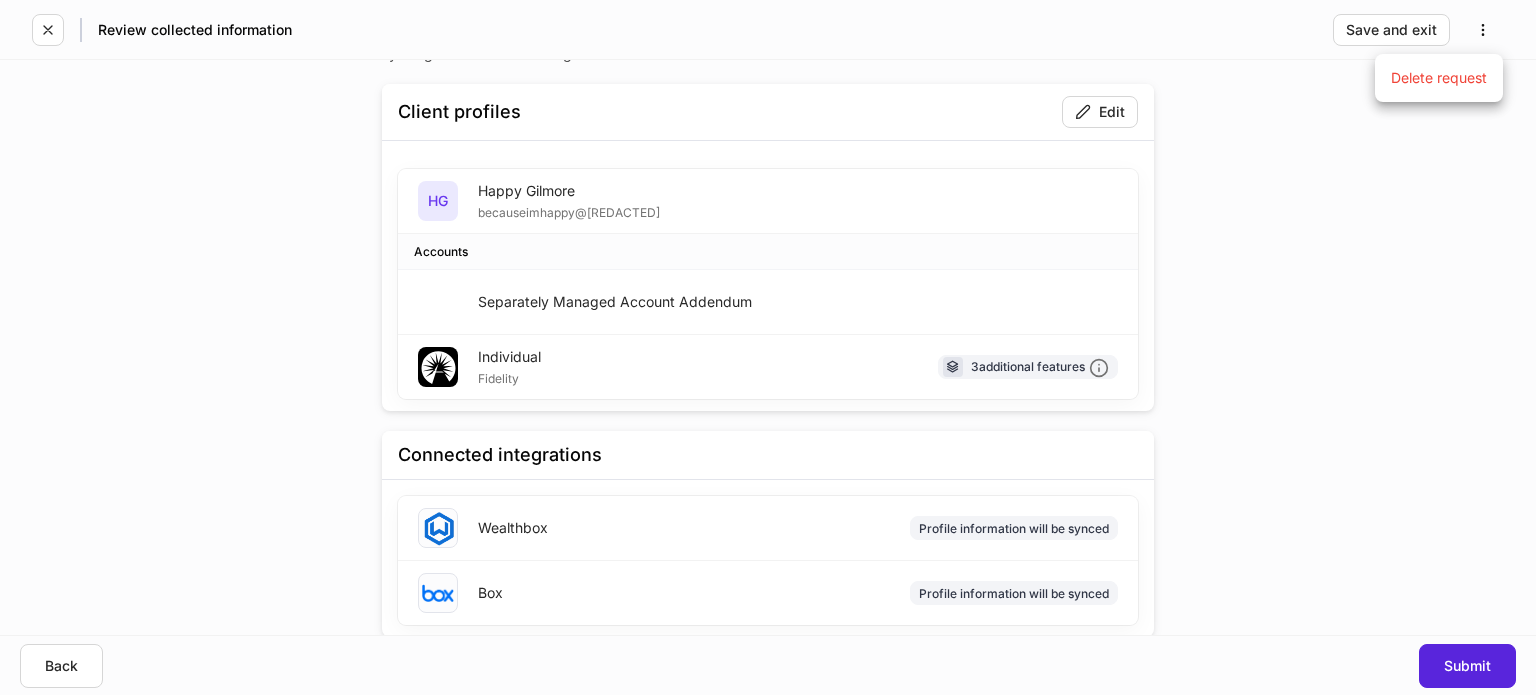 click at bounding box center [768, 347] 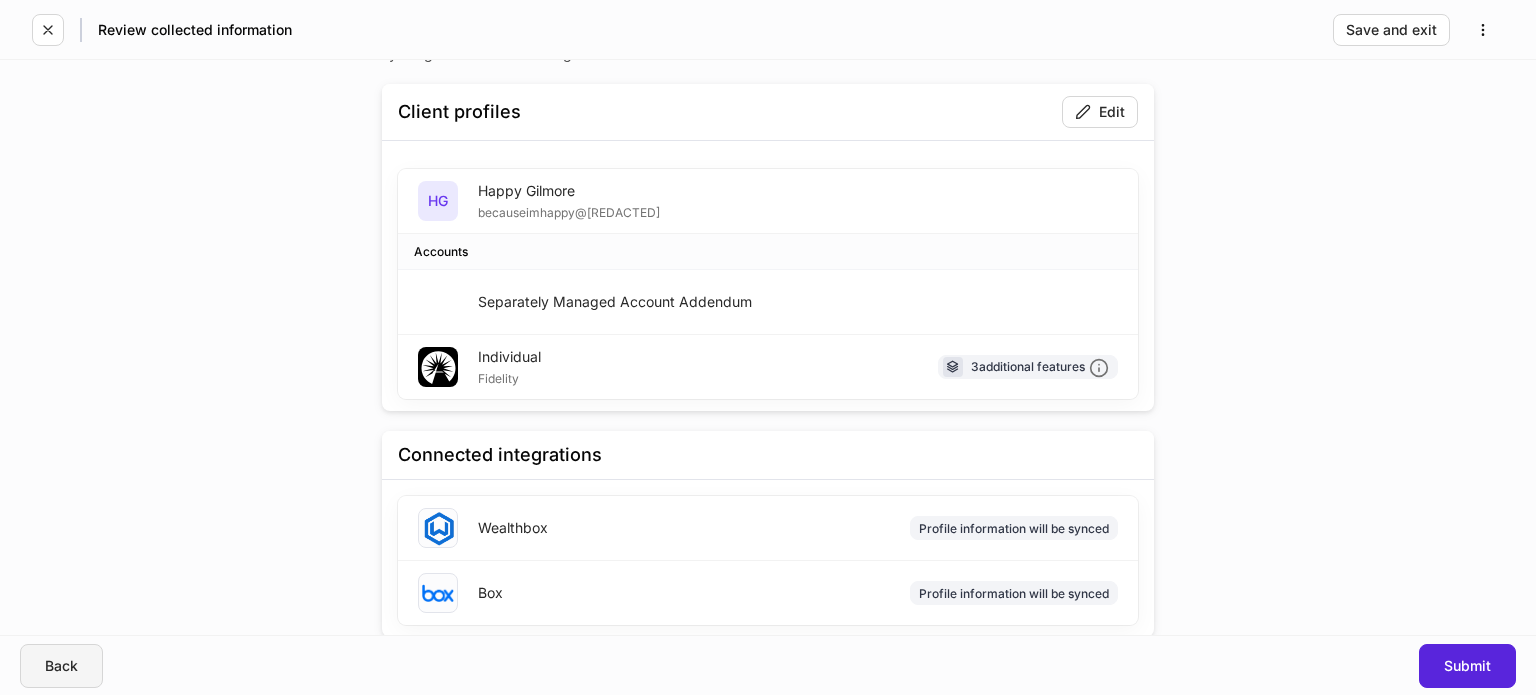 click on "Back" at bounding box center (61, 666) 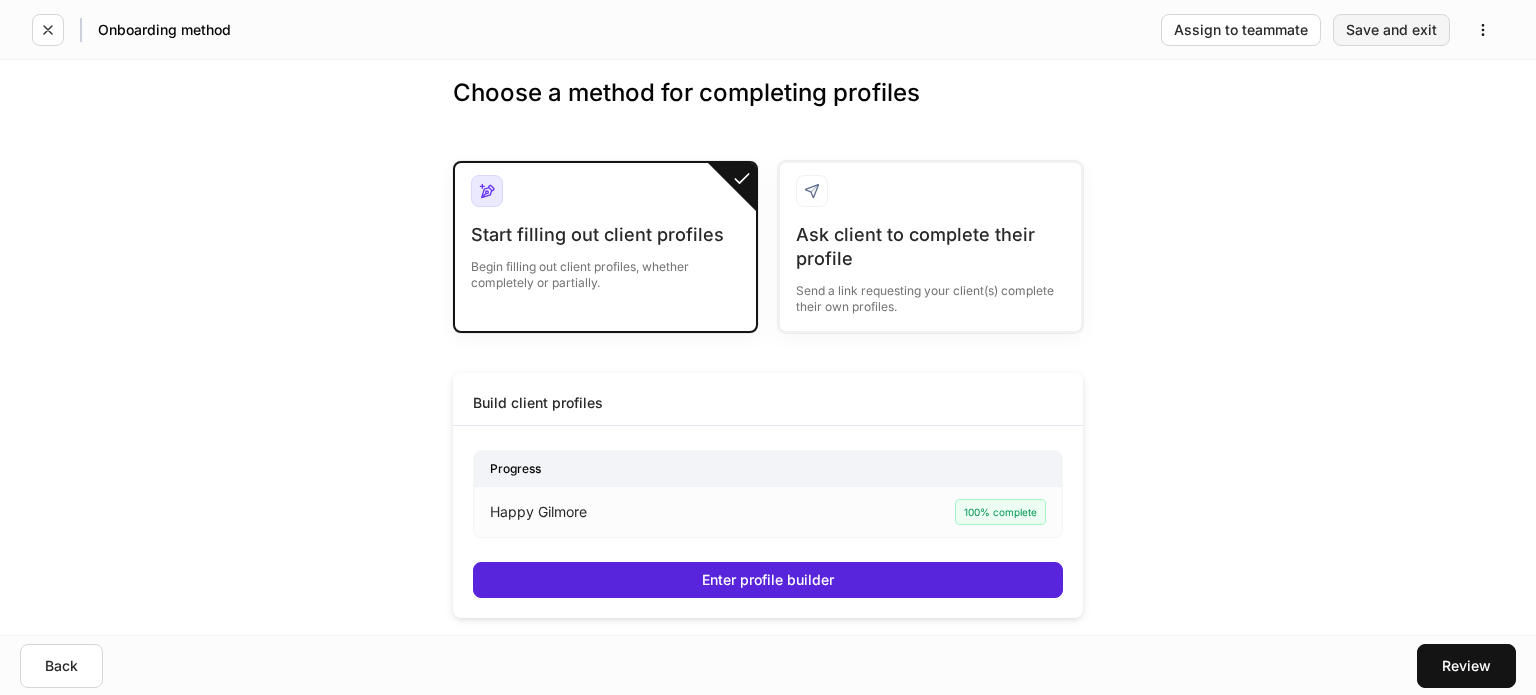 click on "Save and exit" at bounding box center [1391, 30] 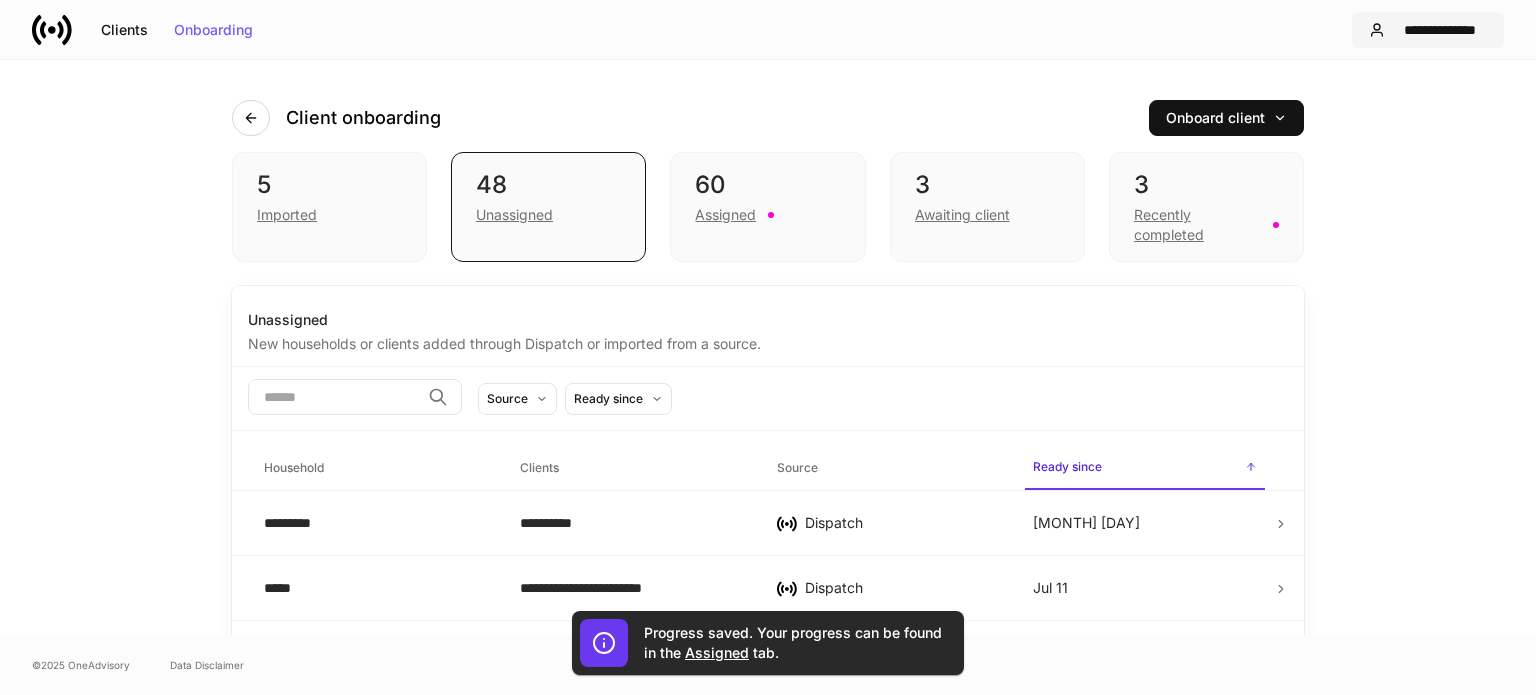 click on "**********" at bounding box center (1428, 30) 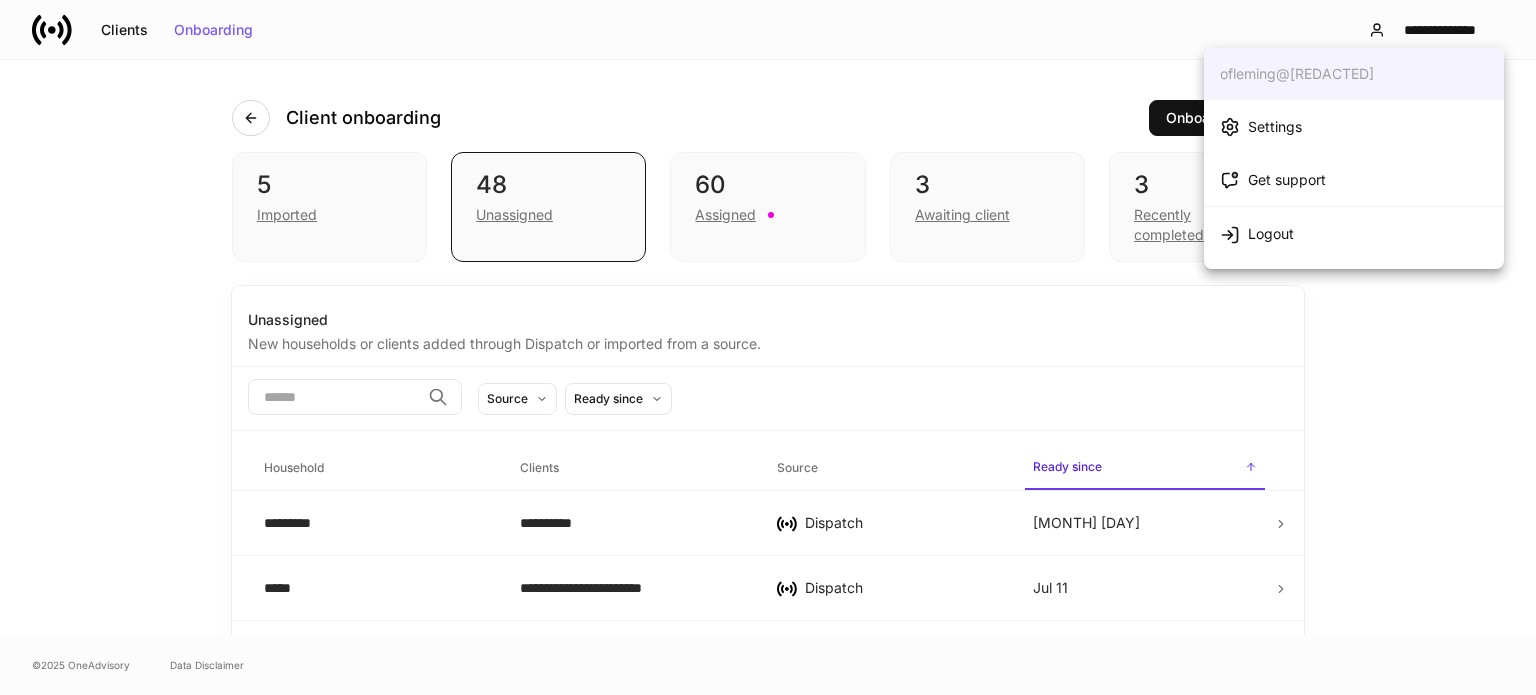 click on "Settings" at bounding box center (1354, 126) 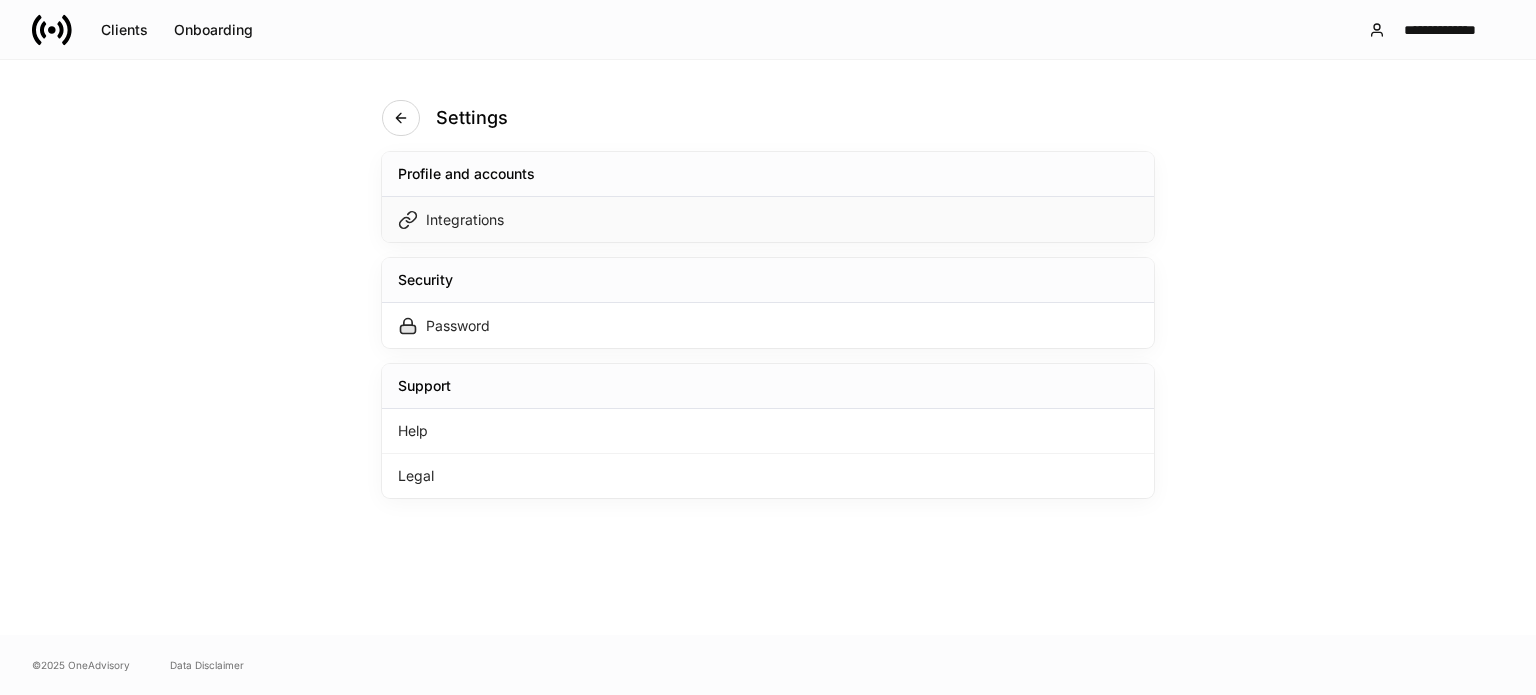 click on "Integrations" at bounding box center (768, 219) 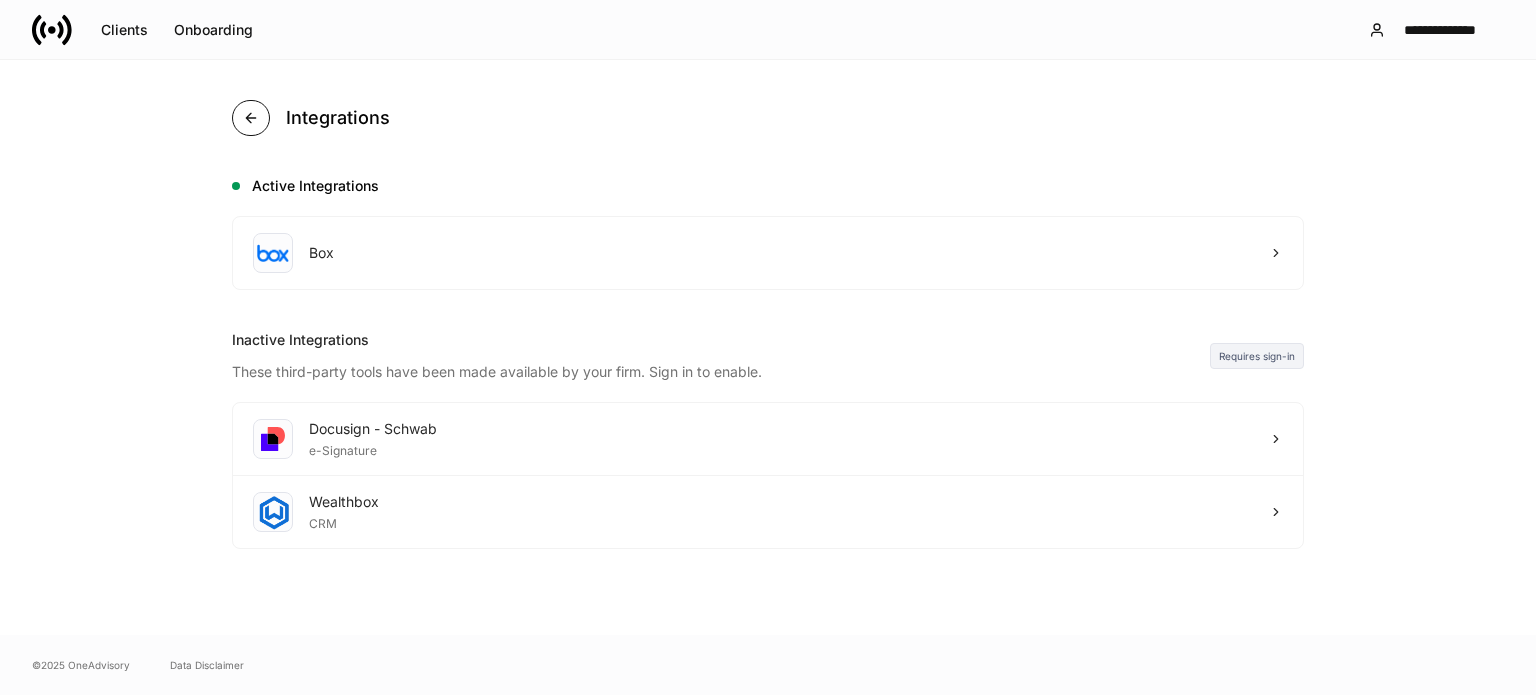 click at bounding box center [251, 118] 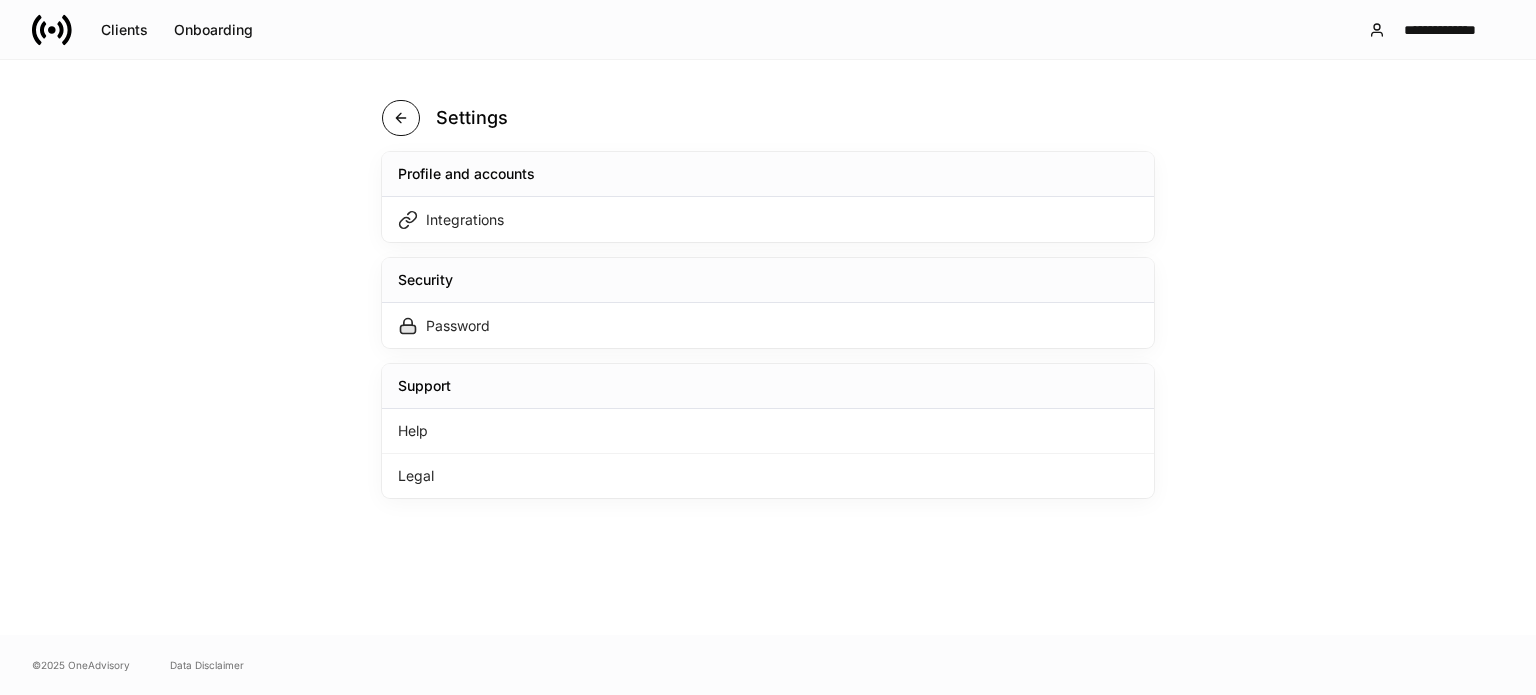 click at bounding box center (401, 118) 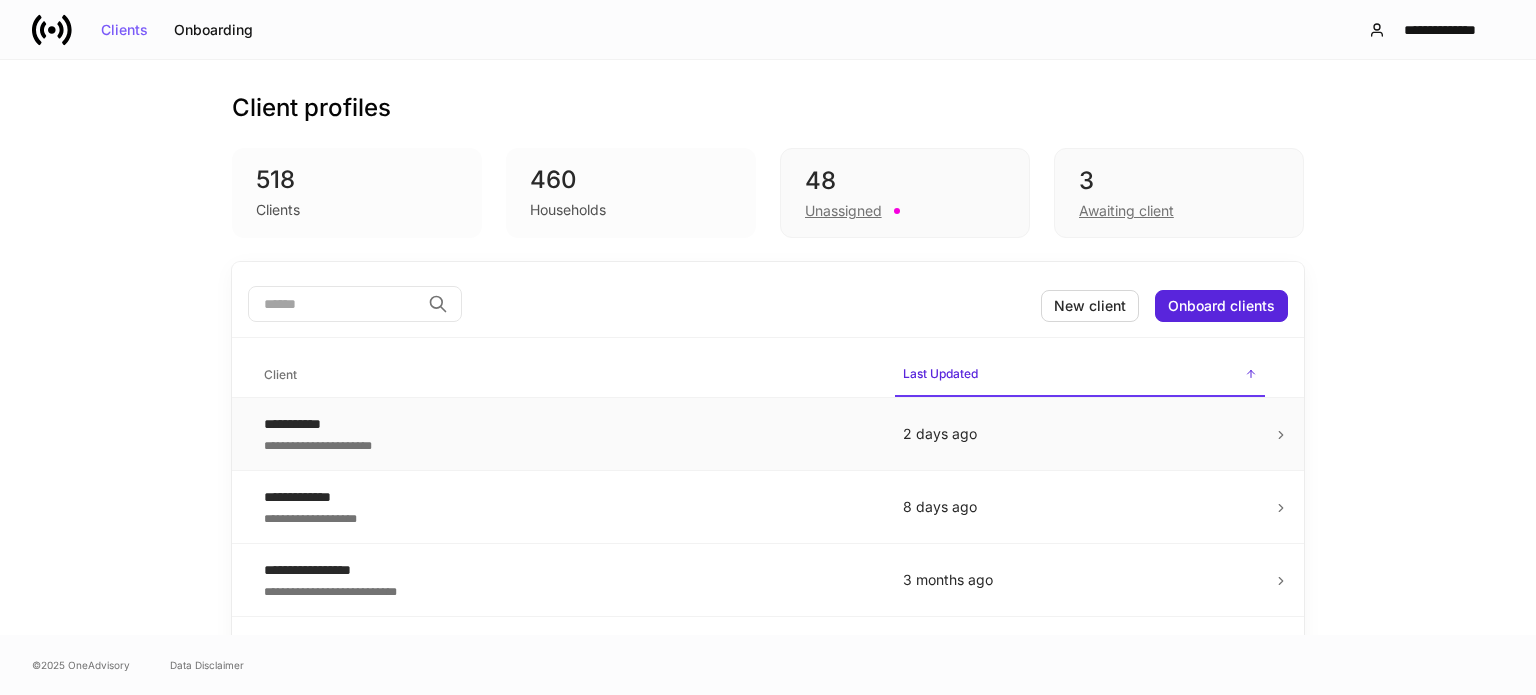 scroll, scrollTop: 100, scrollLeft: 0, axis: vertical 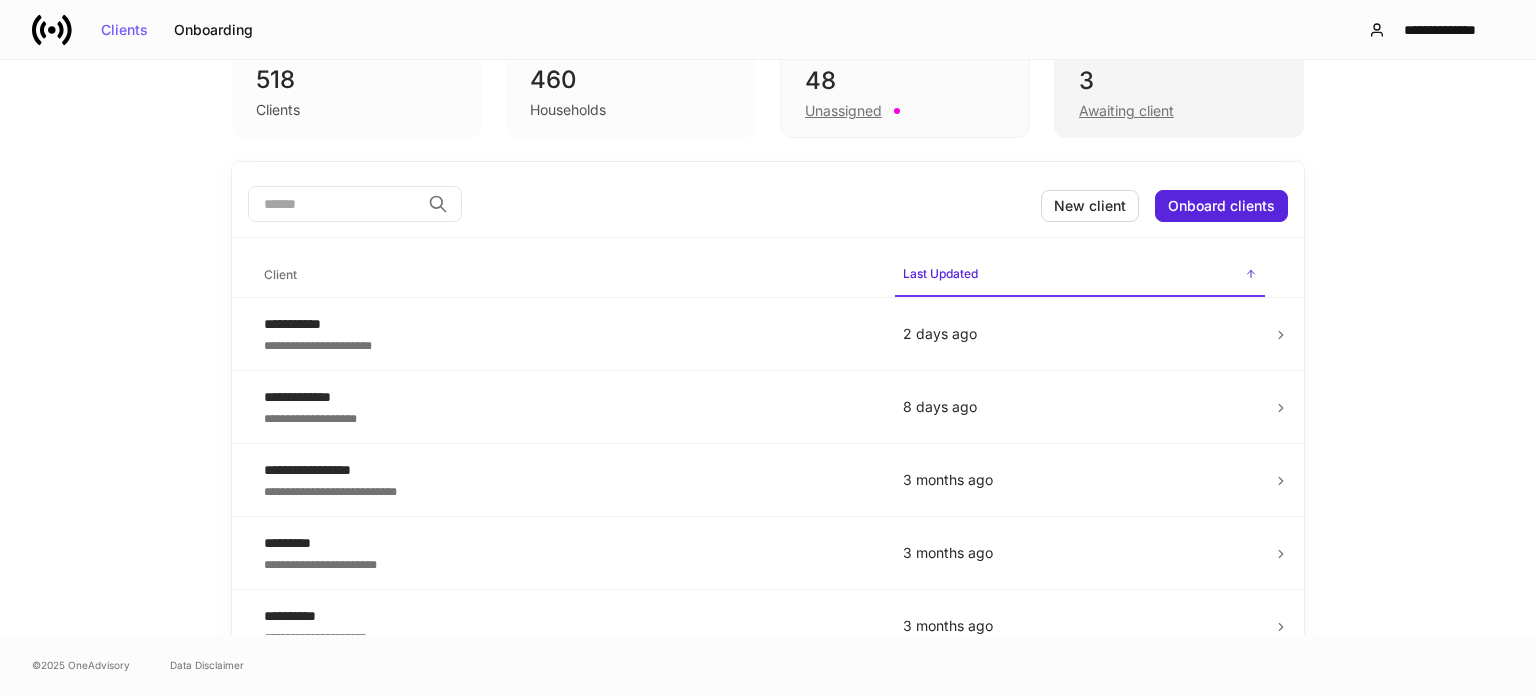 click on "Awaiting client" at bounding box center [1126, 111] 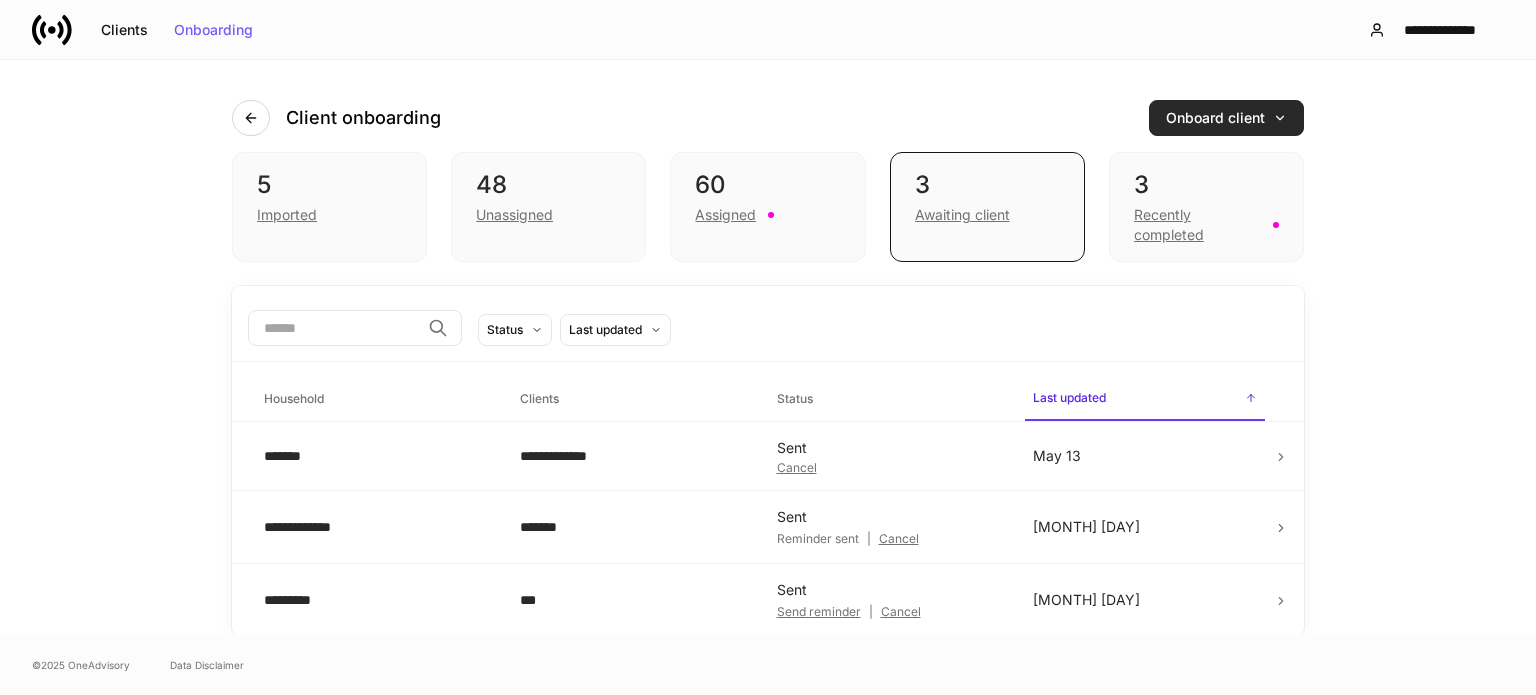 click on "Onboard client" at bounding box center [1226, 118] 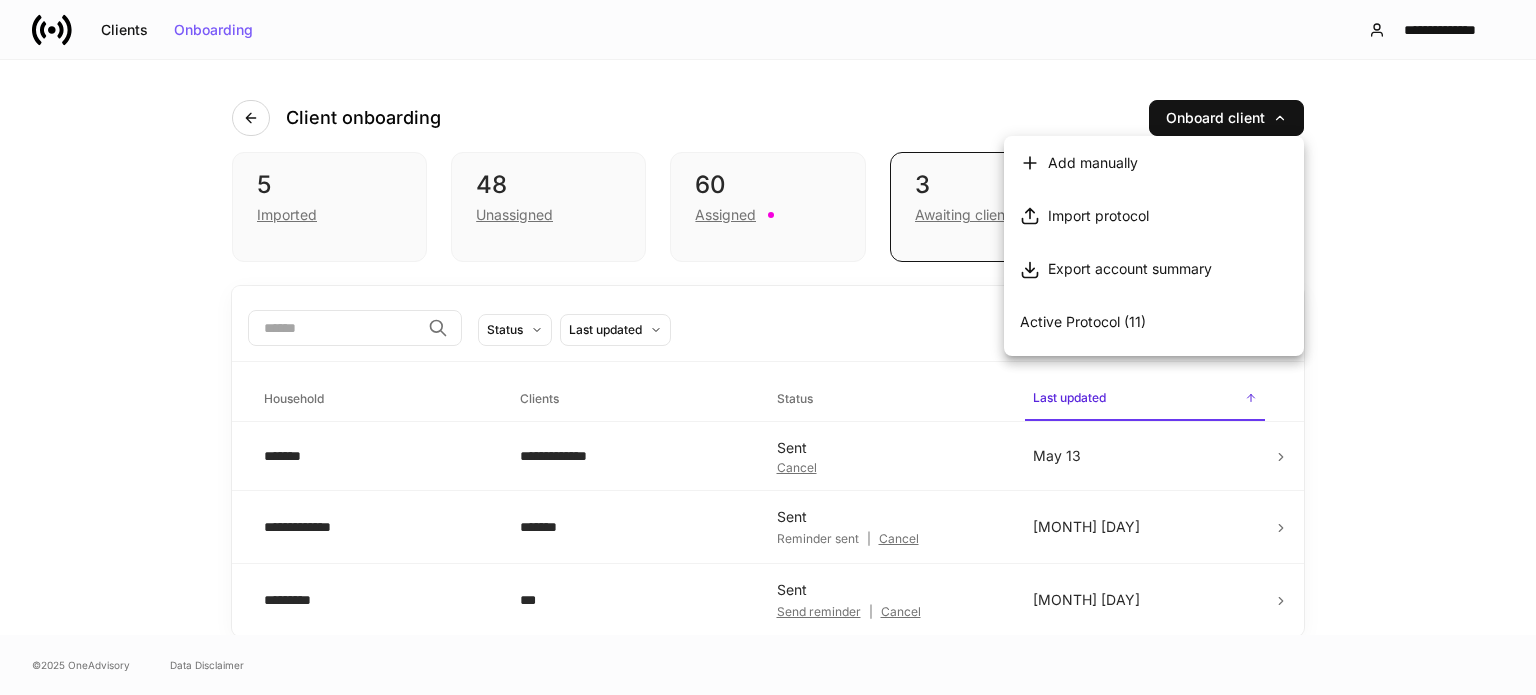 click at bounding box center [768, 347] 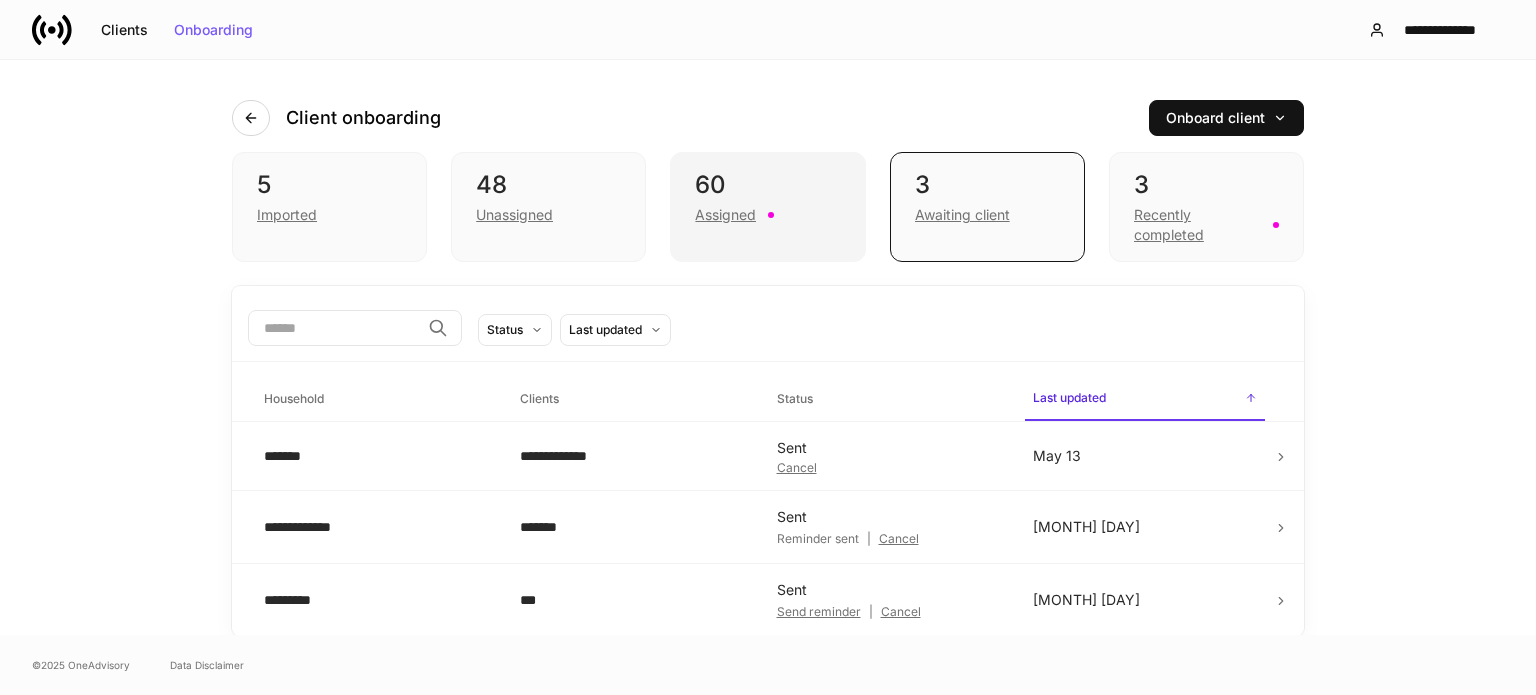 click on "Assigned" at bounding box center [767, 213] 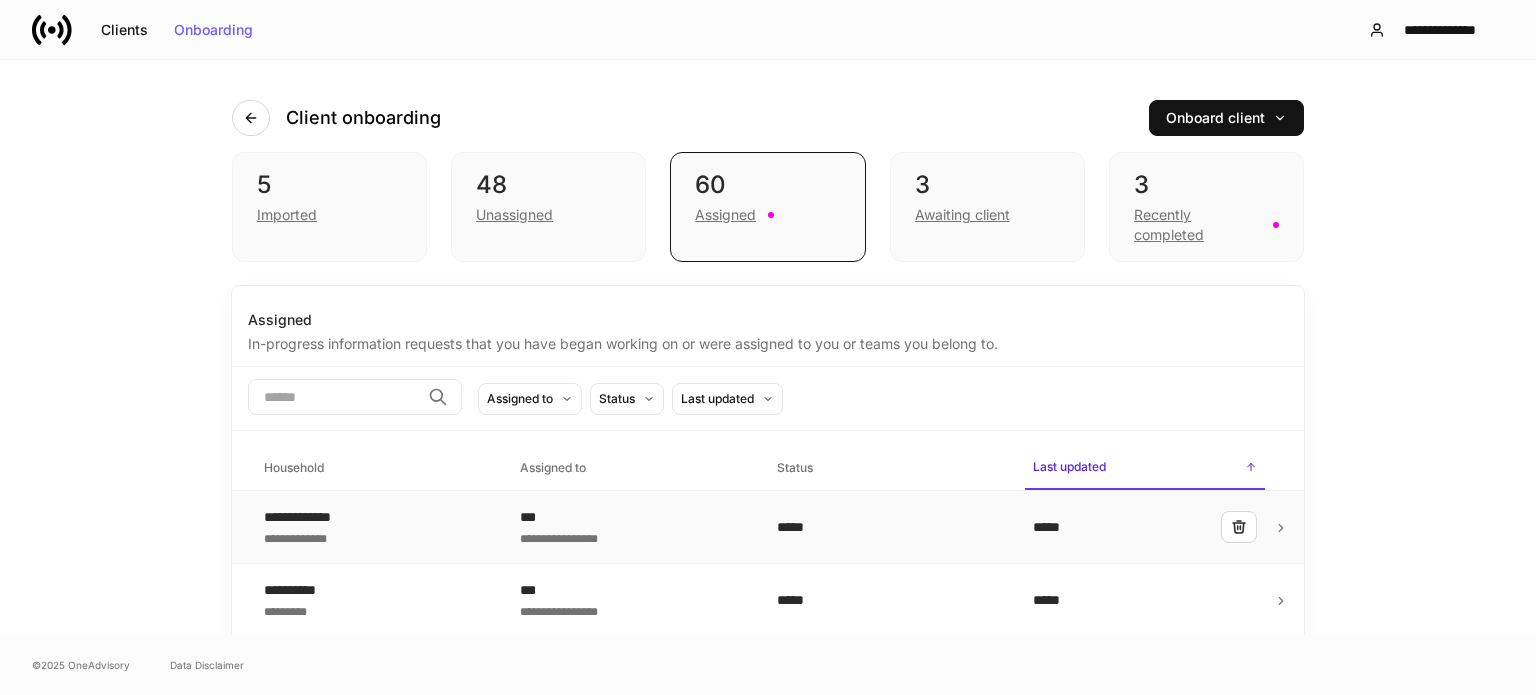 click on "**********" at bounding box center (376, 527) 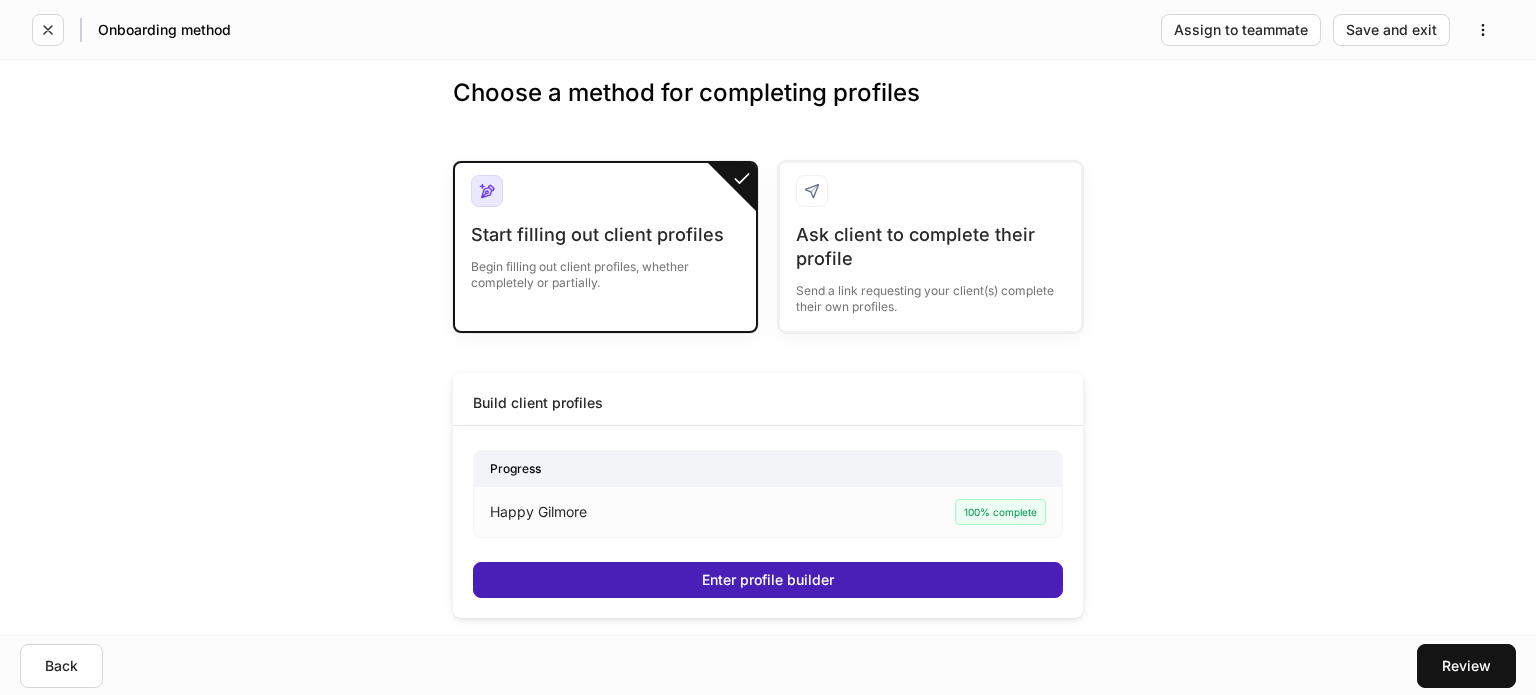 click on "Enter profile builder" at bounding box center (768, 580) 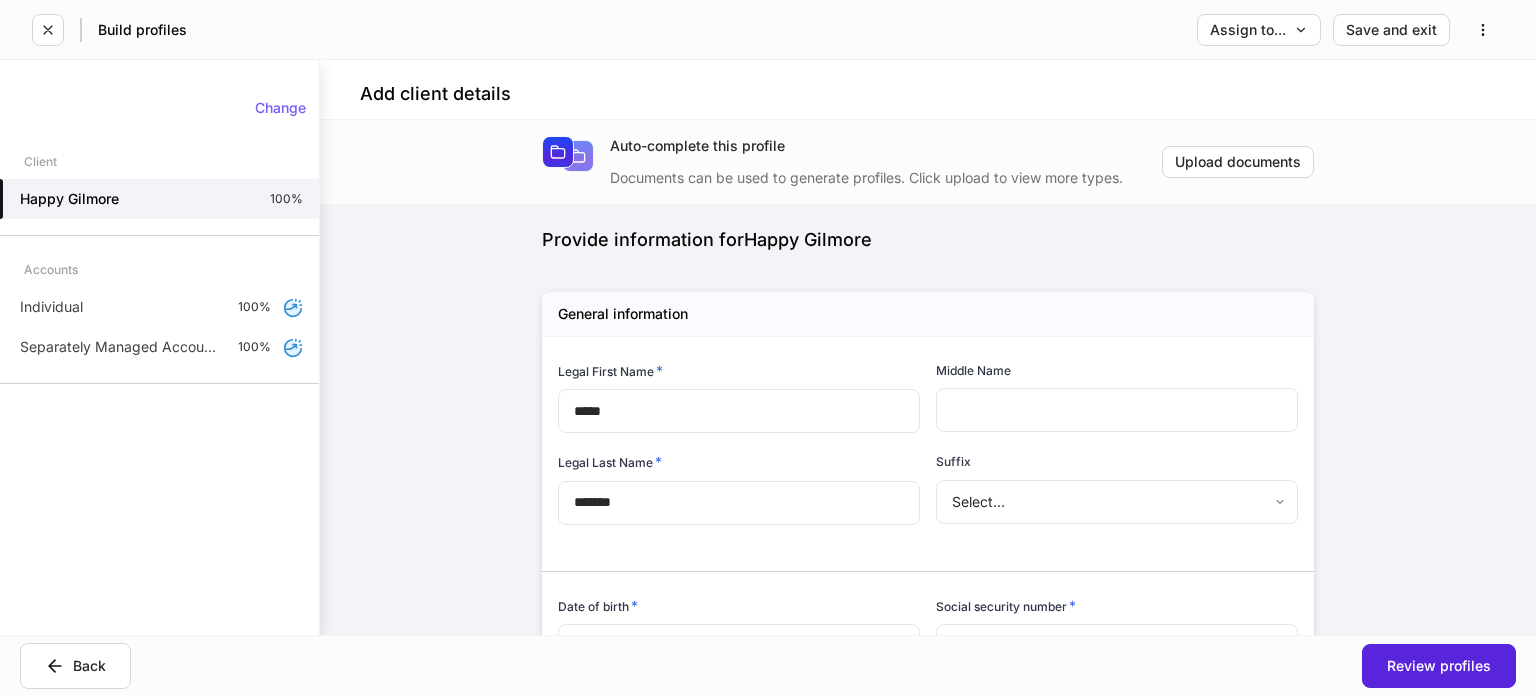 type on "**********" 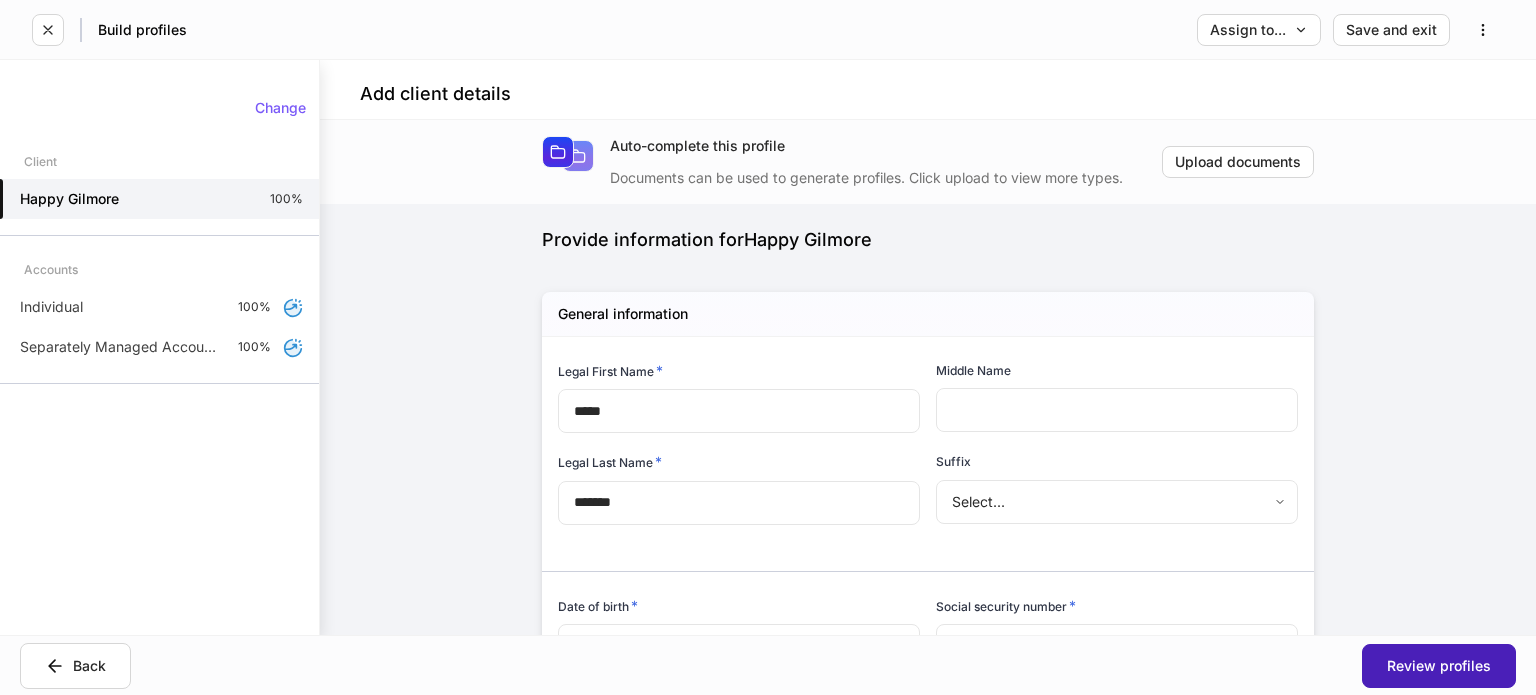 click on "Review profiles" at bounding box center (1439, 666) 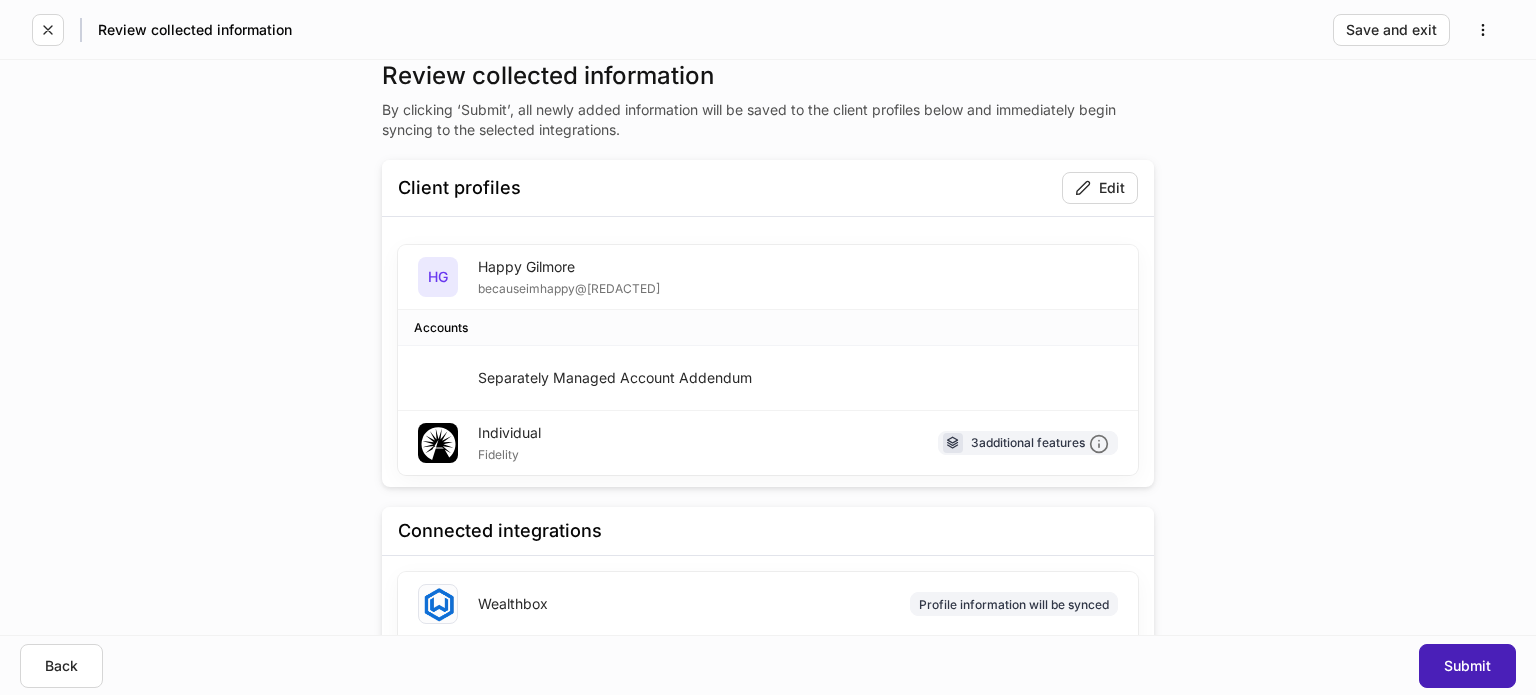 click on "Submit" at bounding box center [1467, 666] 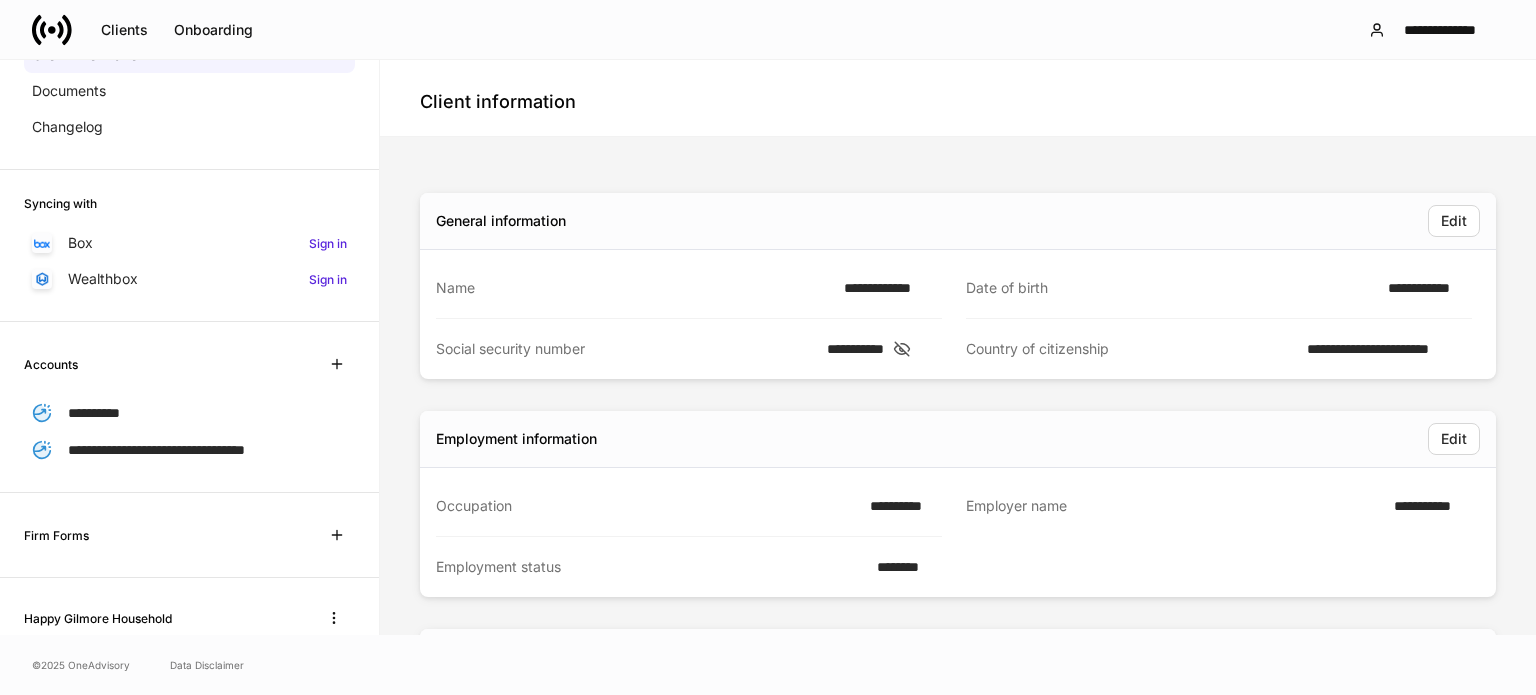 scroll, scrollTop: 0, scrollLeft: 0, axis: both 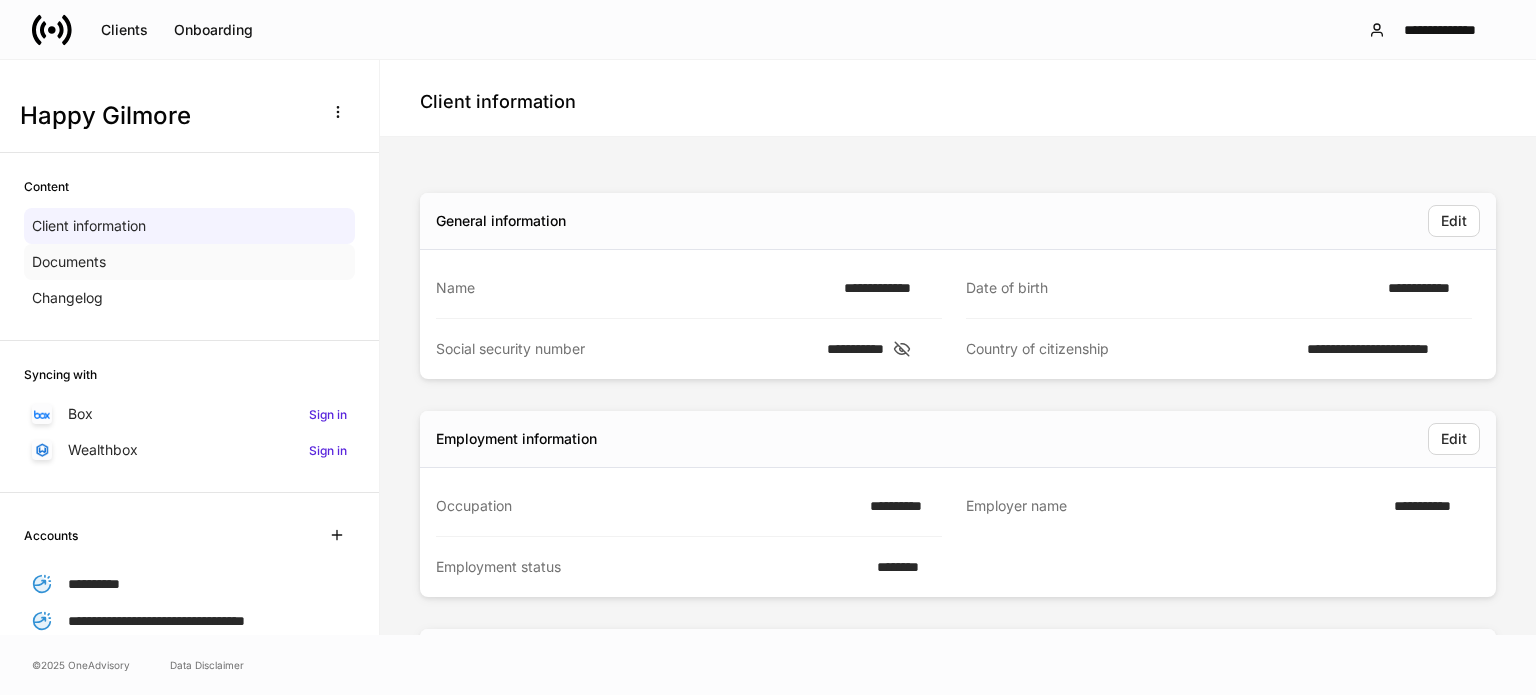 click on "Documents" at bounding box center [189, 262] 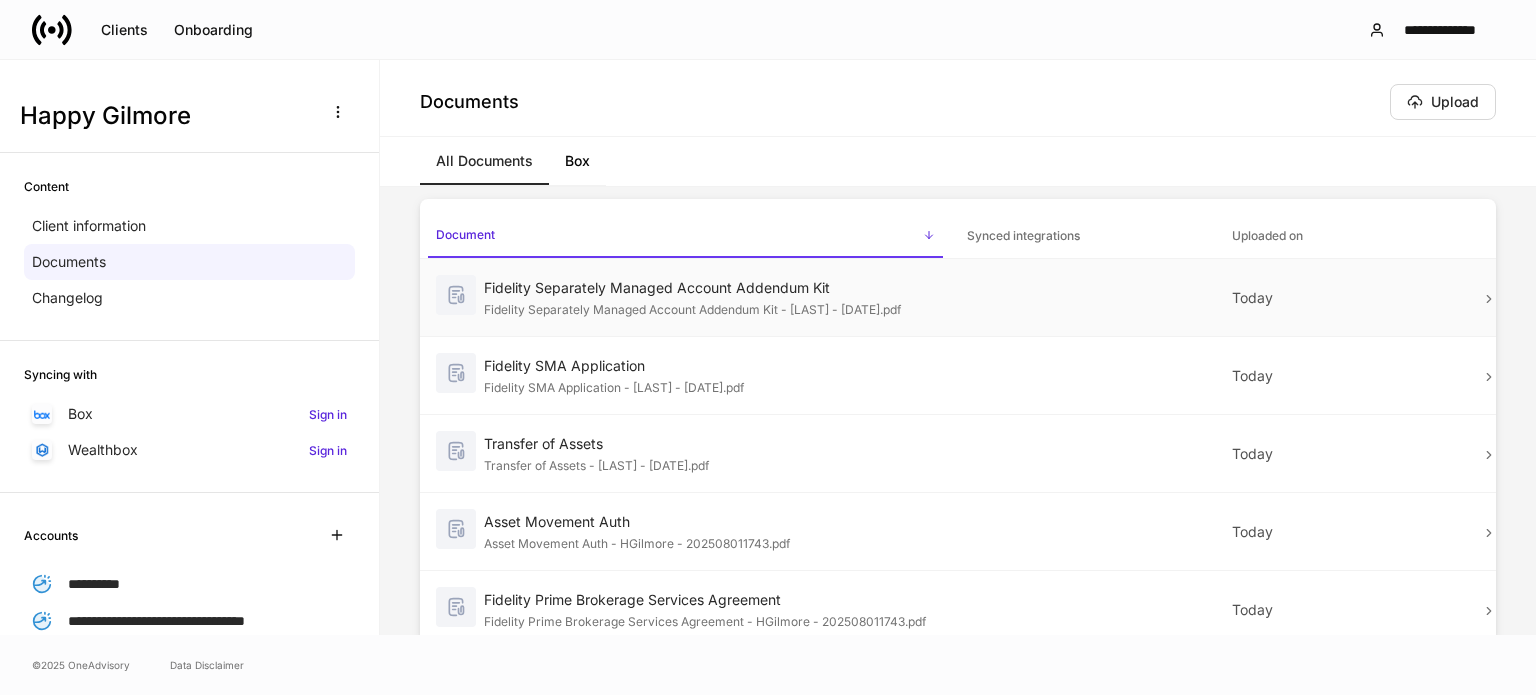 scroll, scrollTop: 0, scrollLeft: 0, axis: both 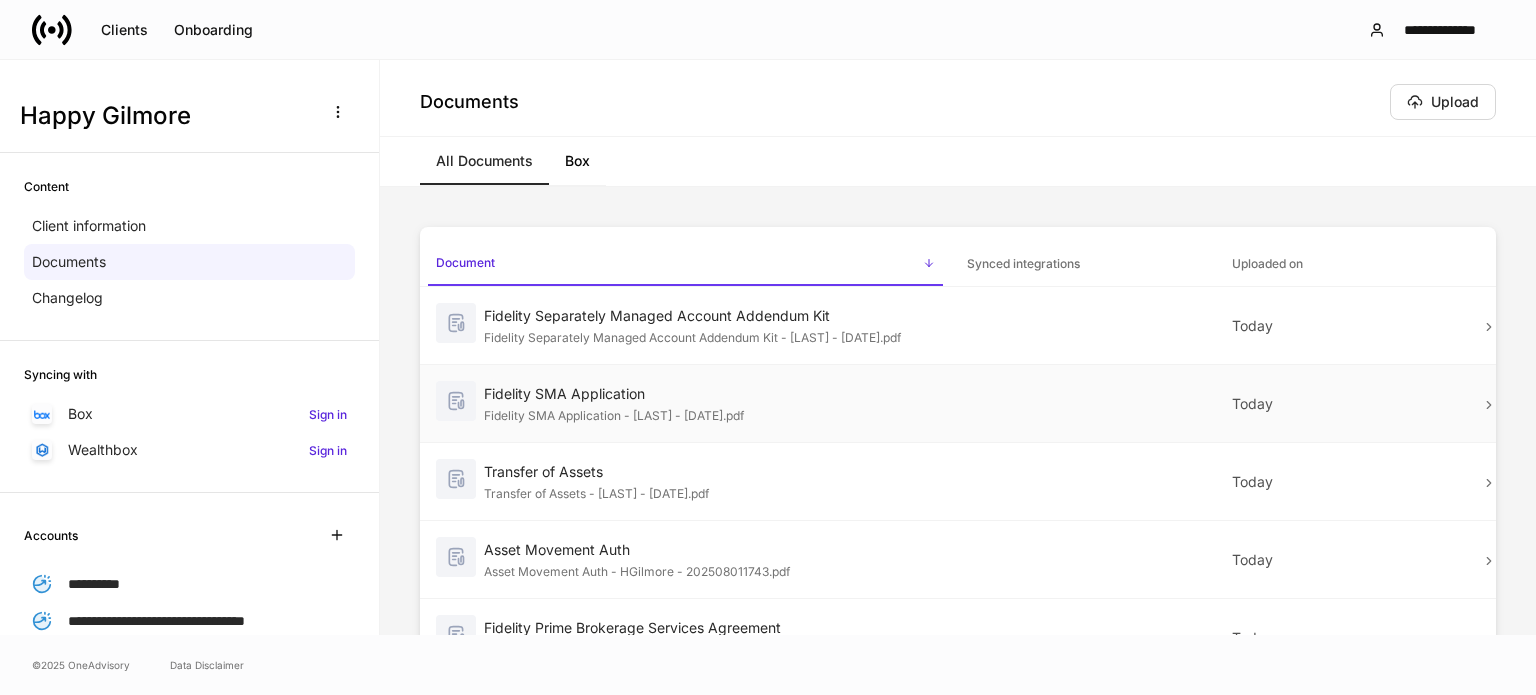 click on "Fidelity SMA Application - [LAST] - [DATE].pdf" at bounding box center [709, 414] 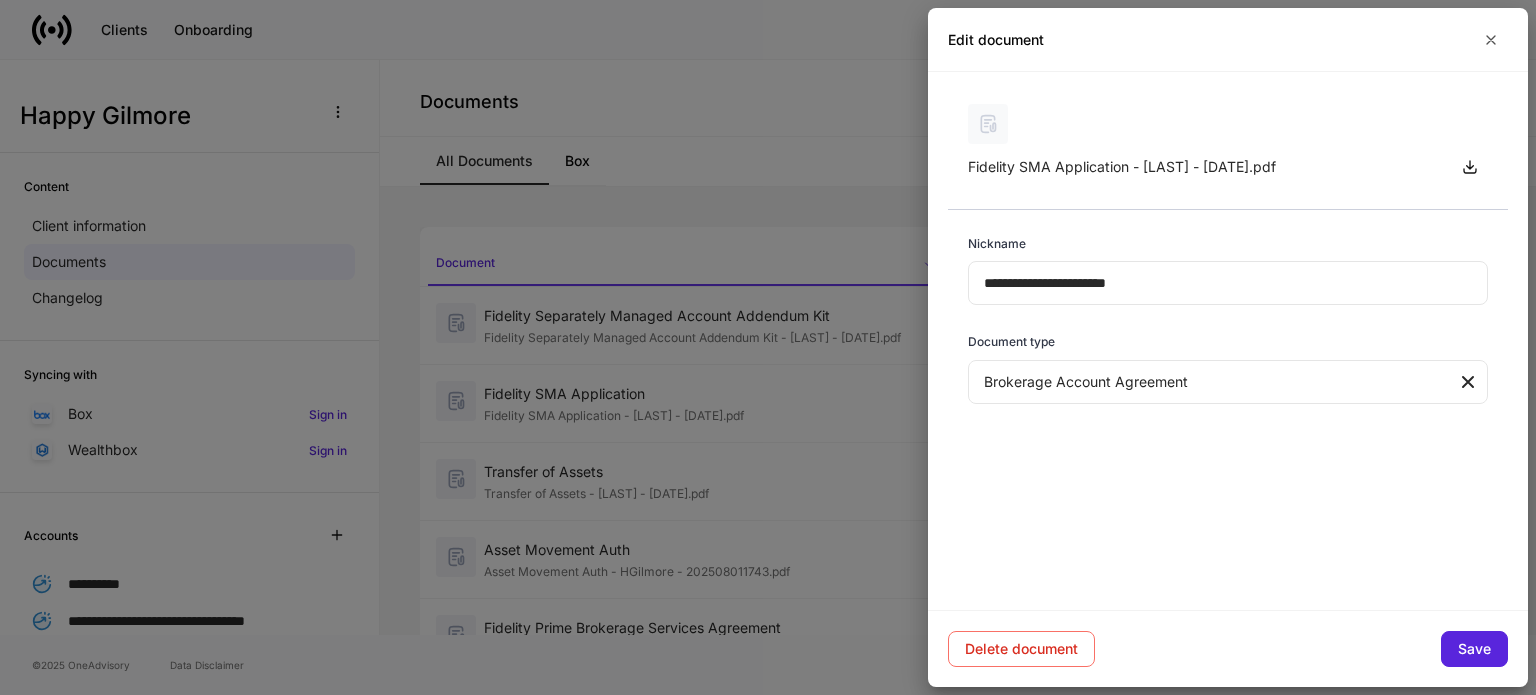 click at bounding box center [988, 124] 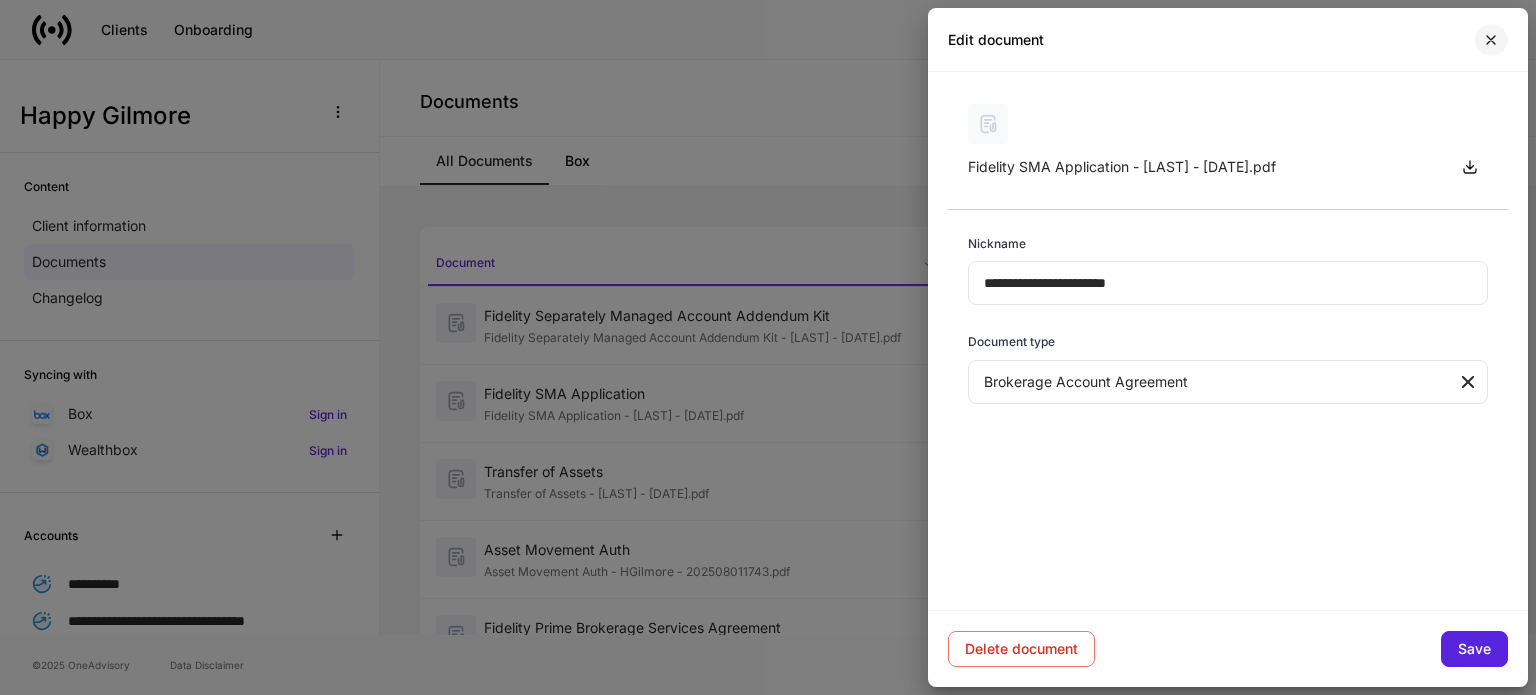 click 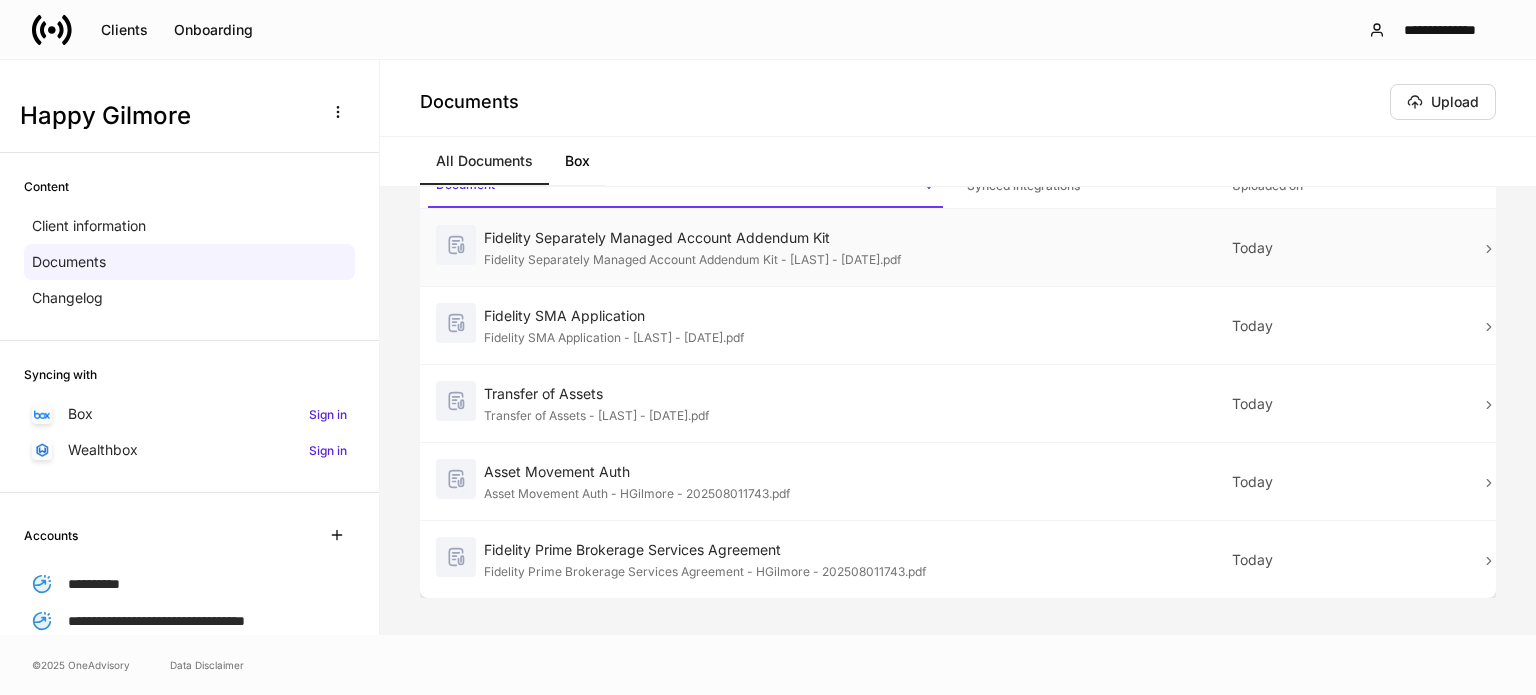 scroll, scrollTop: 0, scrollLeft: 0, axis: both 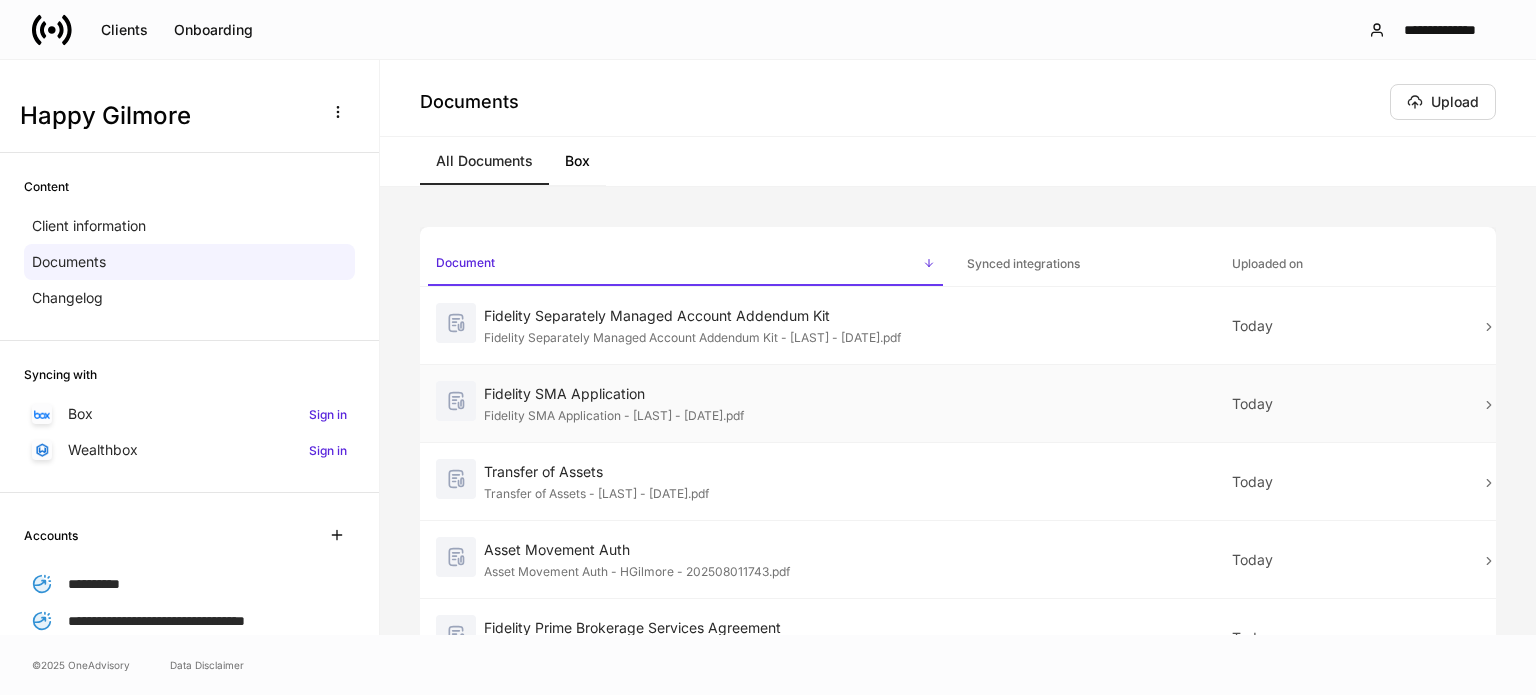 click 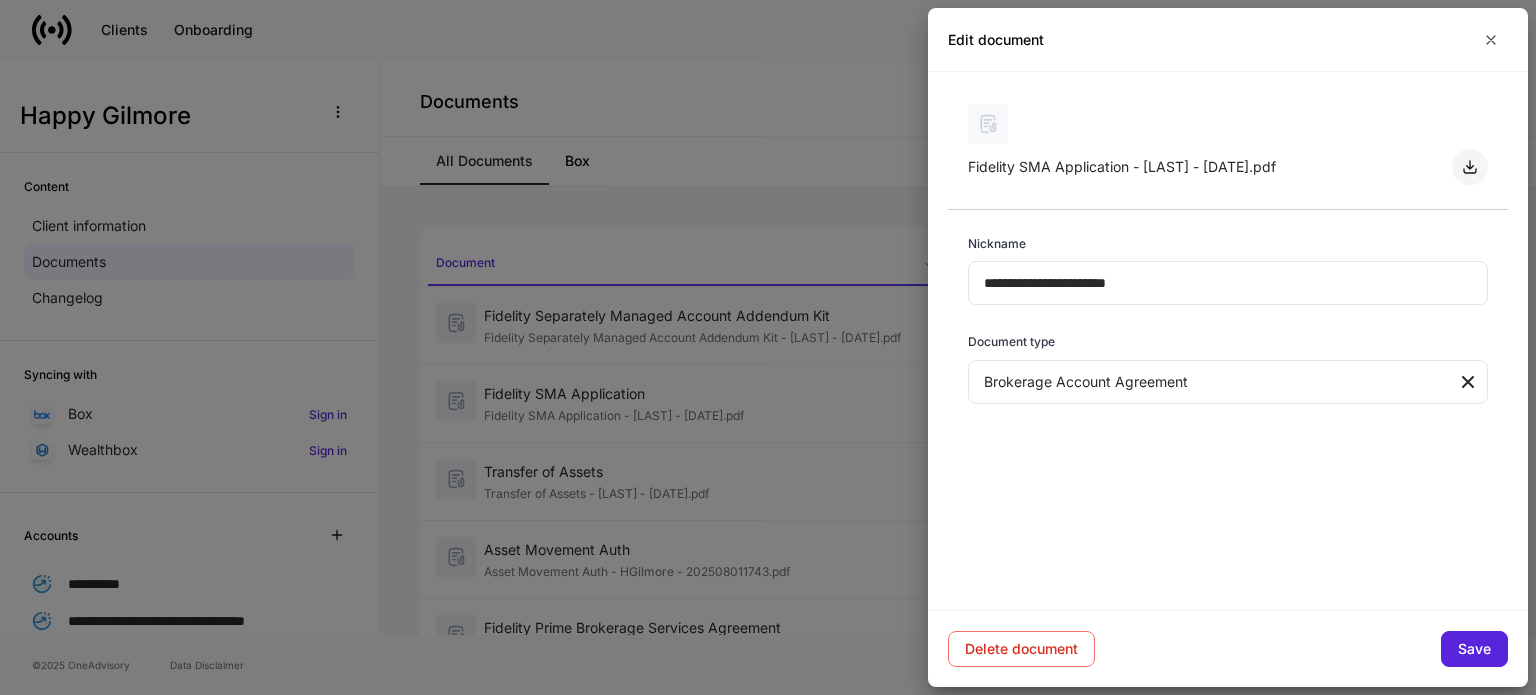 click 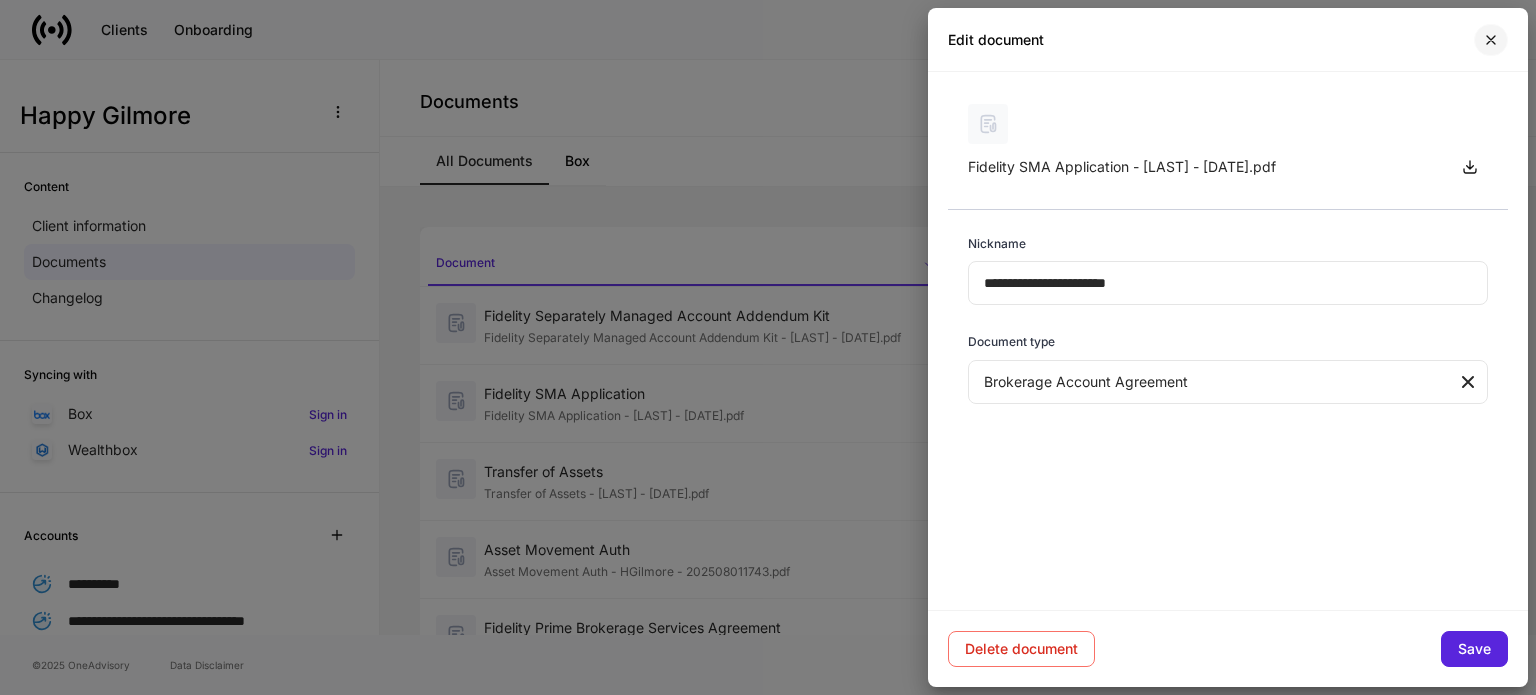 click 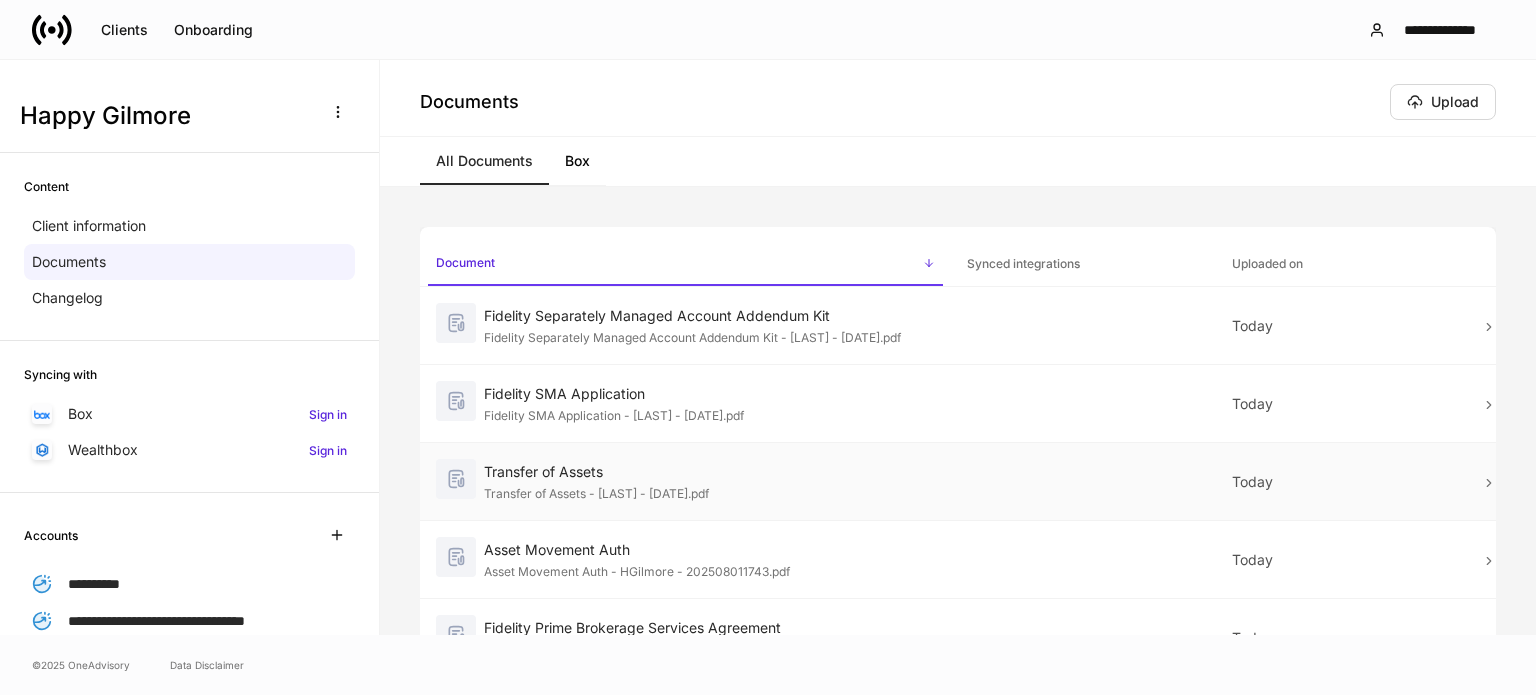 click 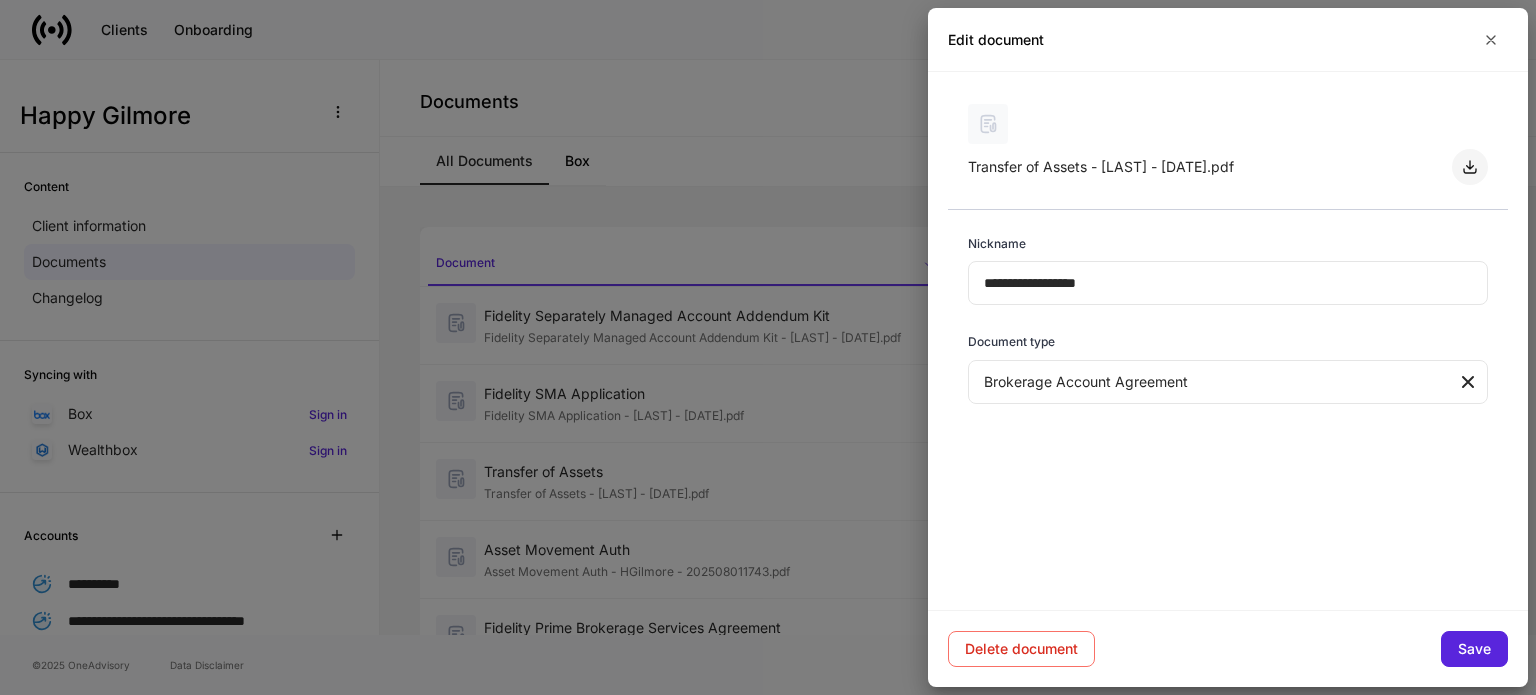 click 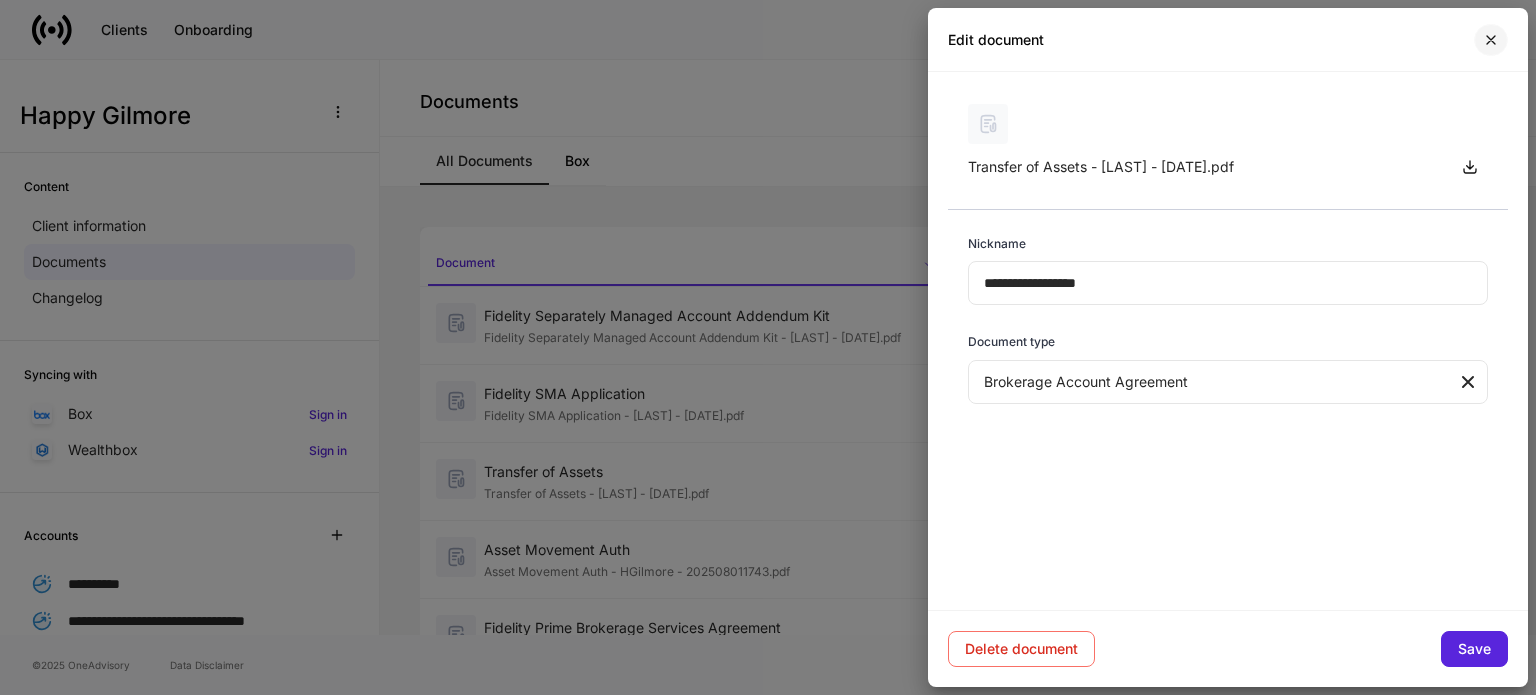click 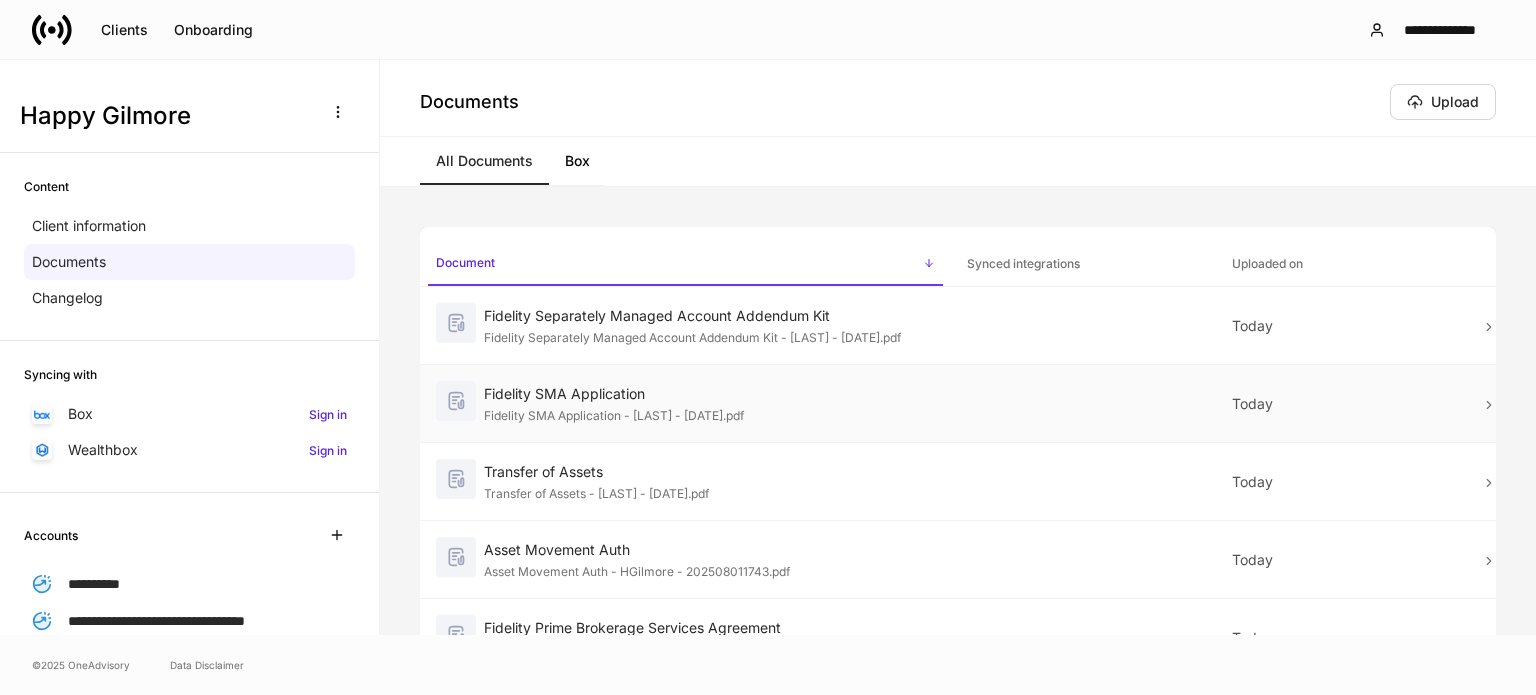 click on "Today" at bounding box center (1348, 404) 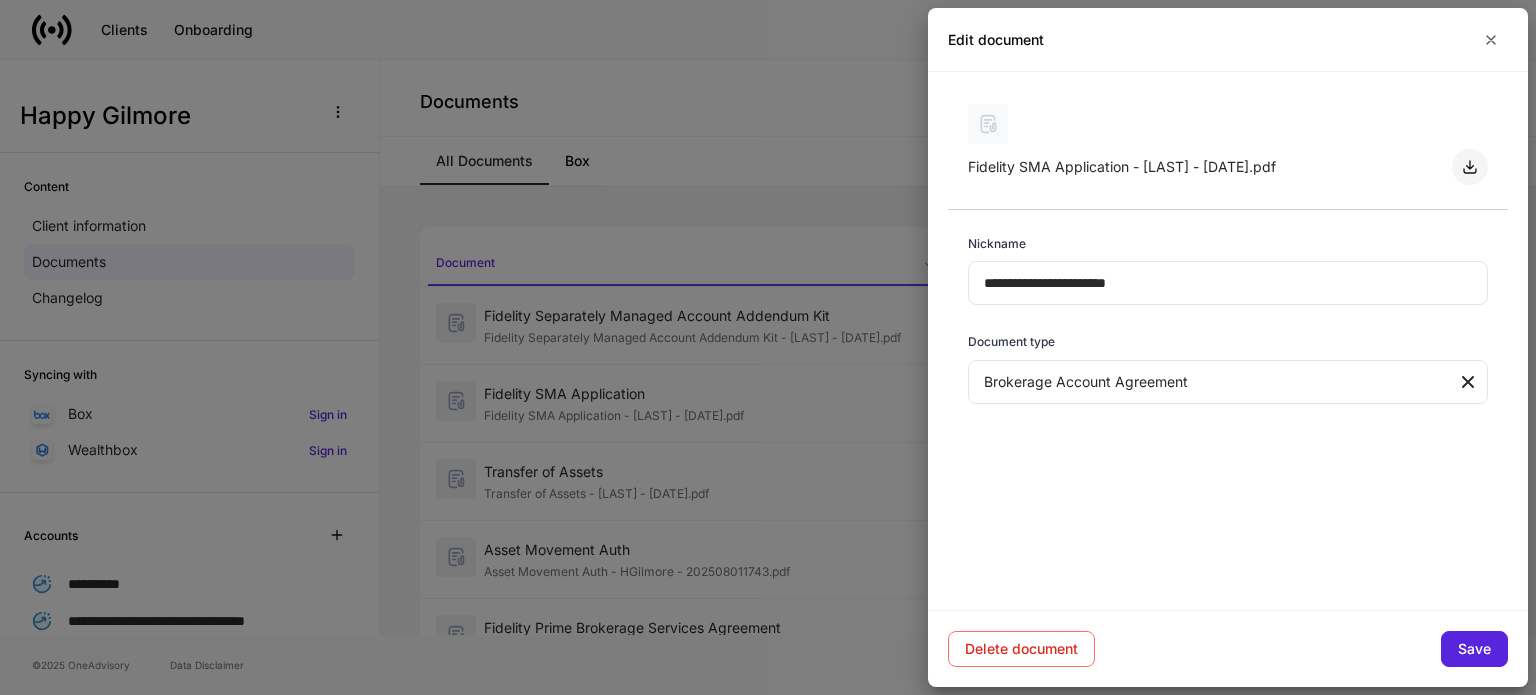 click 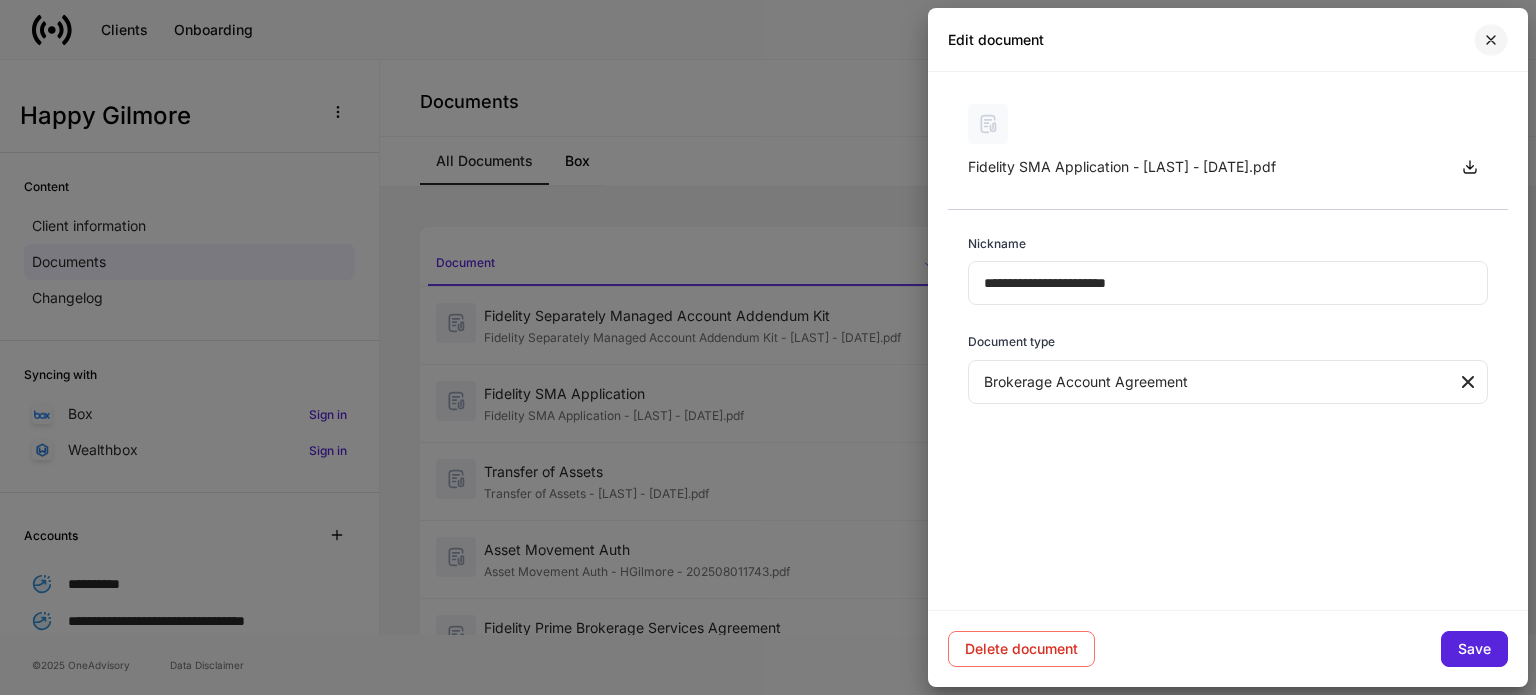 click at bounding box center [1491, 40] 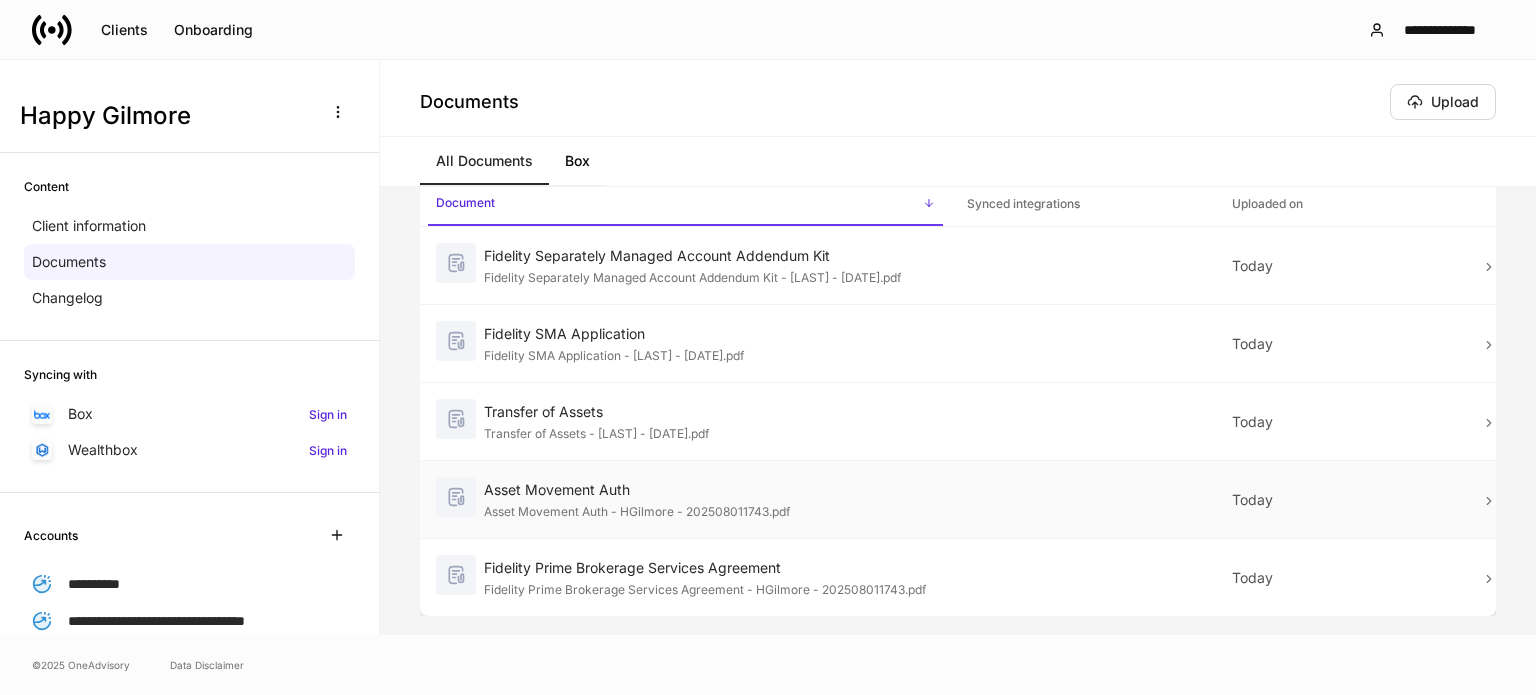 scroll, scrollTop: 78, scrollLeft: 0, axis: vertical 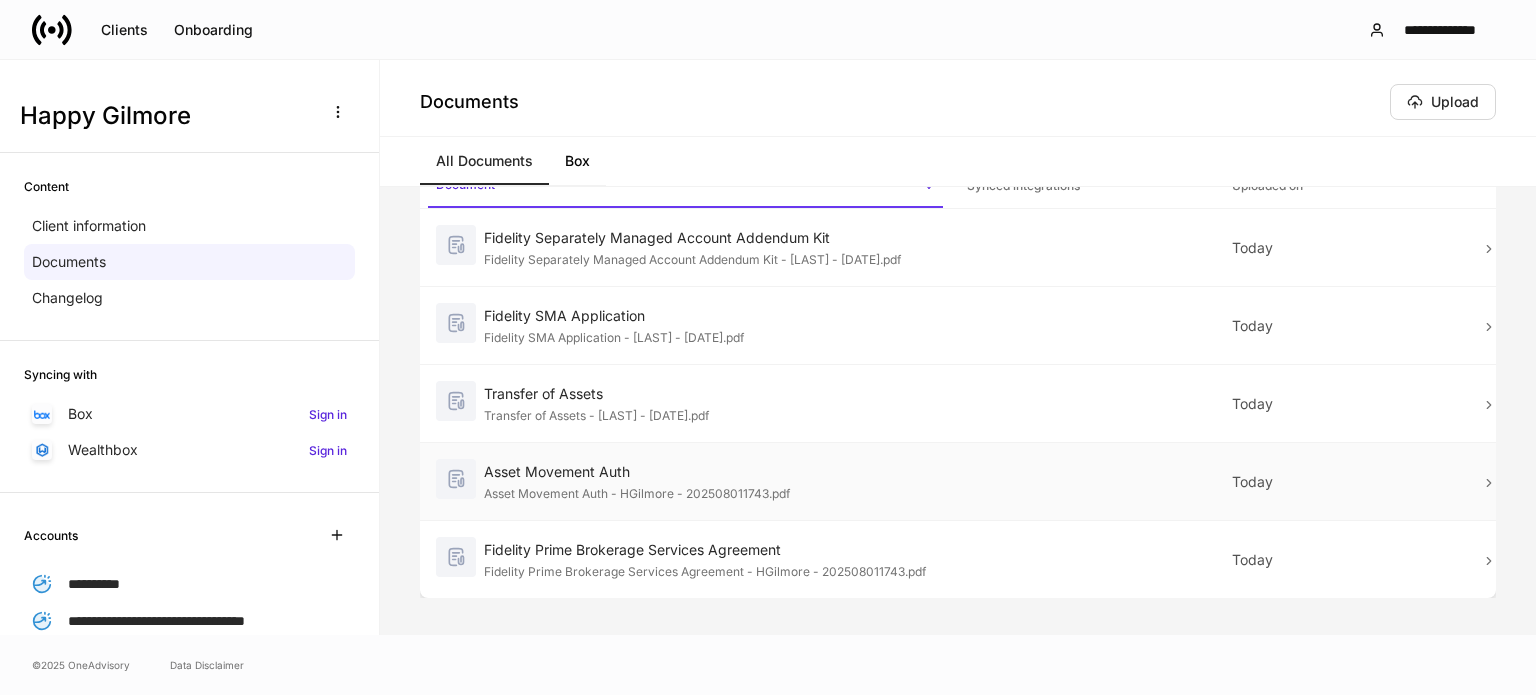 click 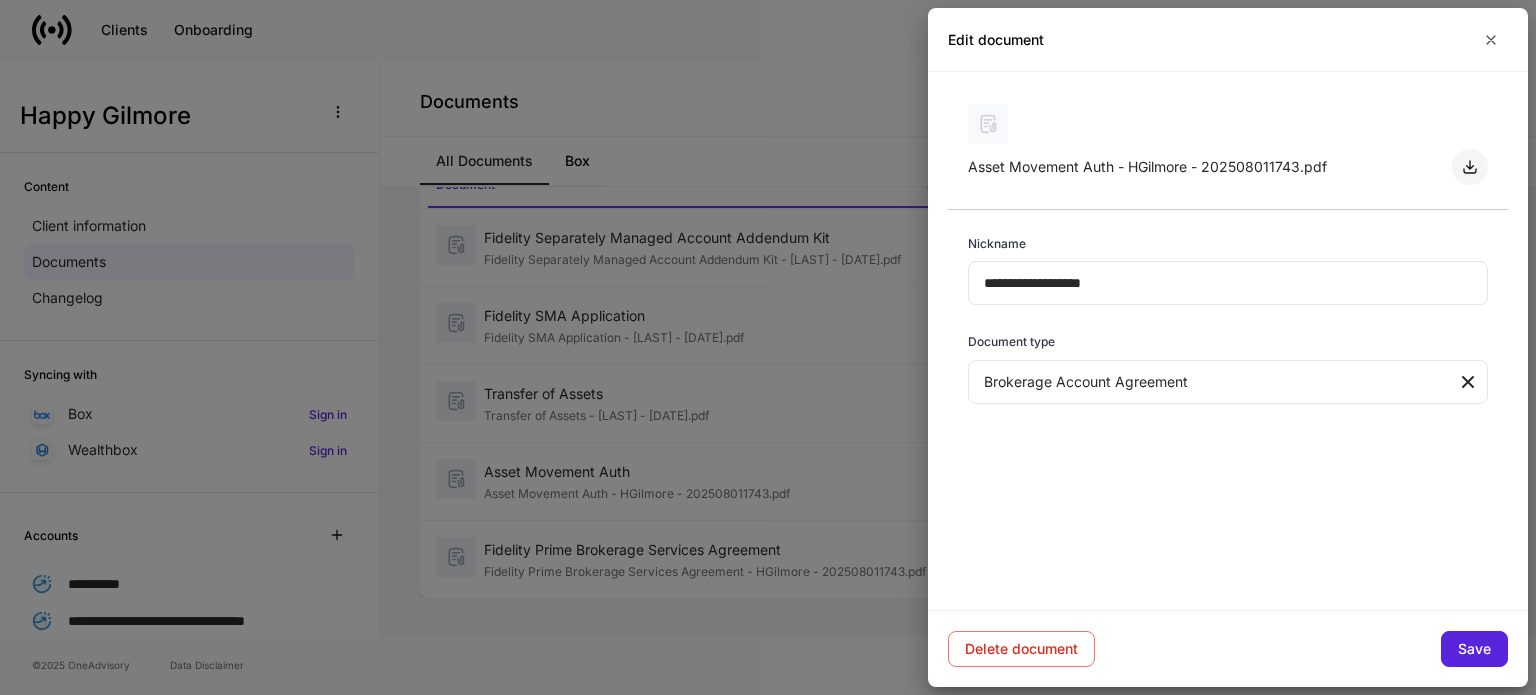 click 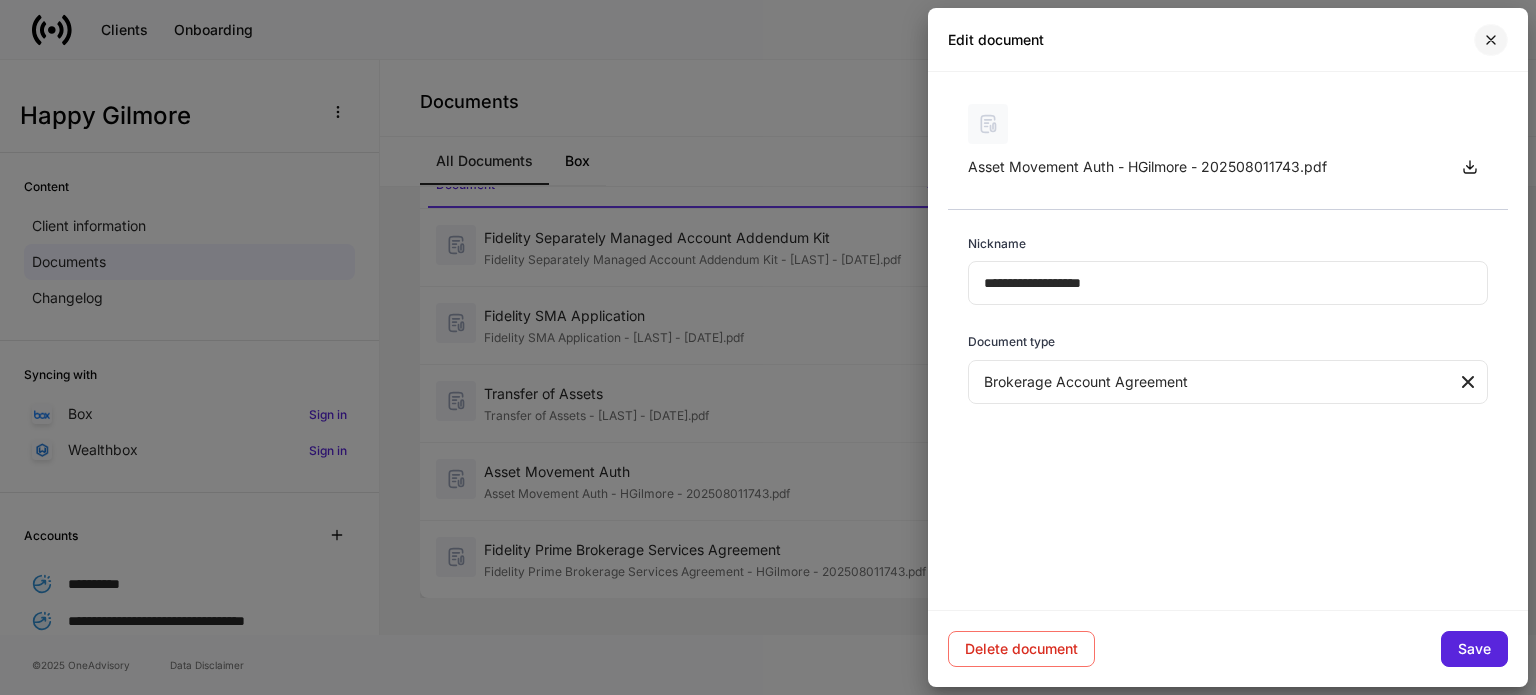 click 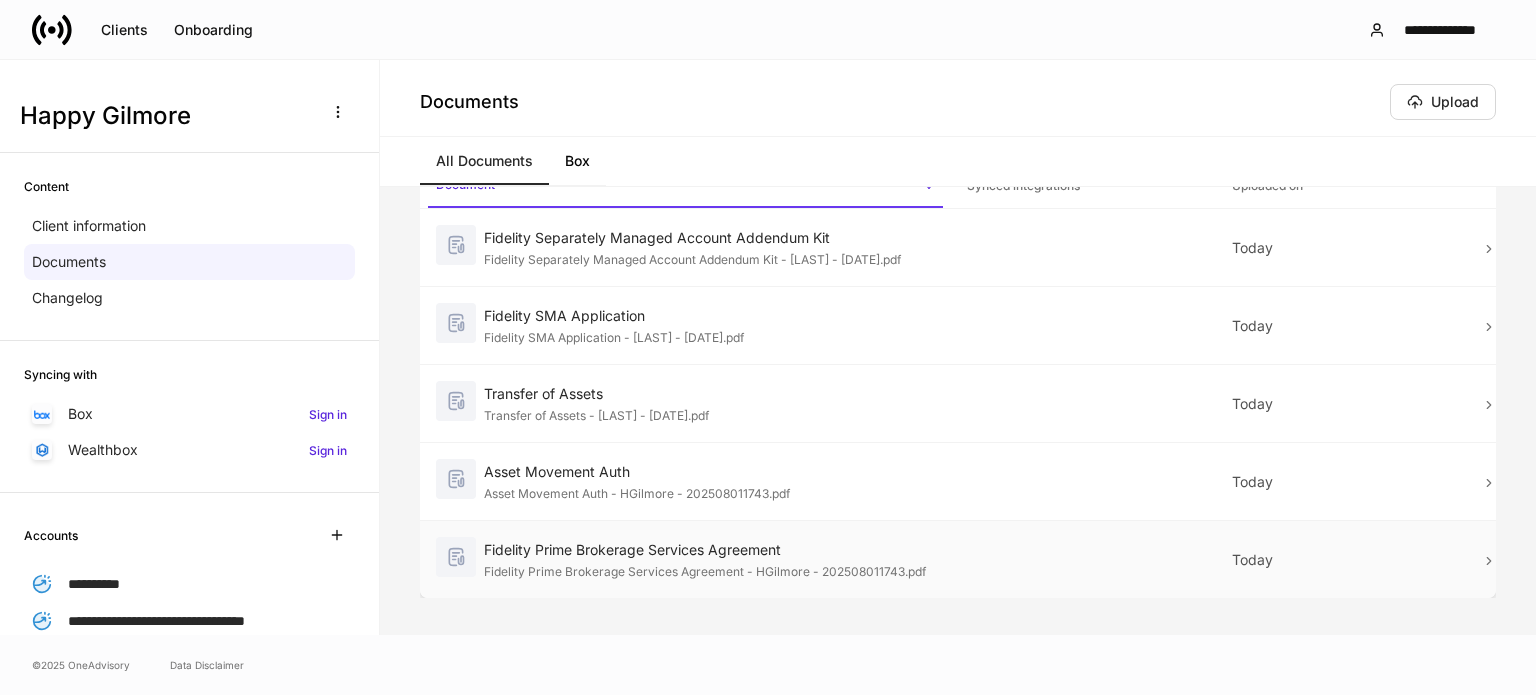 click 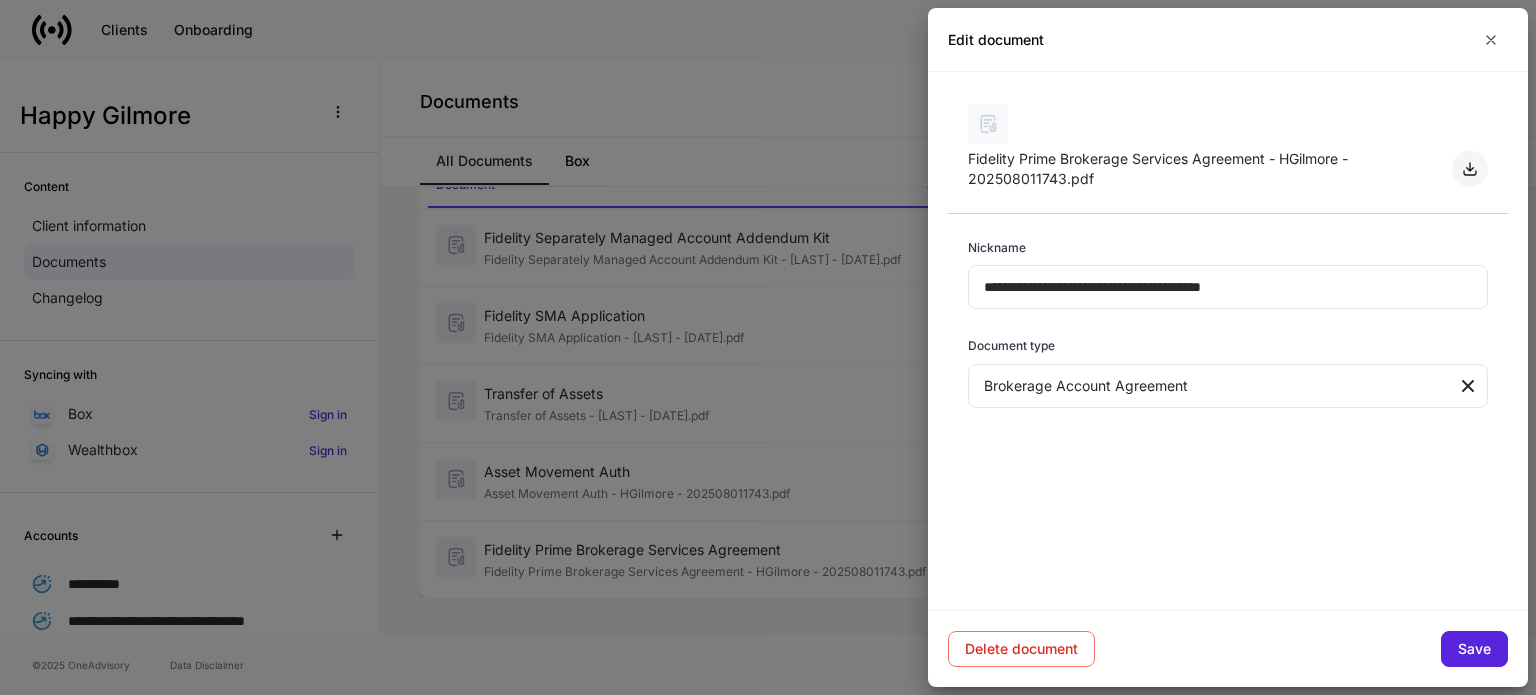 click 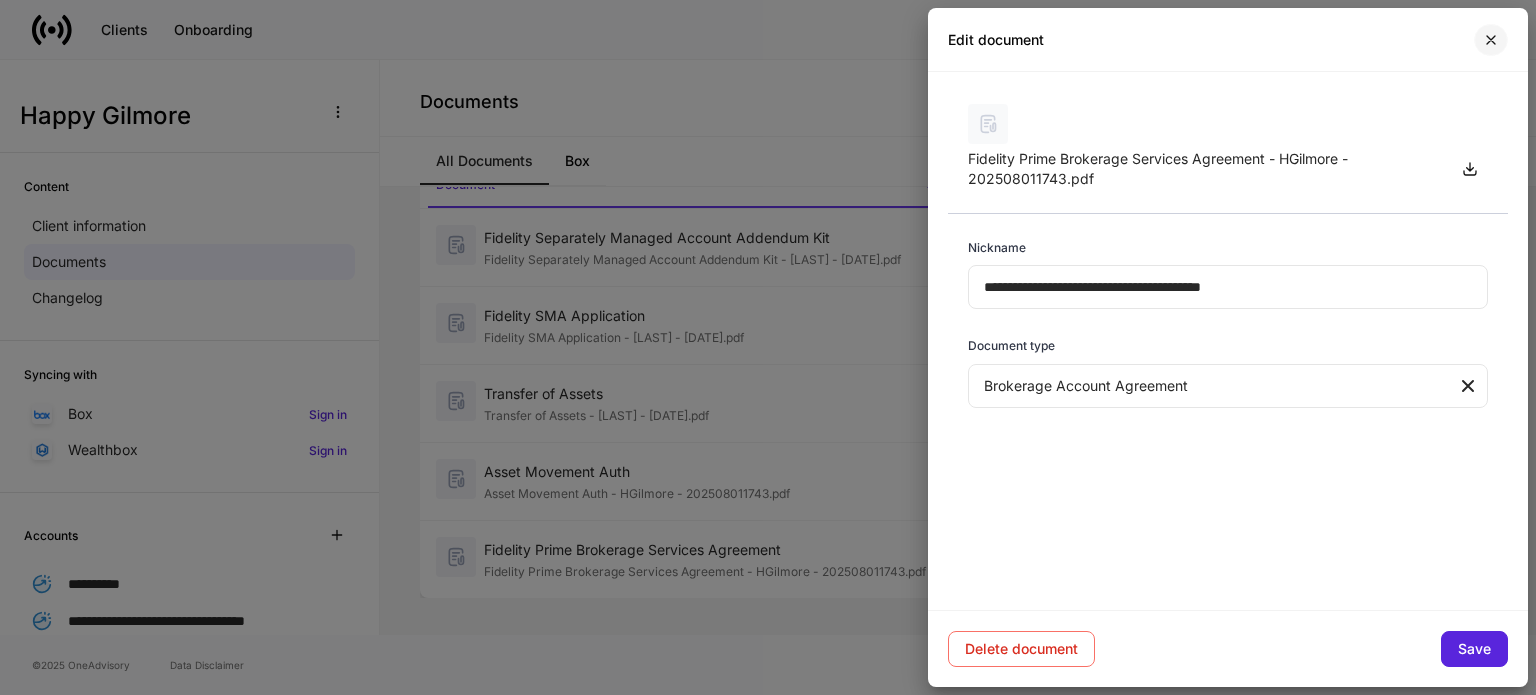 click 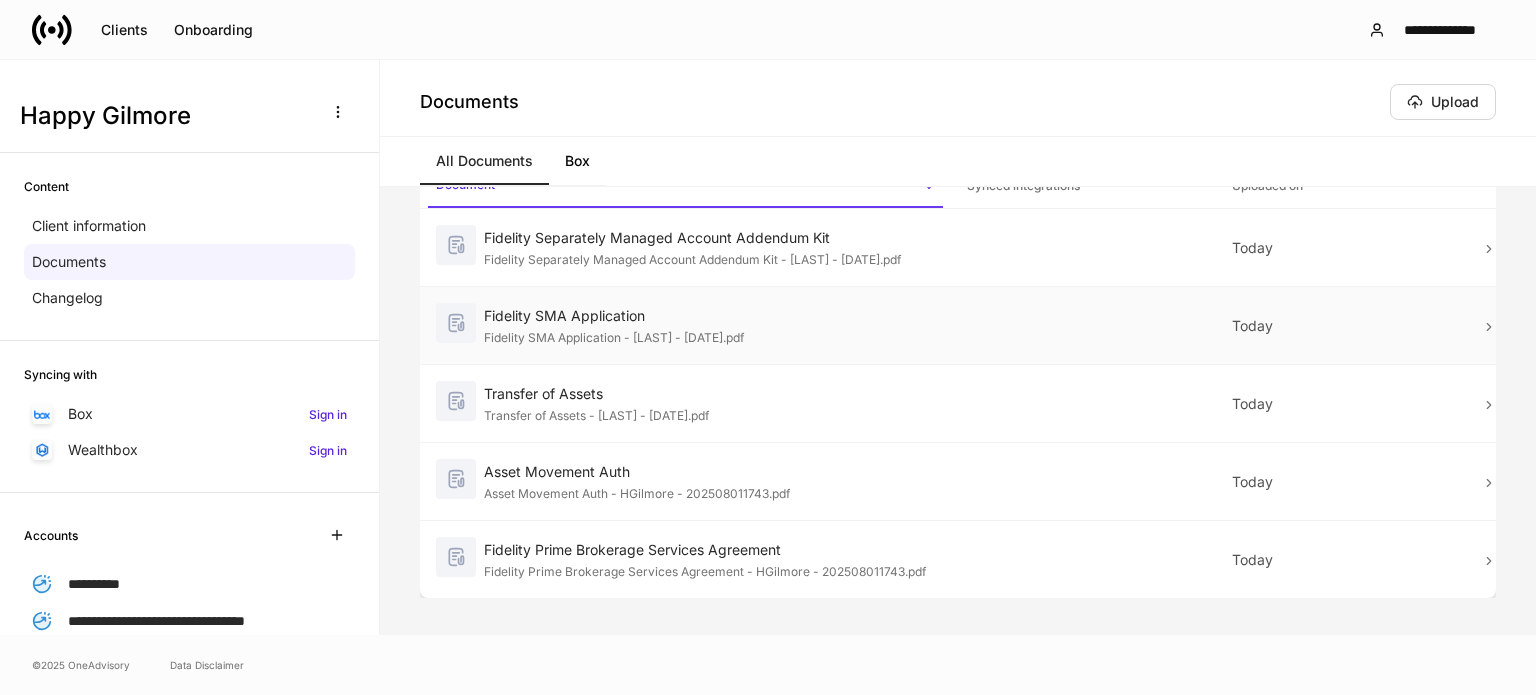scroll, scrollTop: 0, scrollLeft: 0, axis: both 